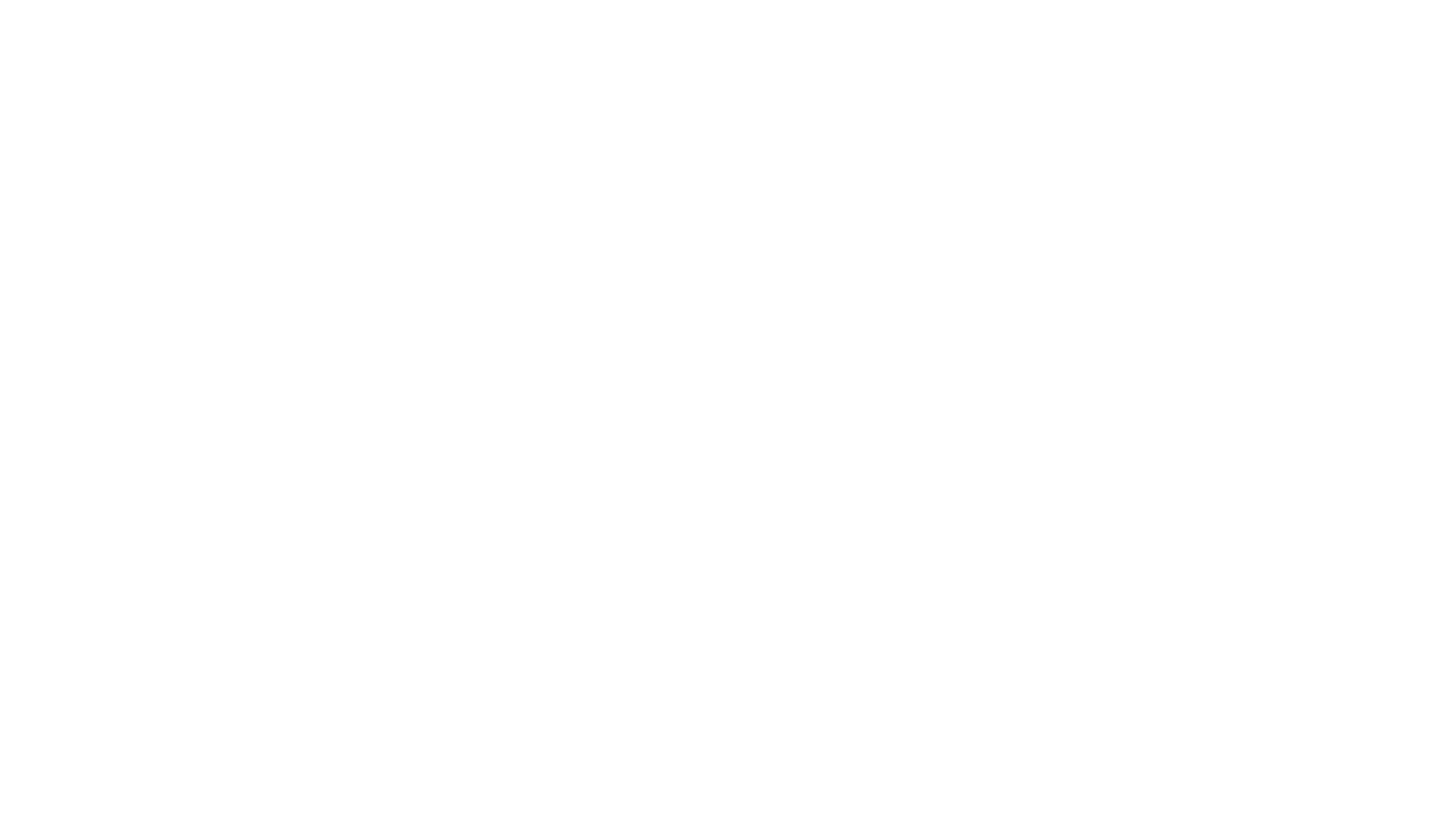 scroll, scrollTop: 0, scrollLeft: 0, axis: both 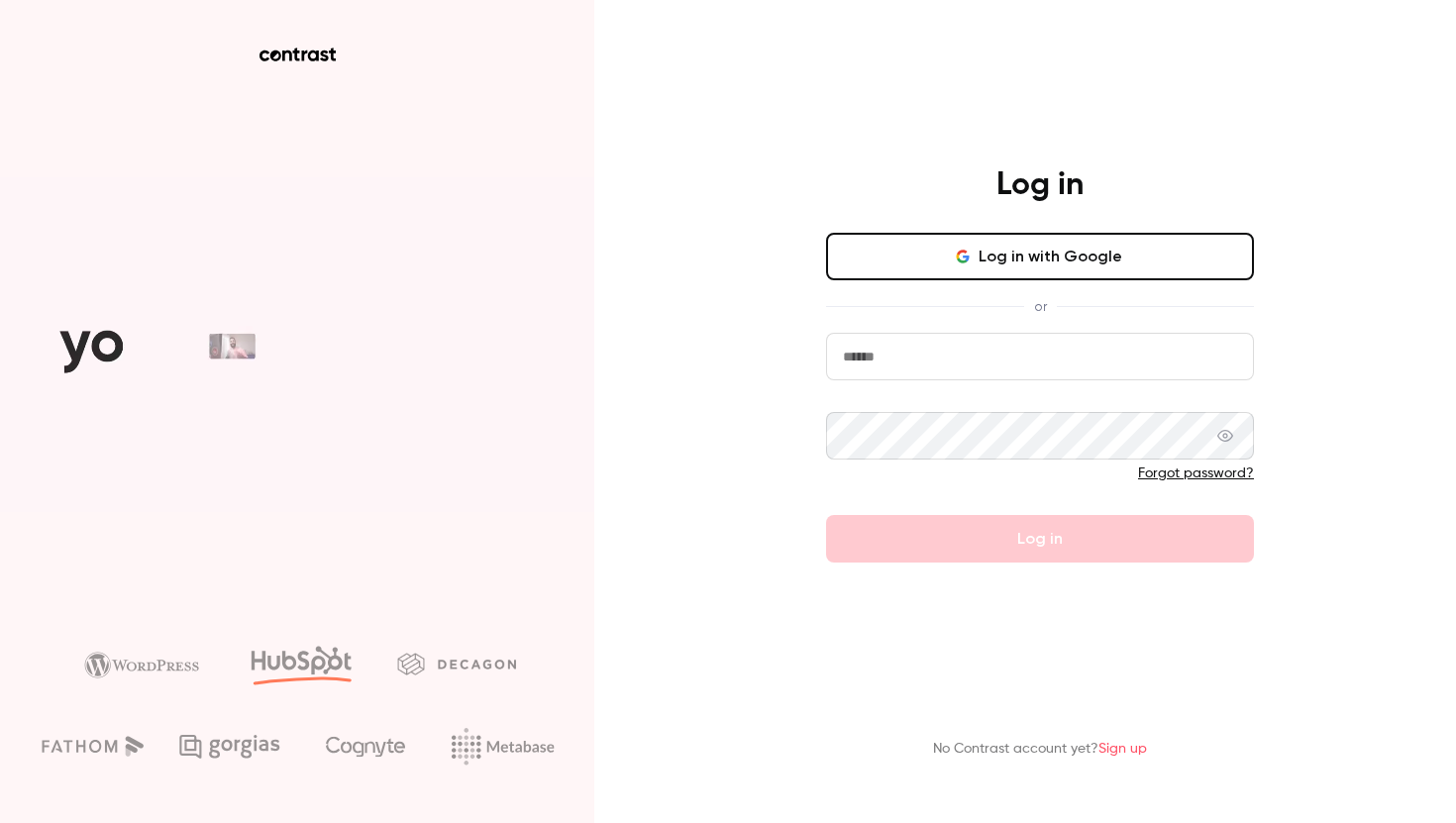 type on "**********" 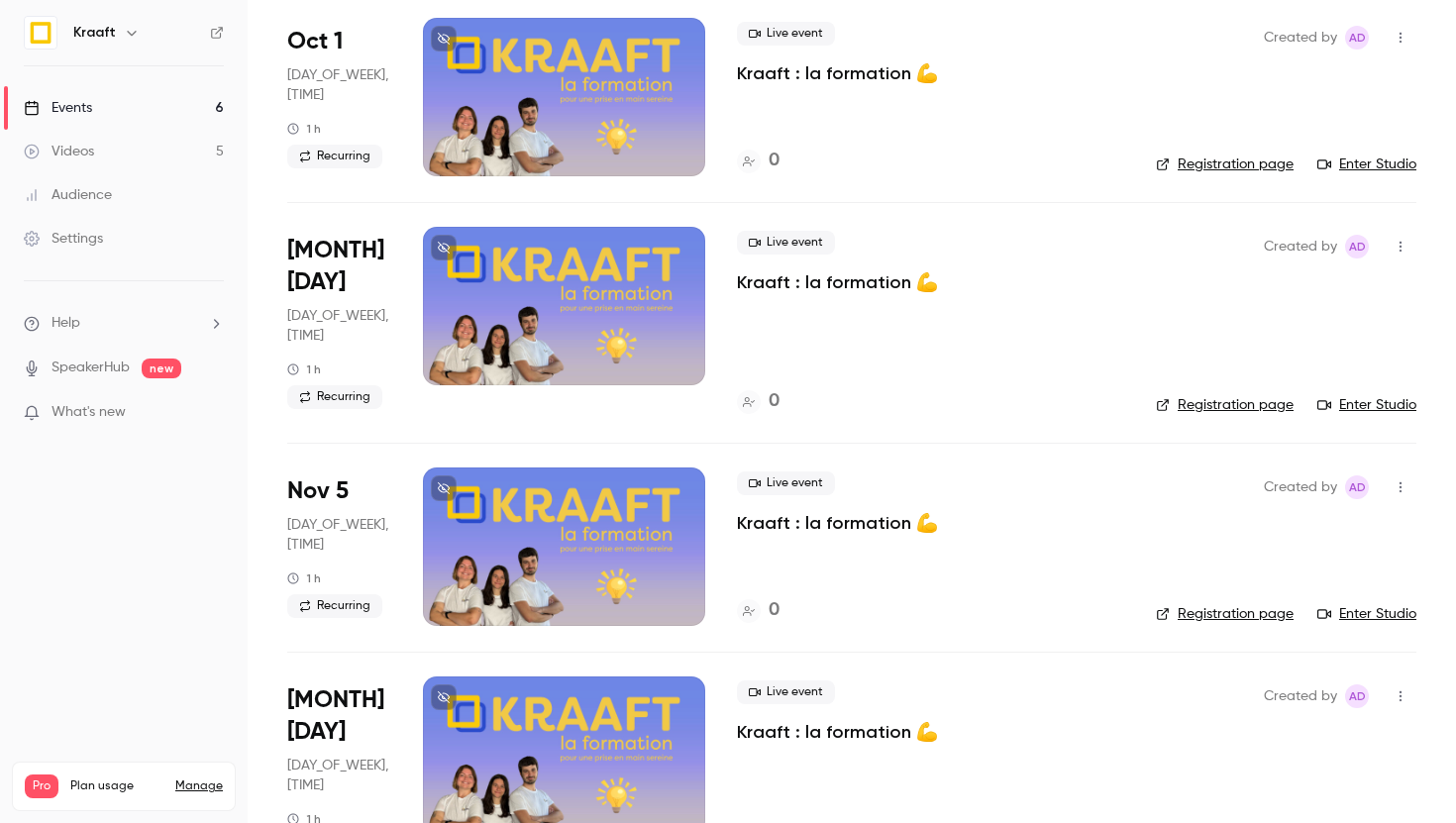 scroll, scrollTop: 0, scrollLeft: 0, axis: both 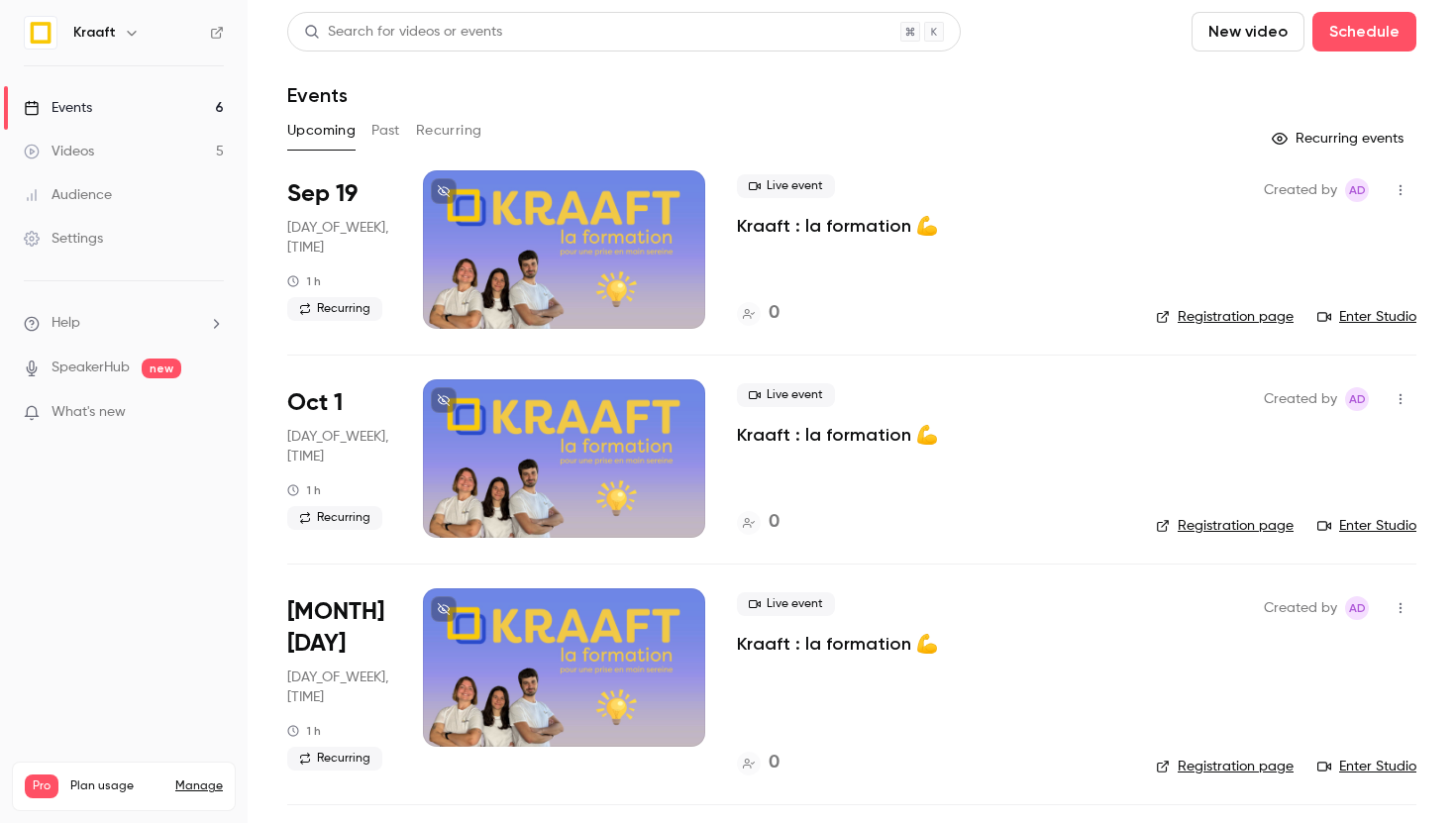 click on "Videos 5" at bounding box center (124, 152) 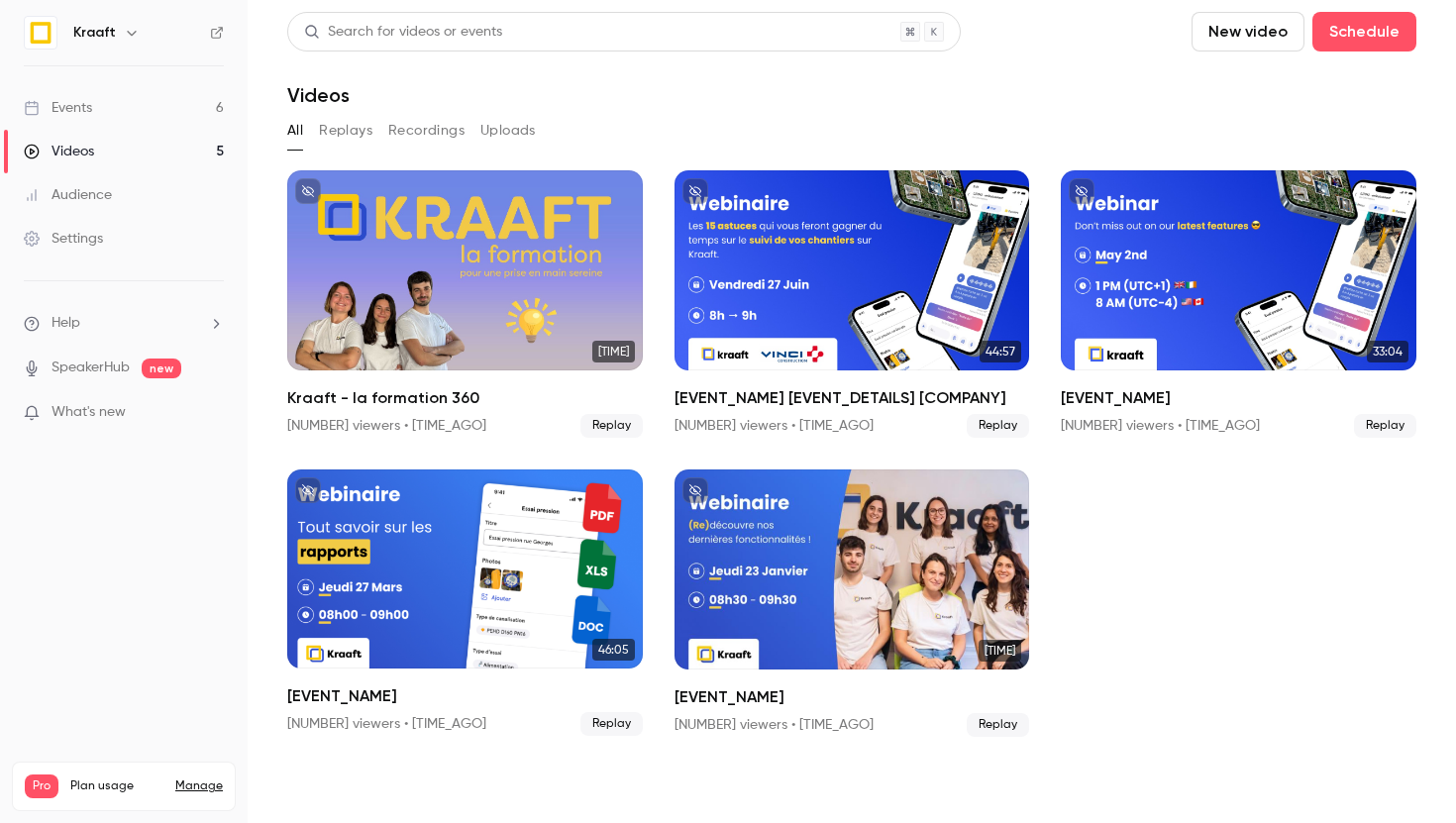click on "Events 6" at bounding box center (124, 108) 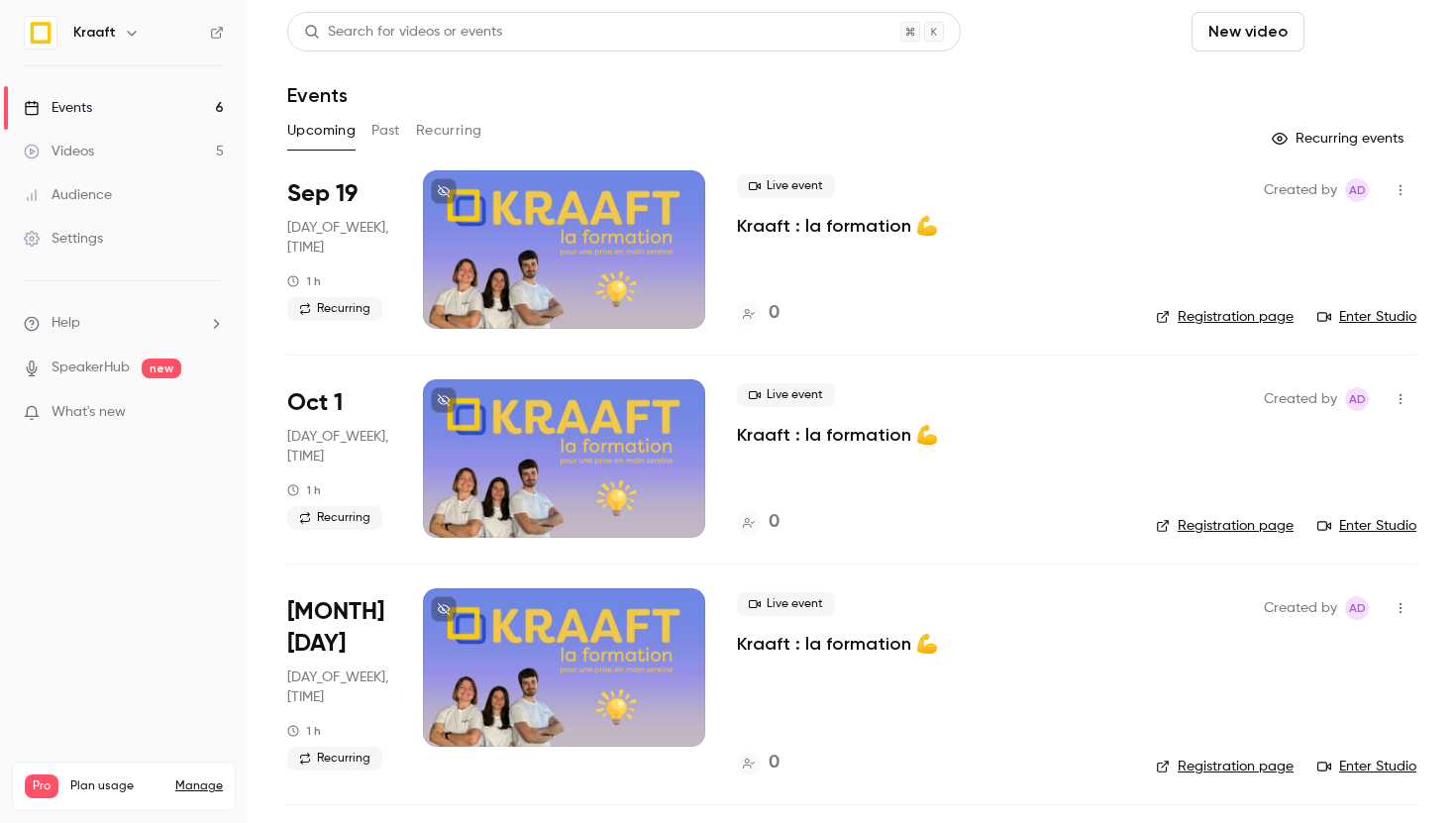 click on "Schedule" at bounding box center (1364, 32) 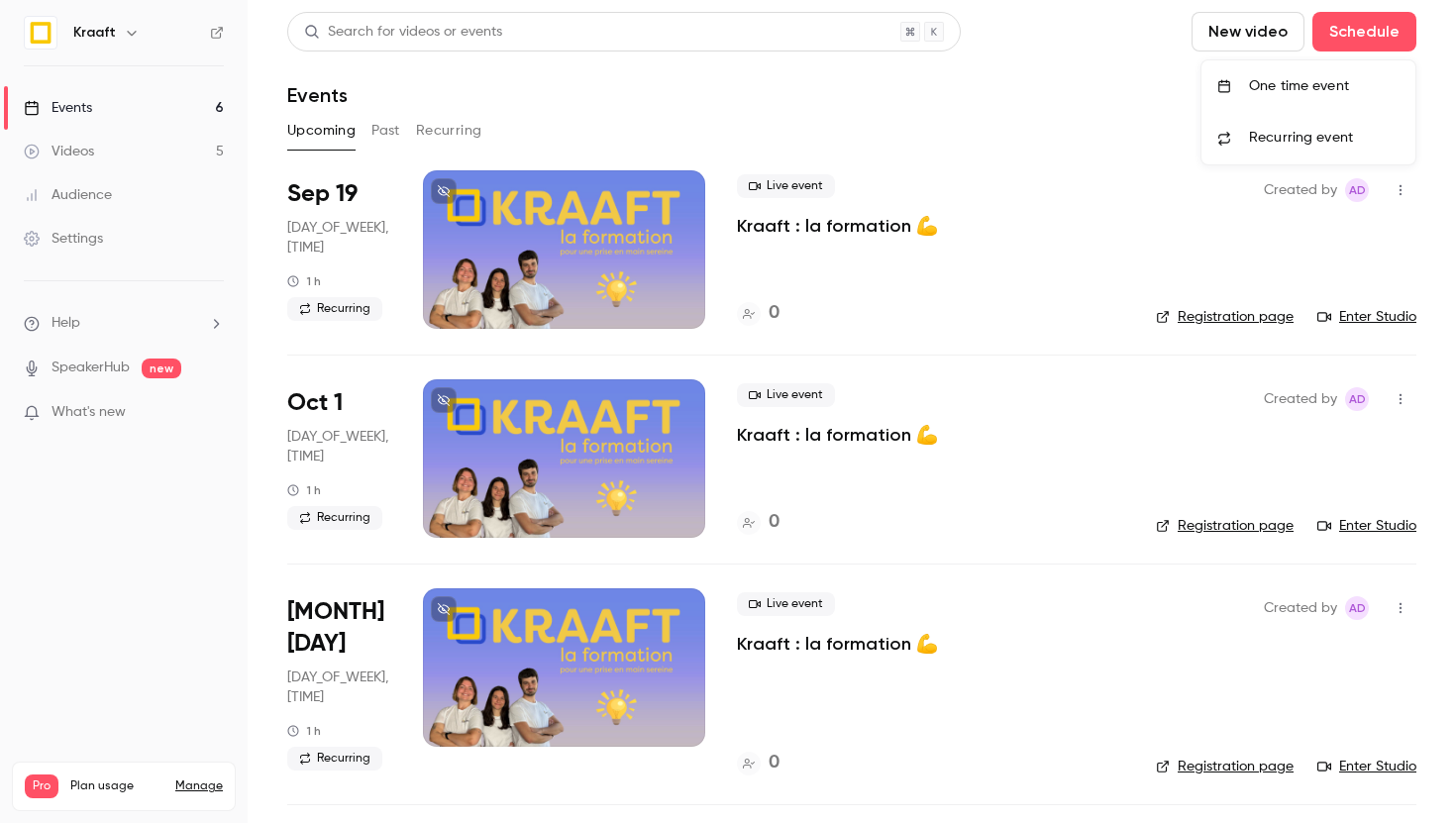 click on "One time event" at bounding box center (1324, 86) 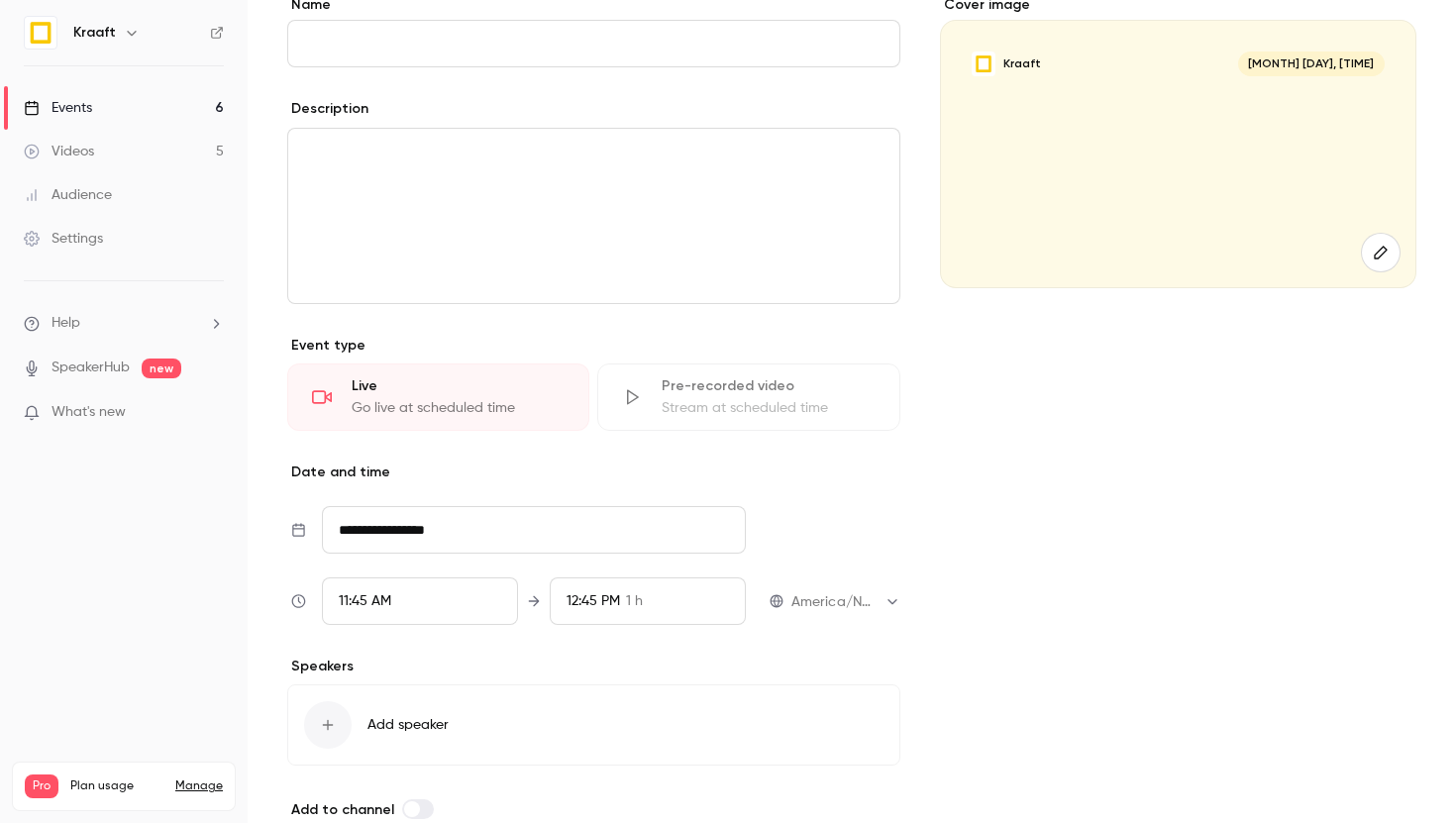 scroll, scrollTop: 190, scrollLeft: 0, axis: vertical 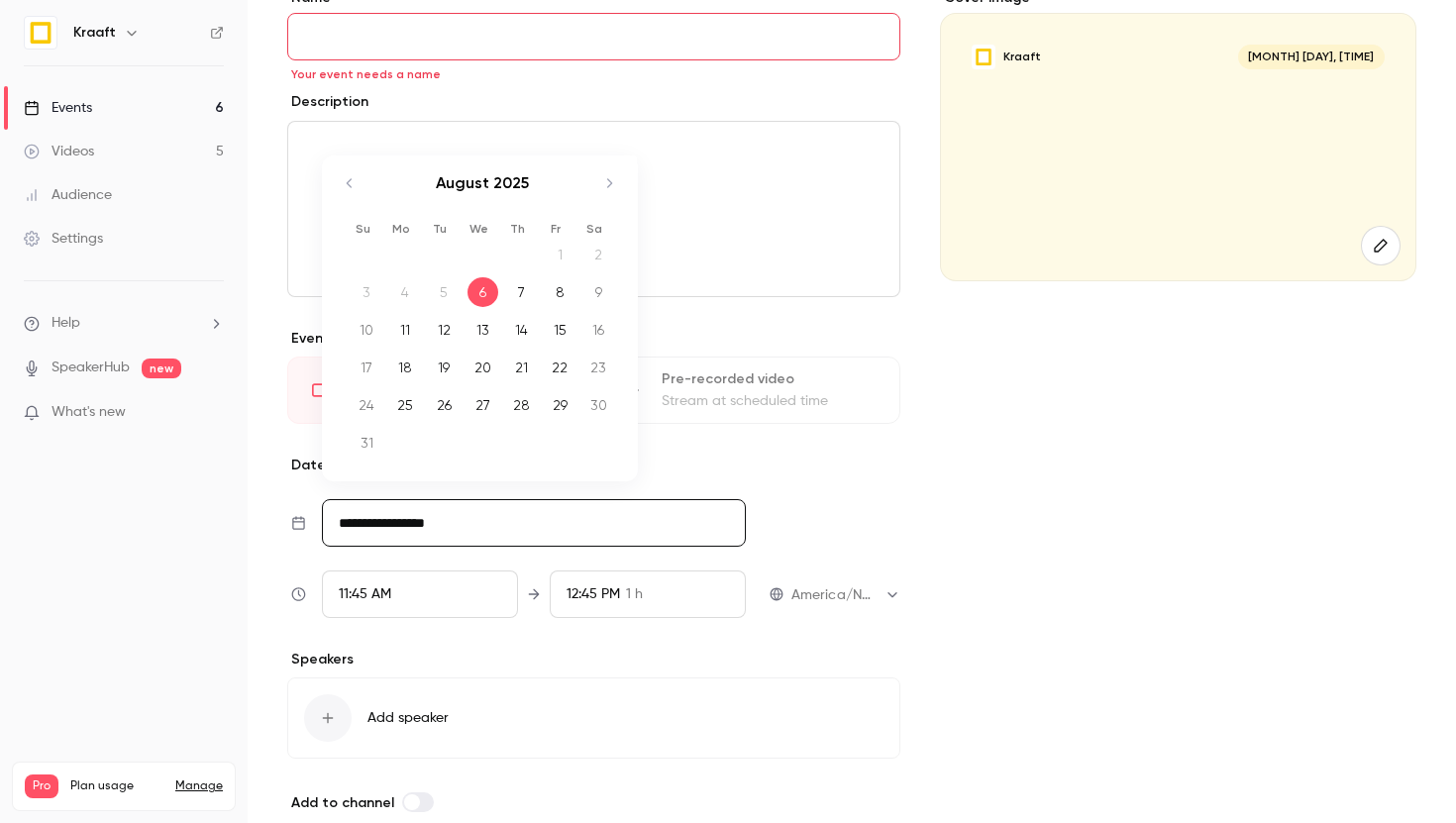 click on "**********" at bounding box center [534, 523] 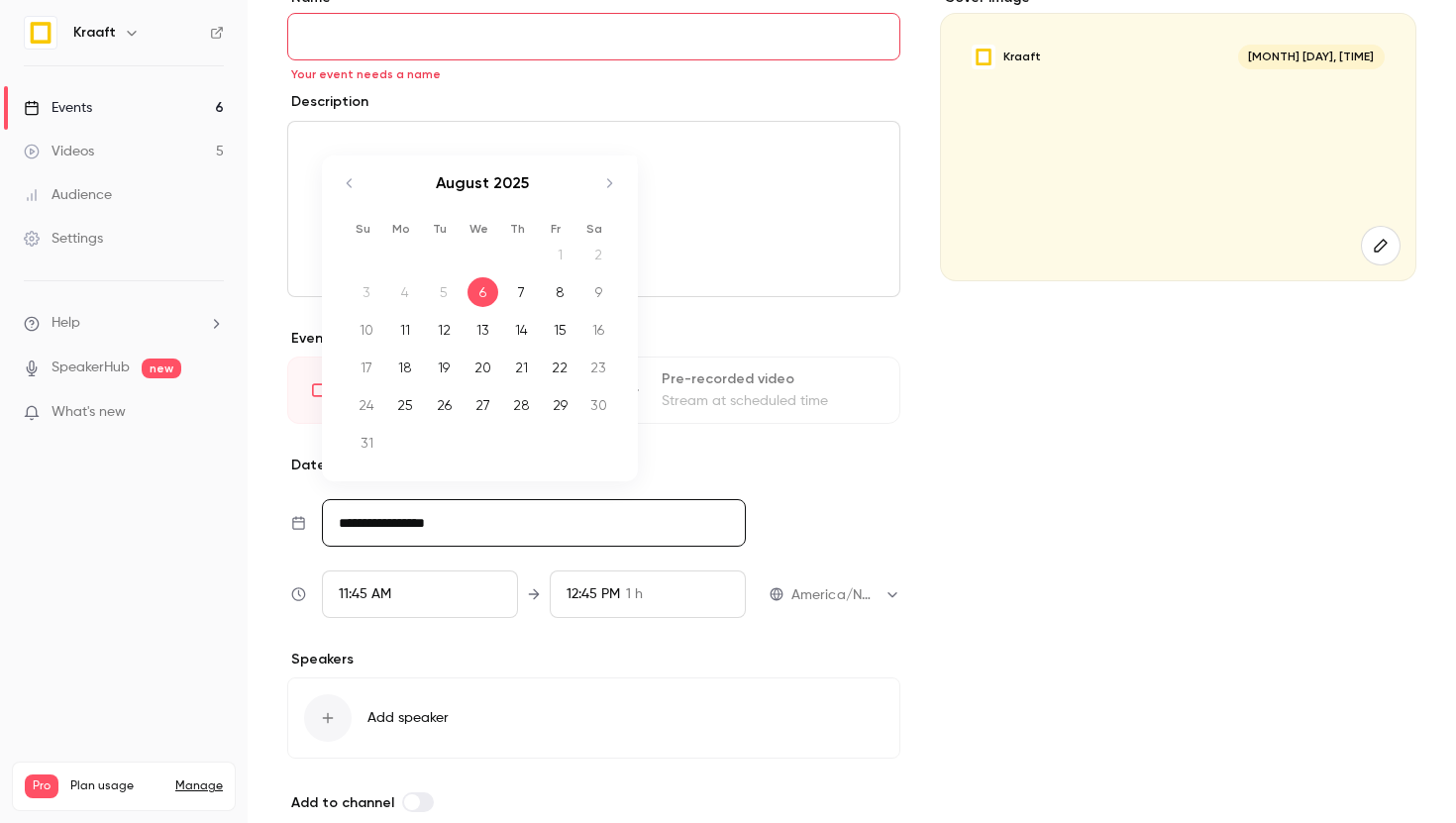 click on "15" at bounding box center [560, 330] 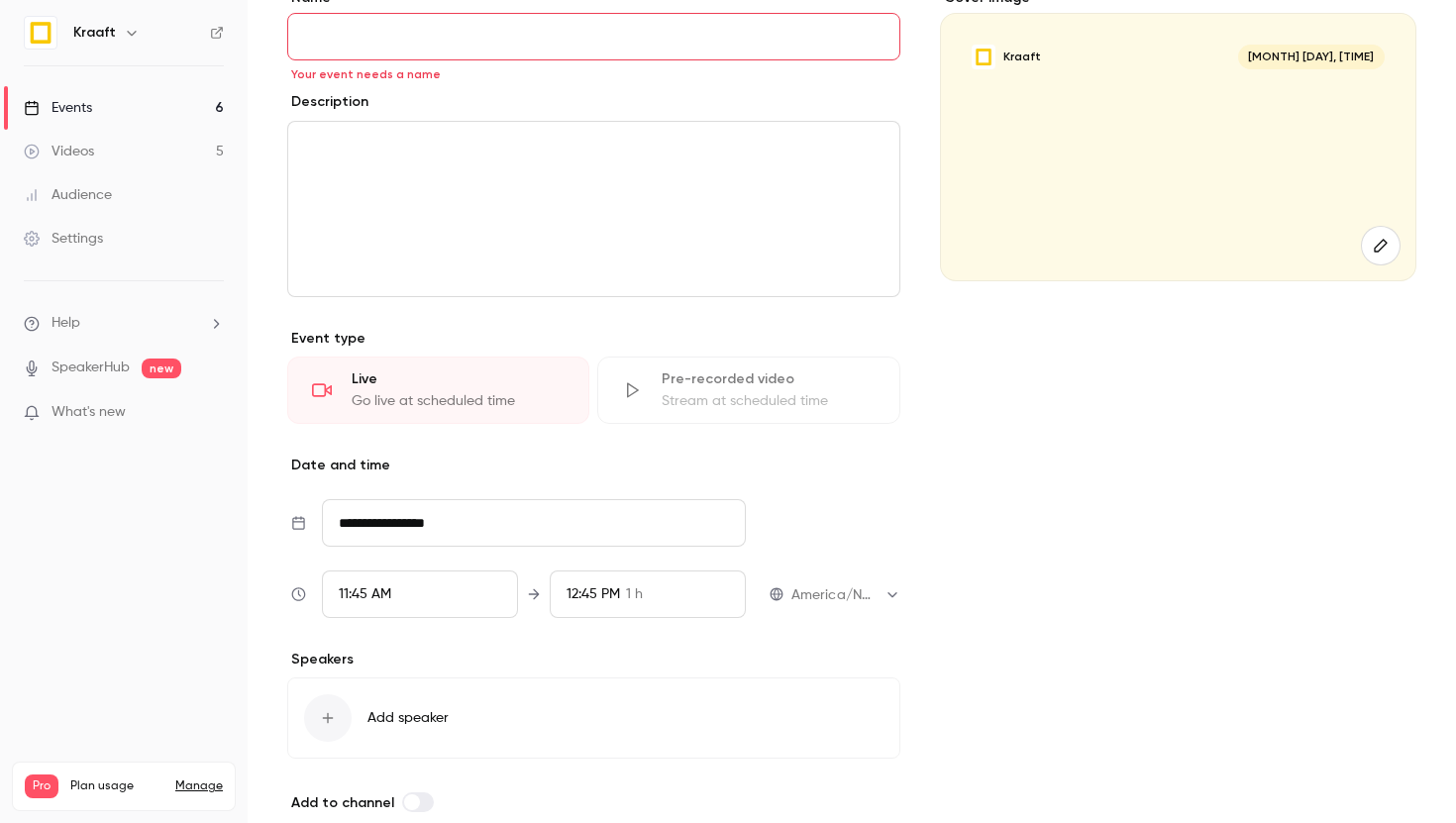 click on "11:45 AM" at bounding box center [420, 594] 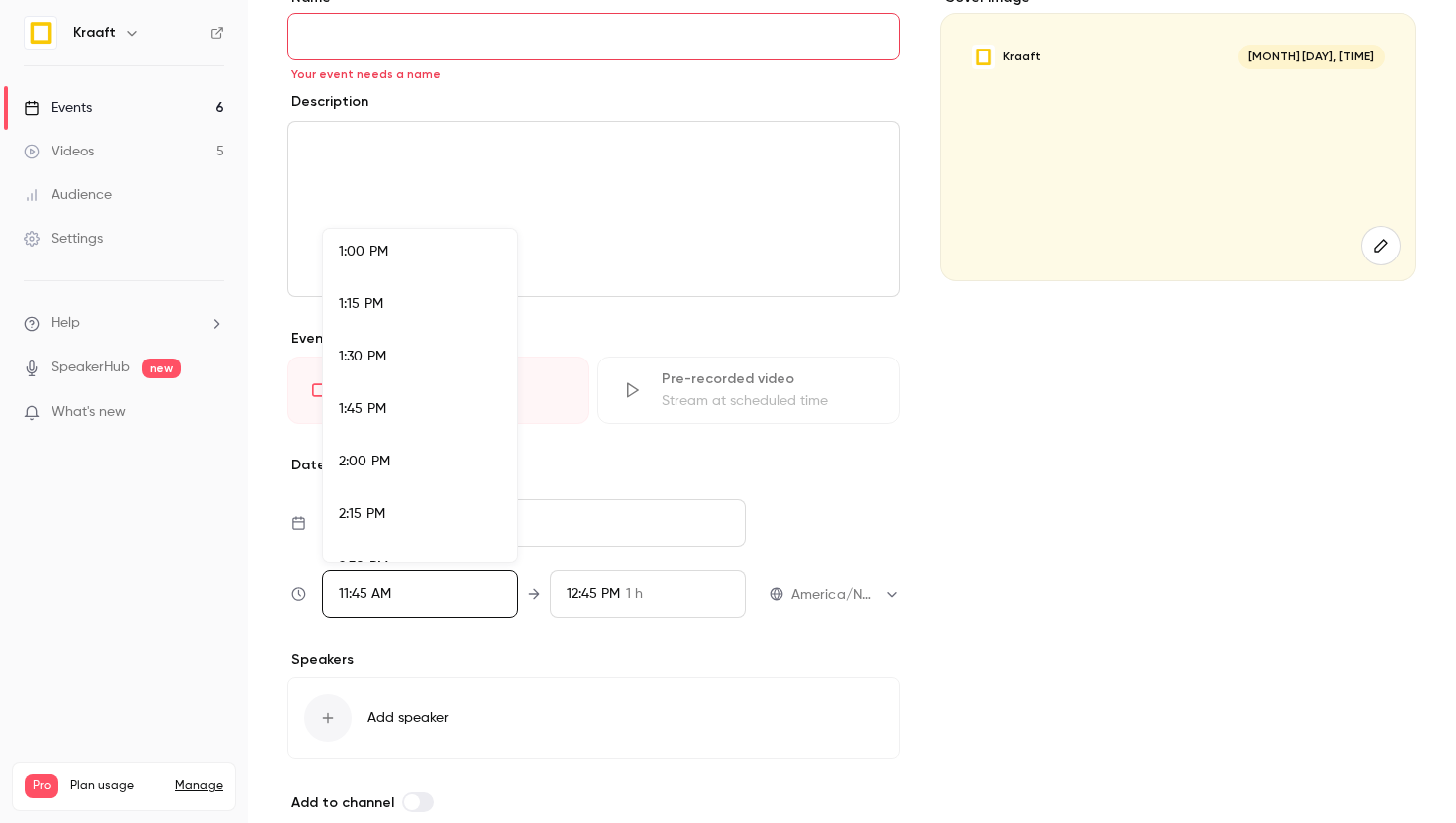 scroll, scrollTop: 2729, scrollLeft: 0, axis: vertical 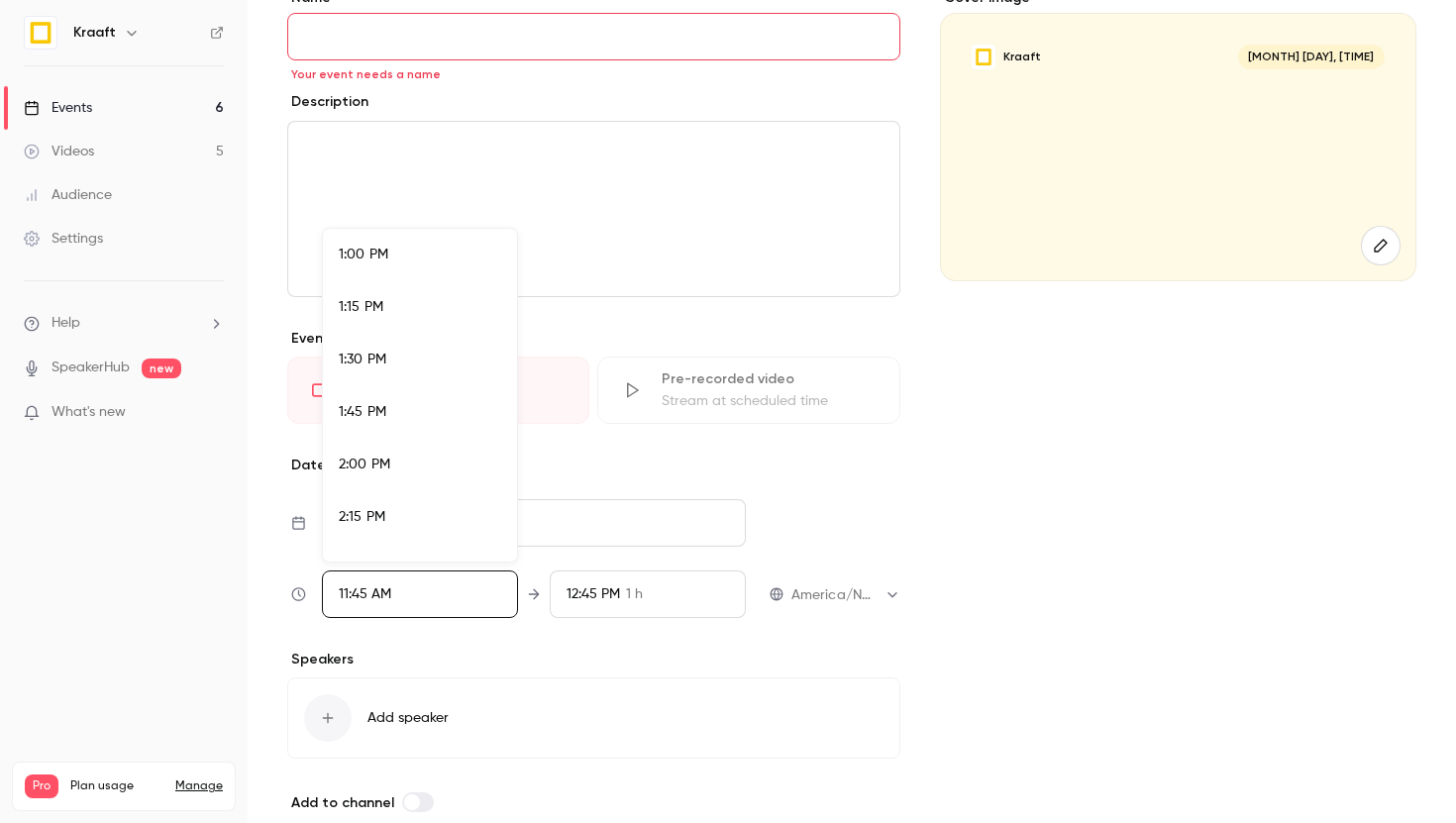 click on "2:00 PM" at bounding box center (420, 464) 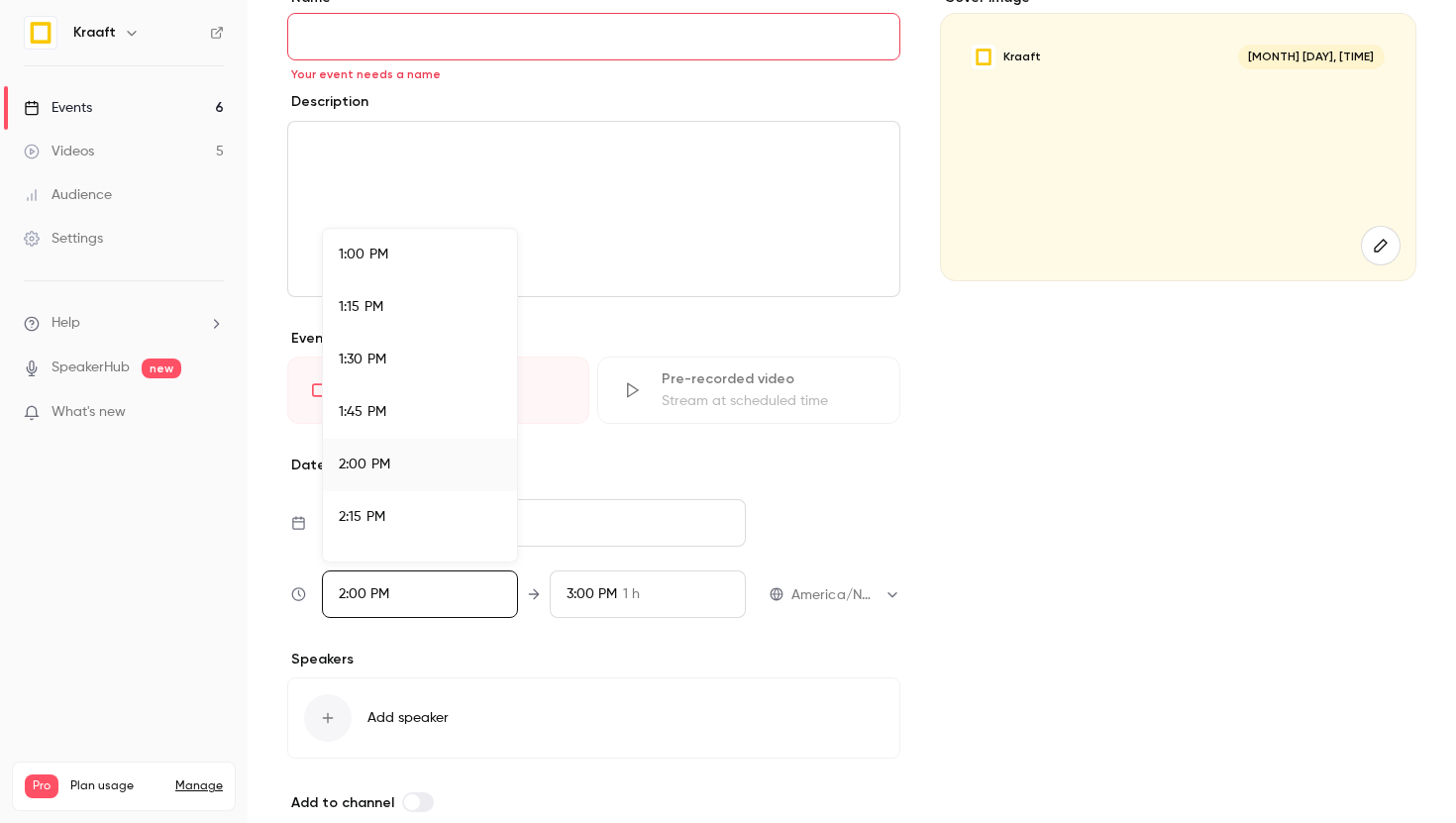 click at bounding box center [728, 411] 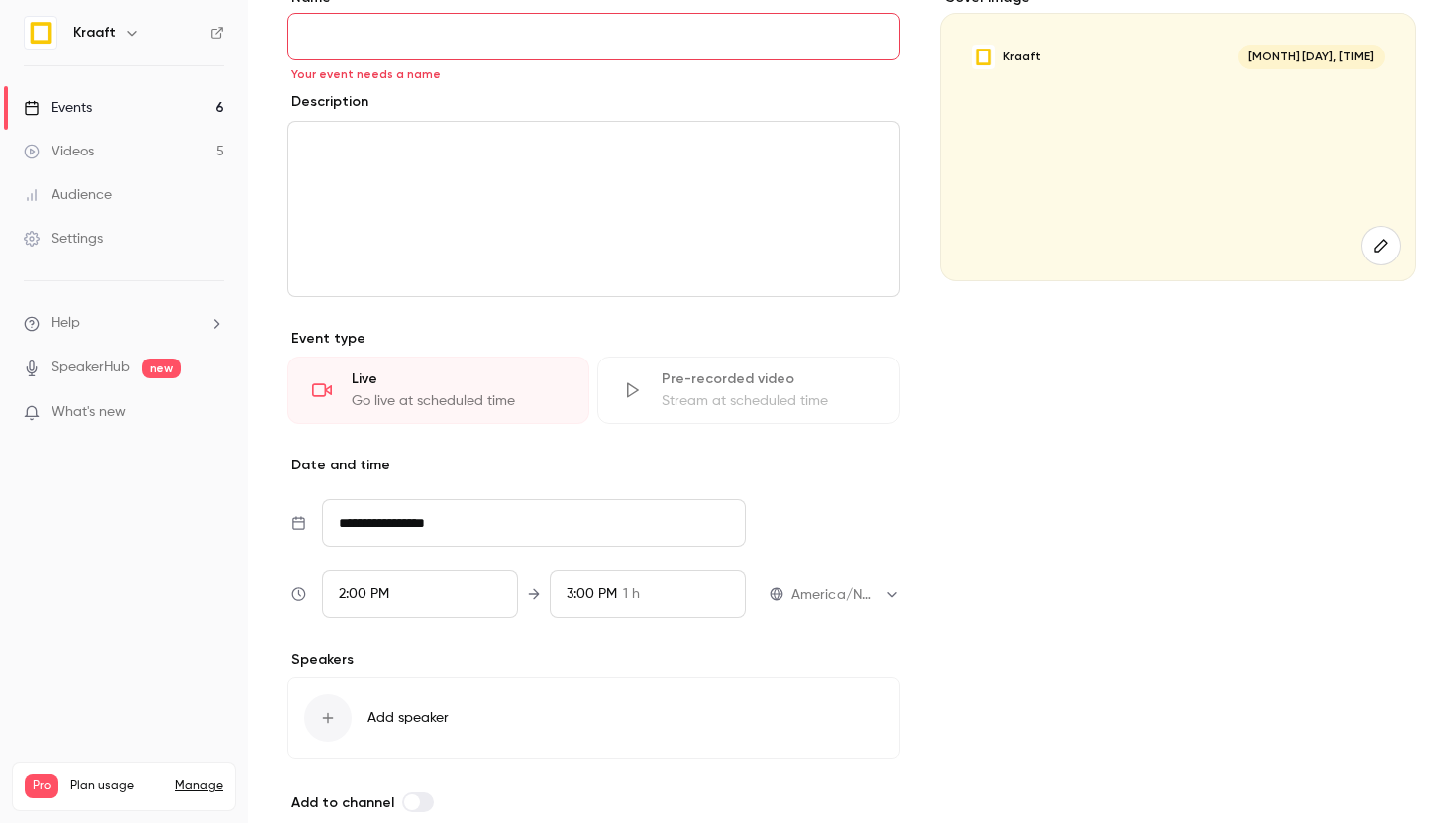 click on "[TIME] [DURATION]" at bounding box center [648, 594] 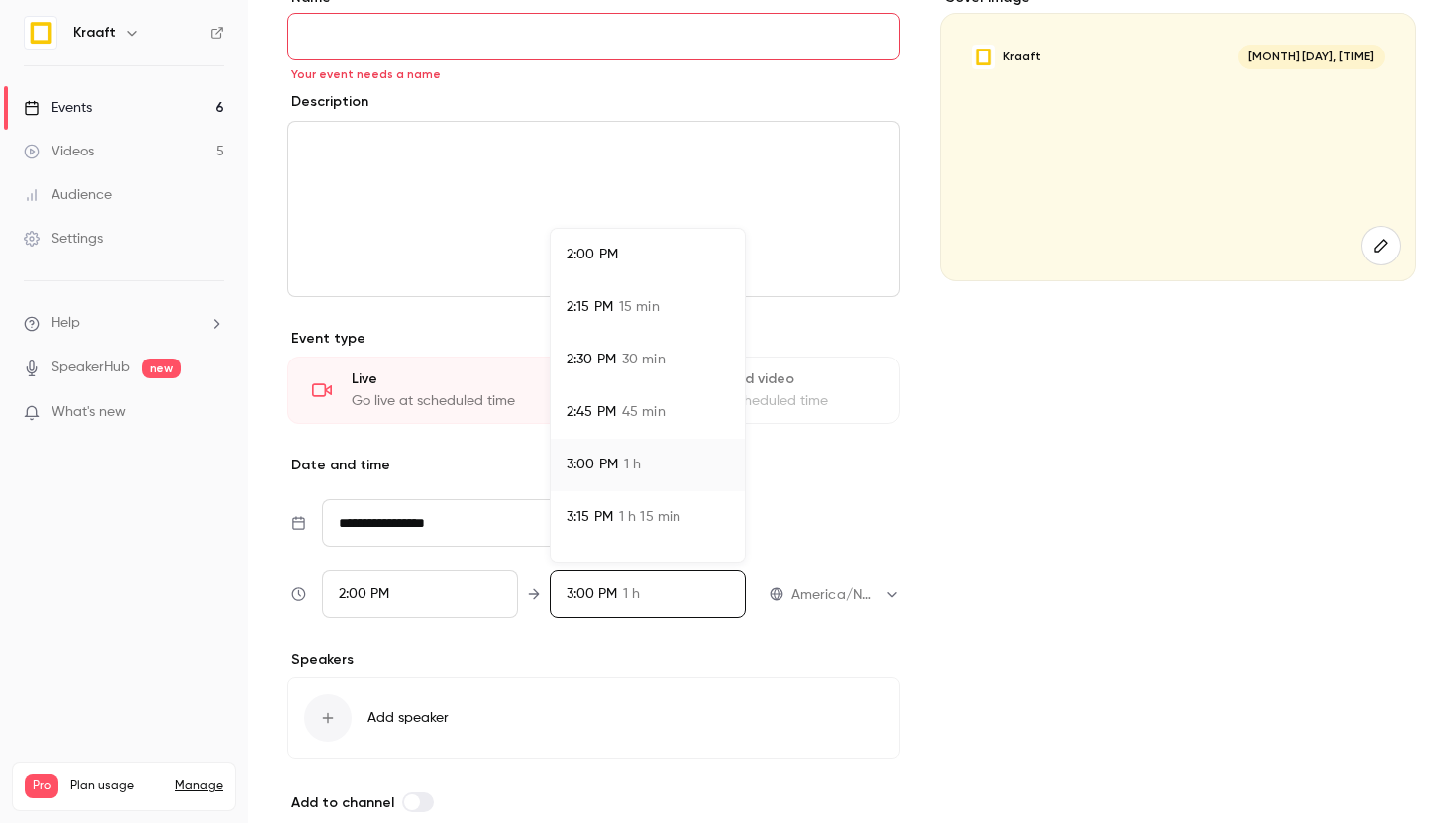 click on "[TIME] [DURATION]" at bounding box center [648, 360] 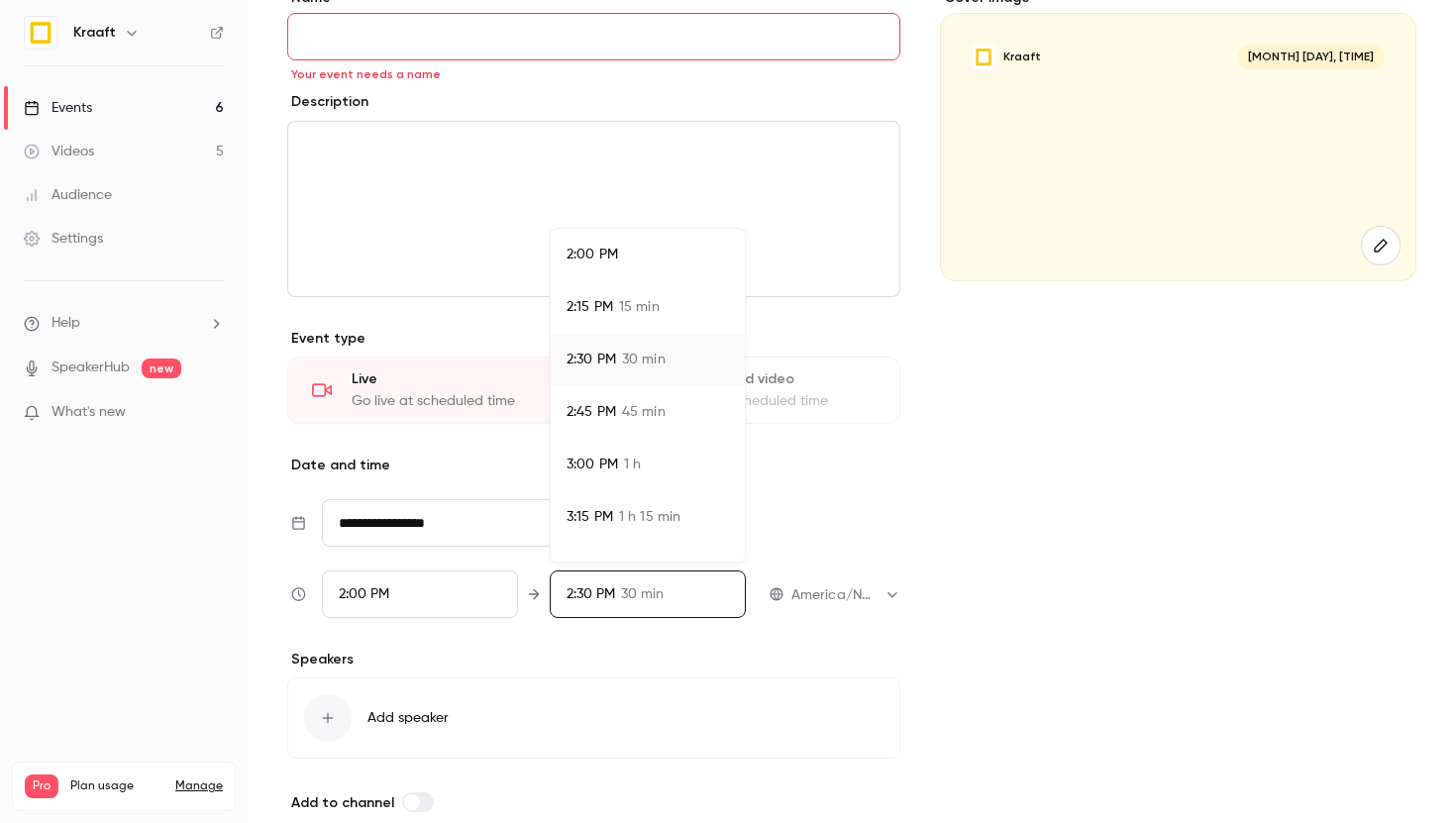 click at bounding box center [728, 411] 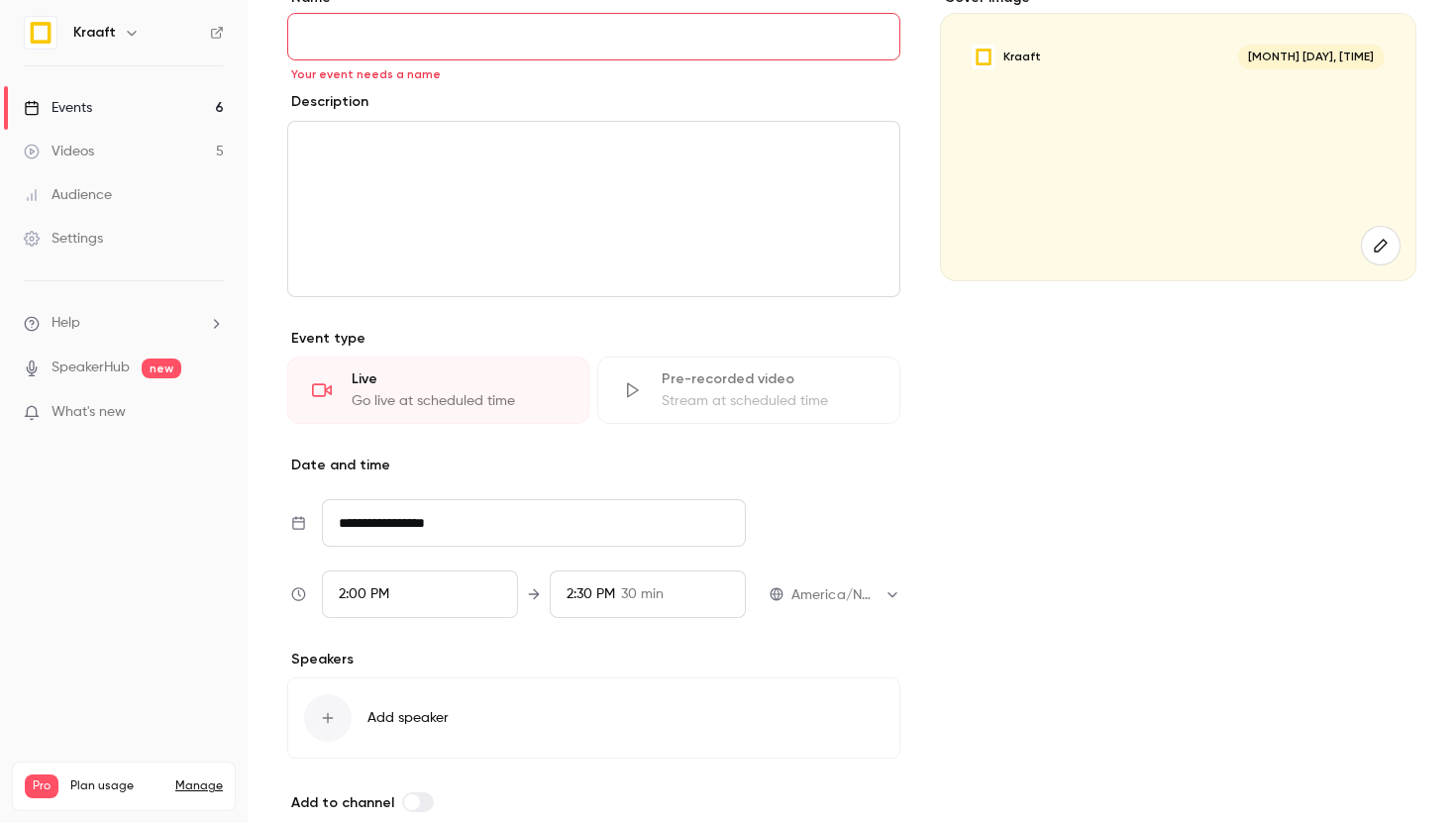 click at bounding box center (328, 718) 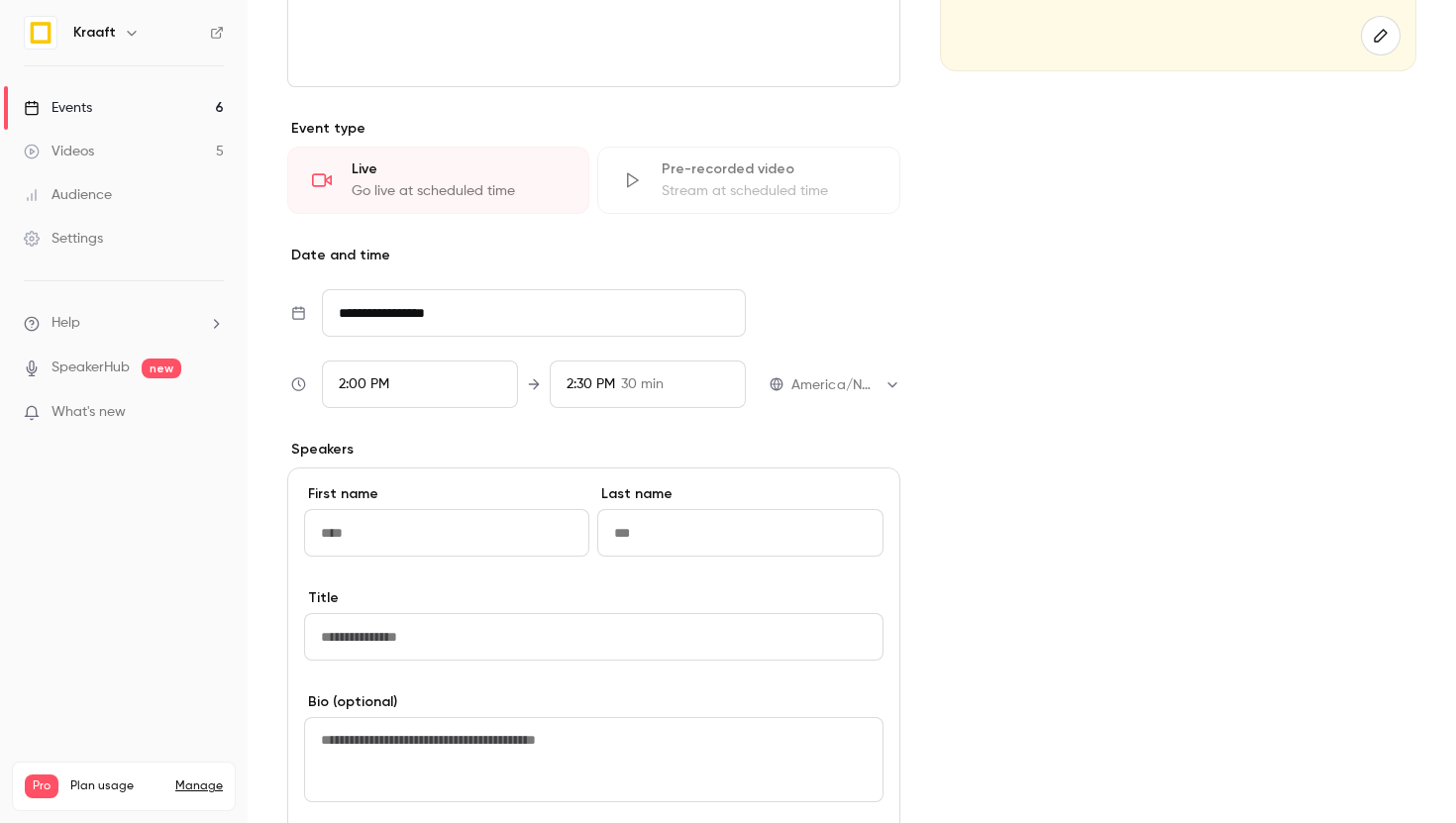 scroll, scrollTop: 402, scrollLeft: 0, axis: vertical 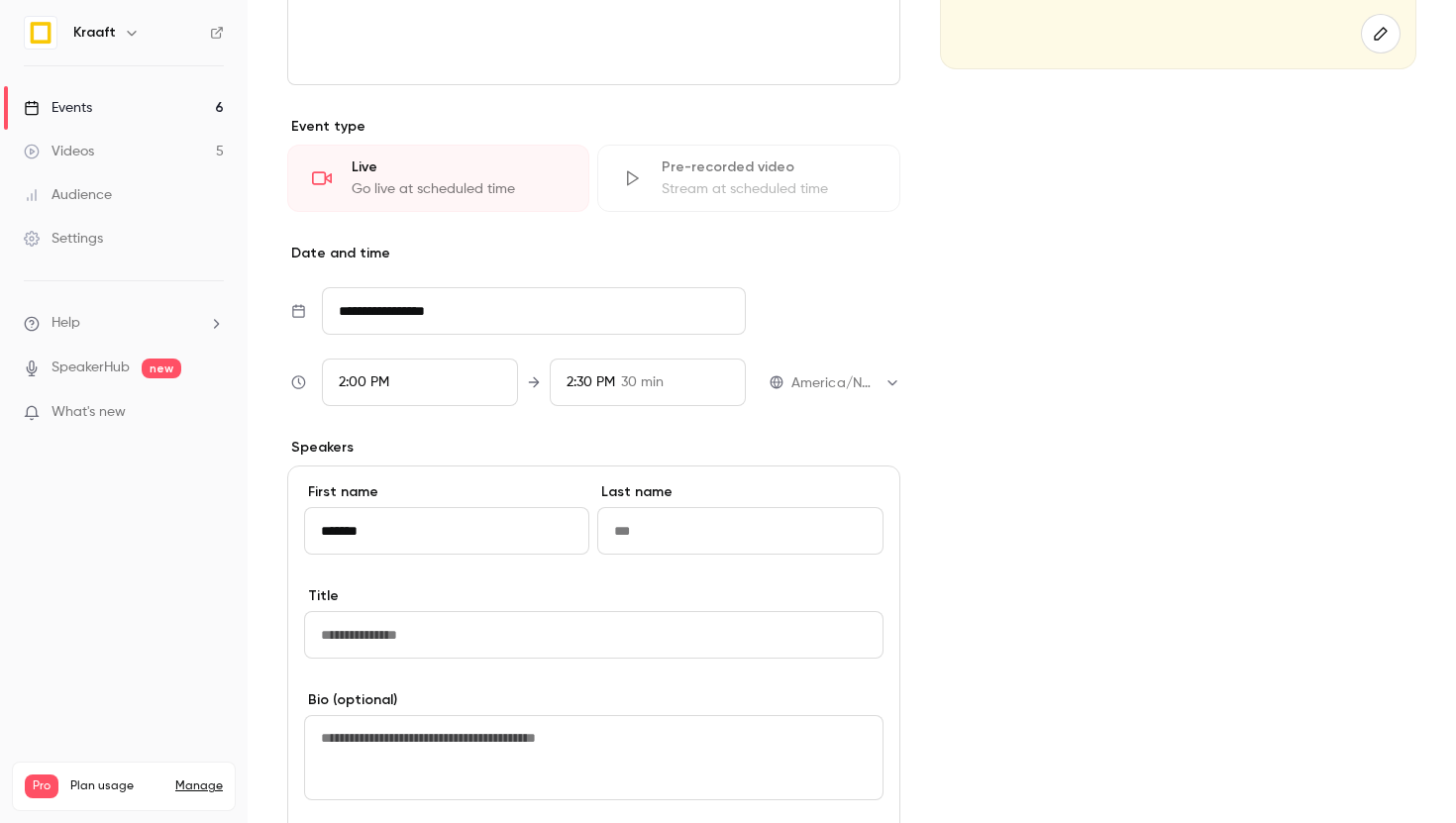type on "*******" 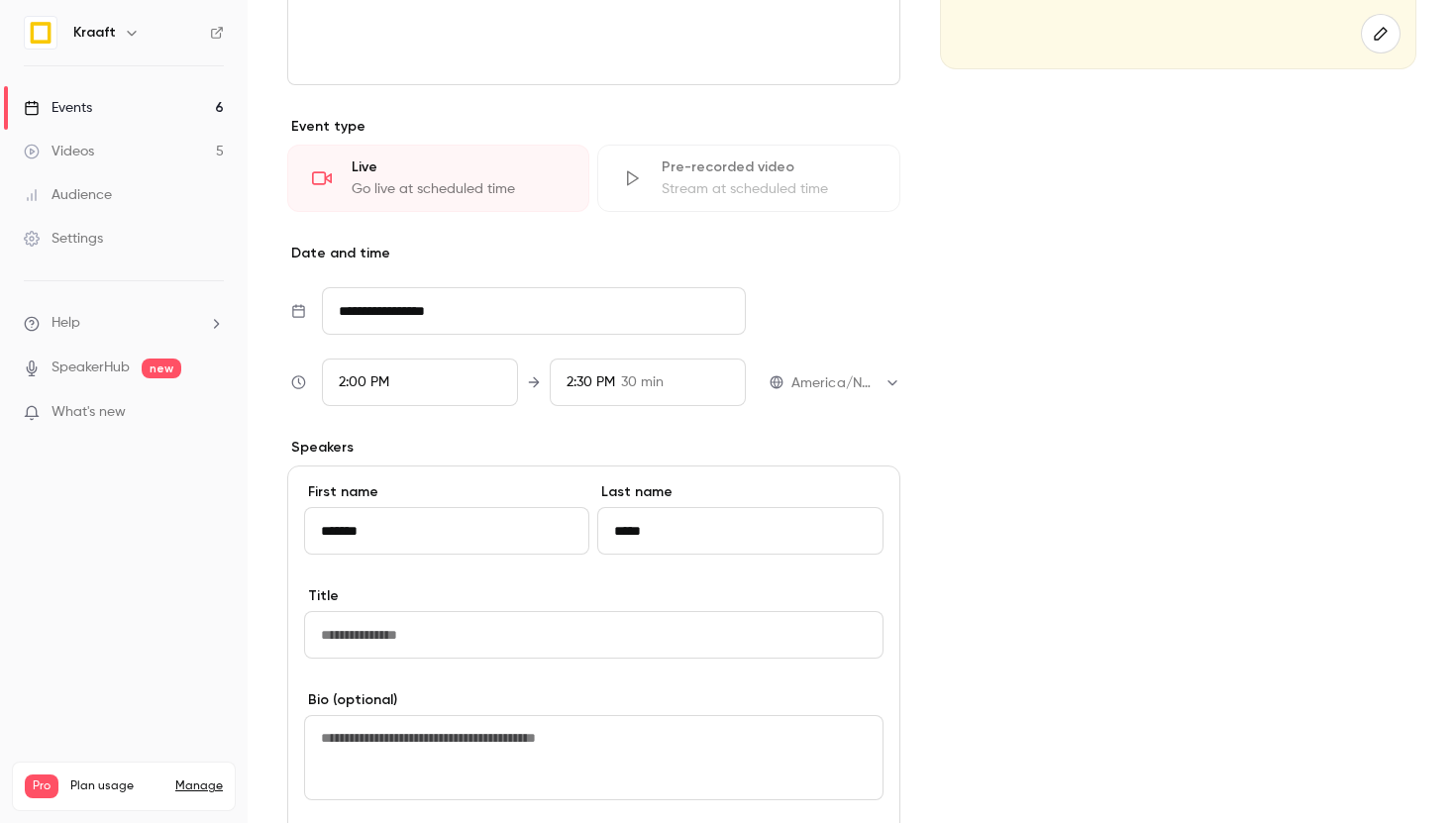 type on "*****" 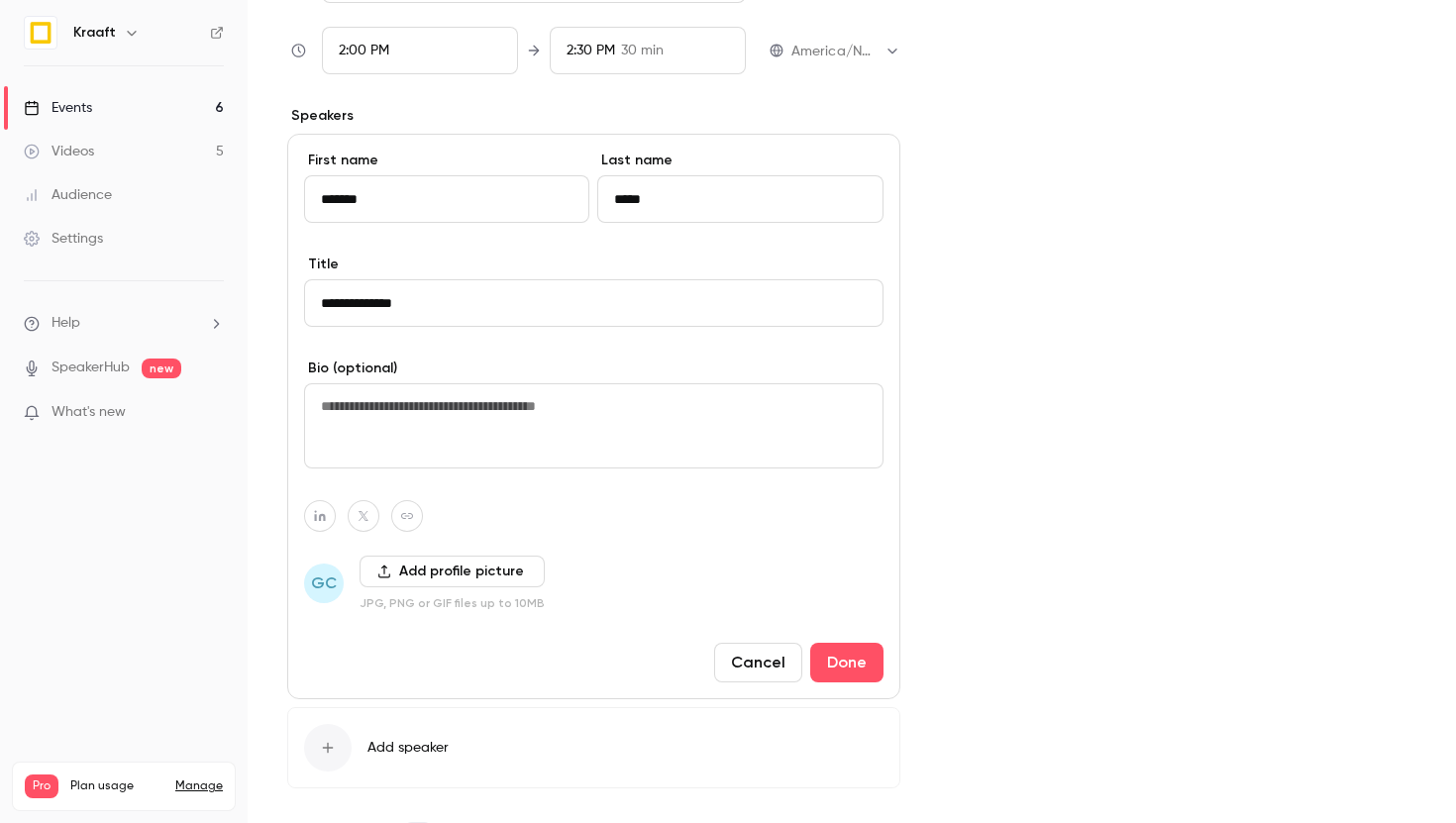 scroll, scrollTop: 732, scrollLeft: 0, axis: vertical 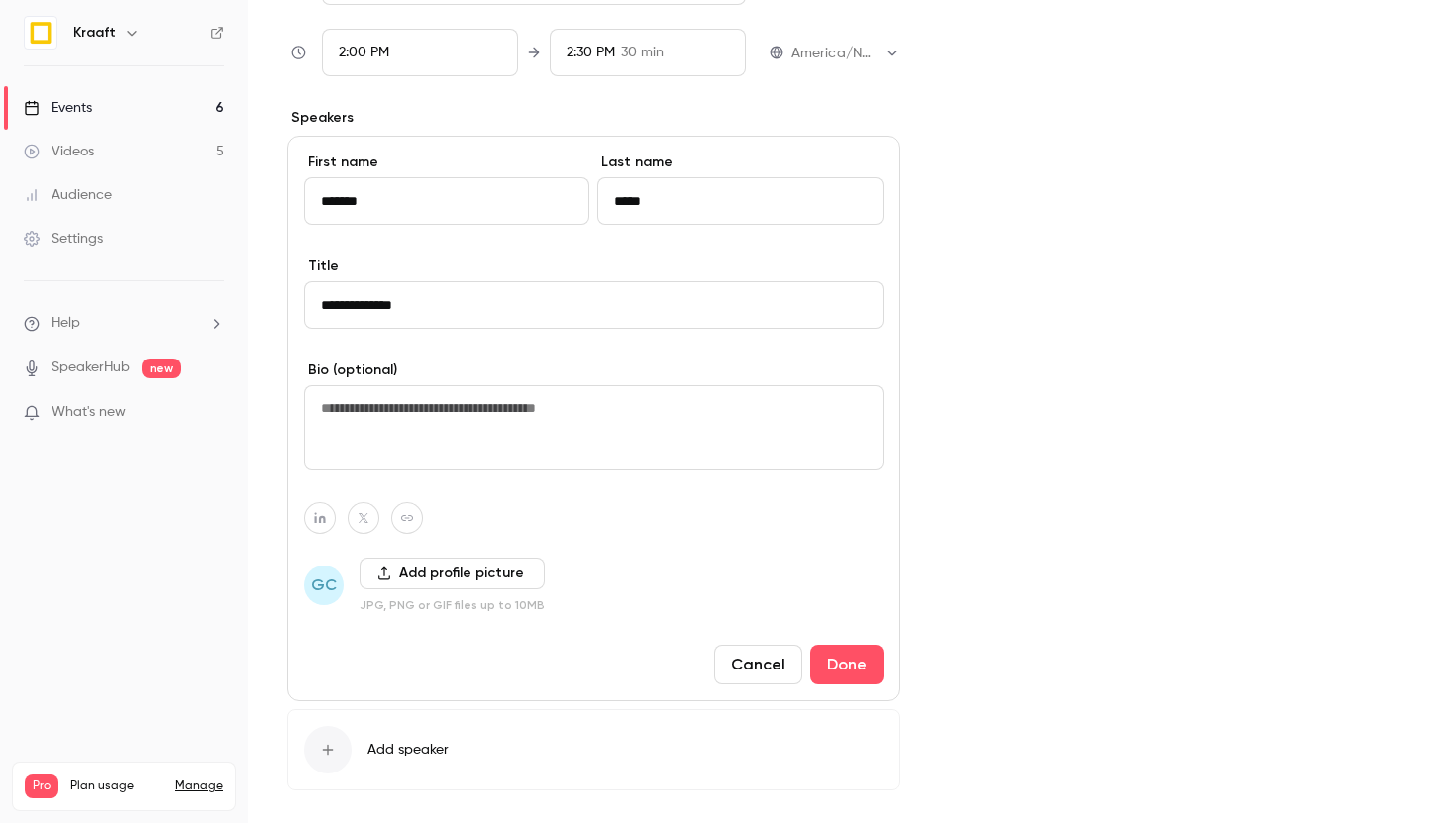 type on "**********" 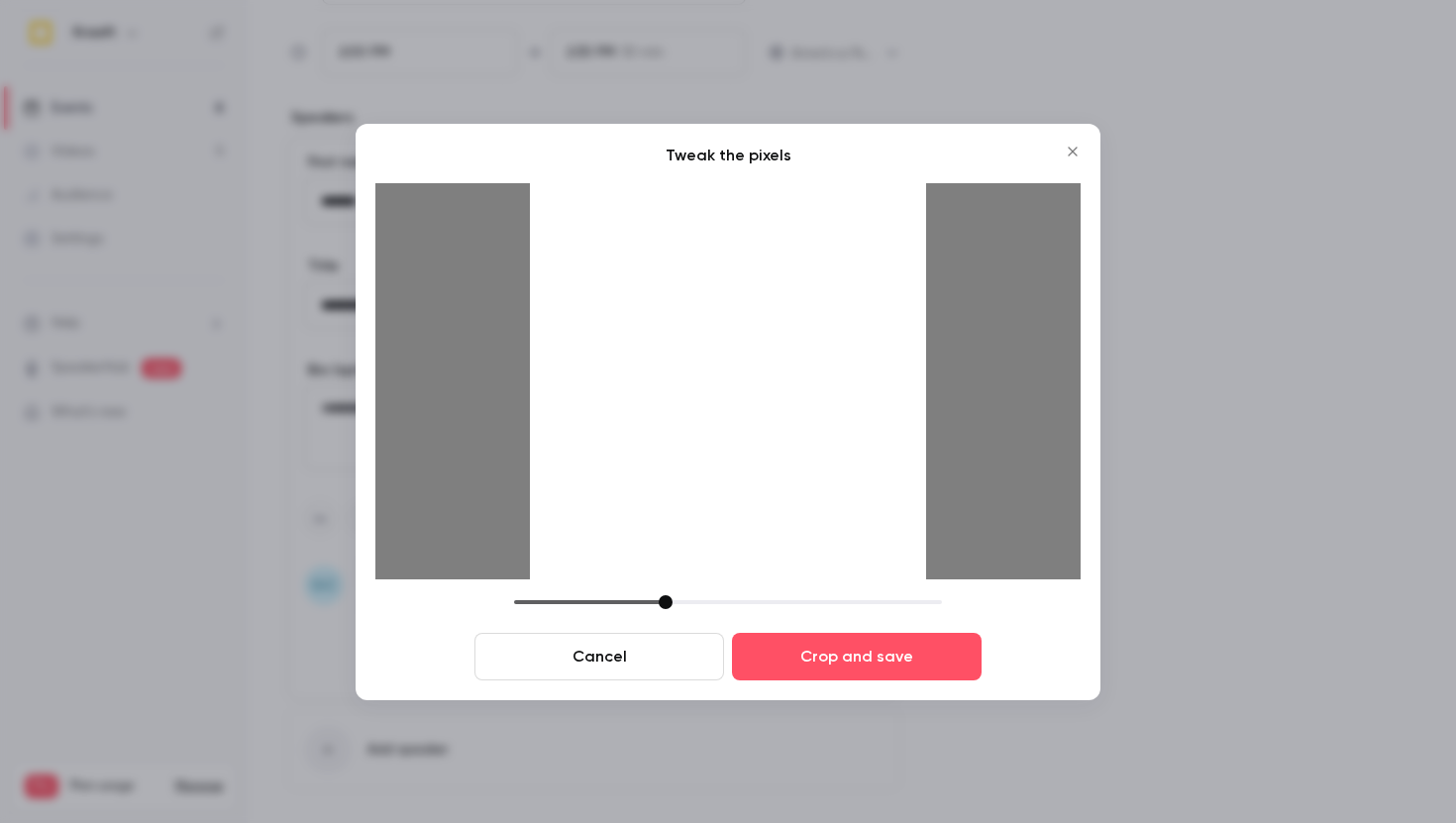 drag, startPoint x: 656, startPoint y: 597, endPoint x: 666, endPoint y: 596, distance: 10.049876 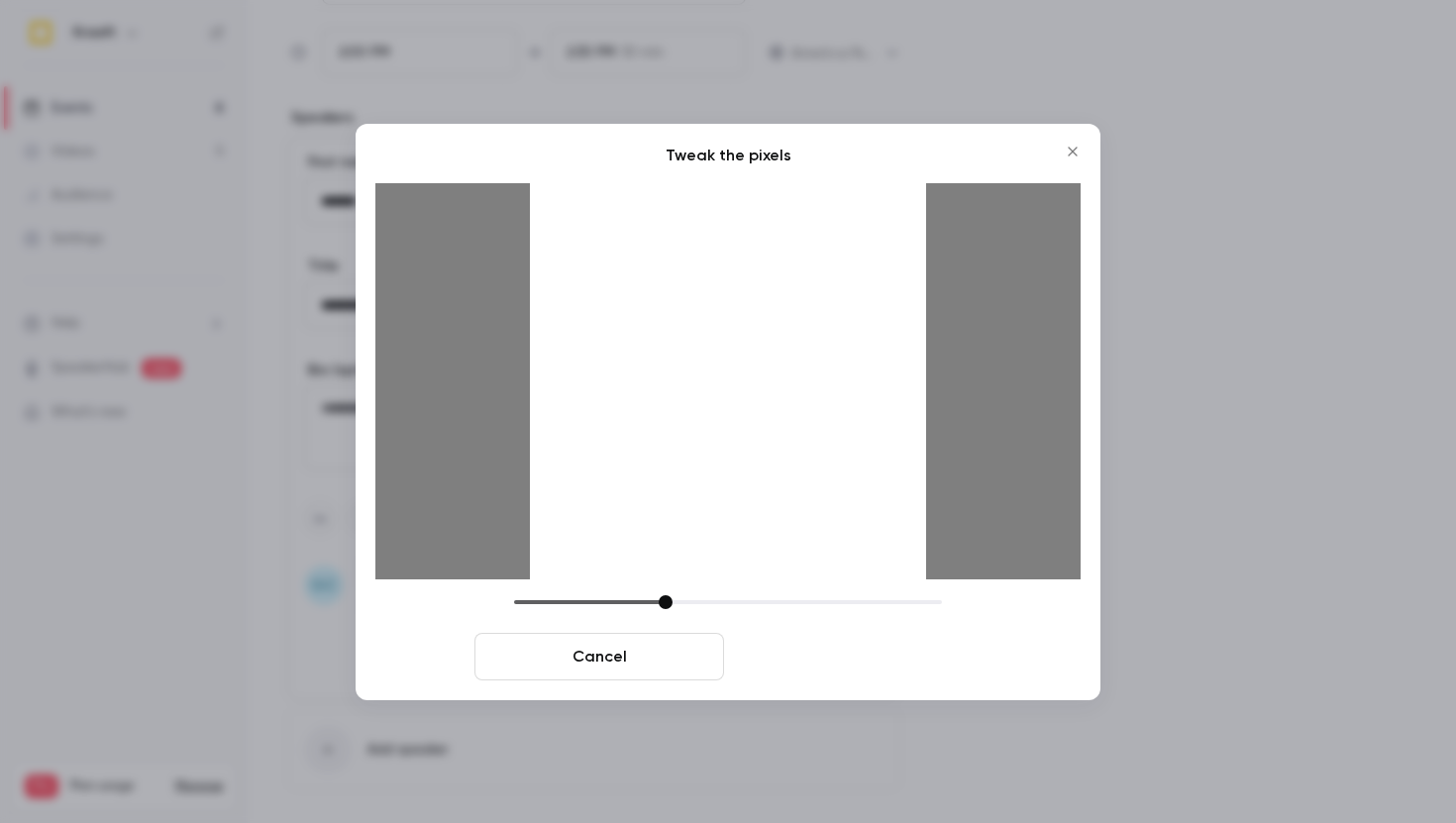 click on "Crop and save" at bounding box center [857, 657] 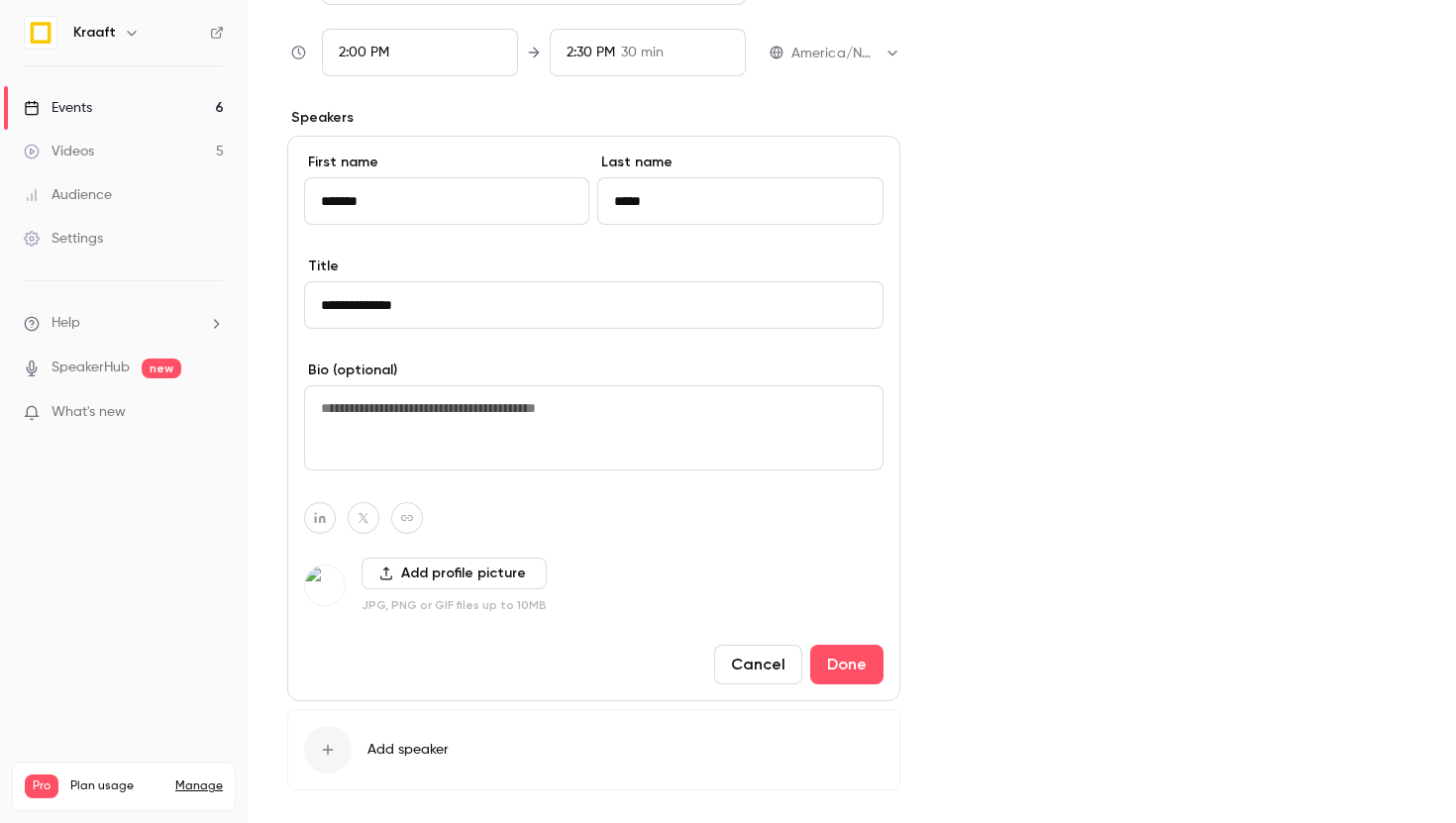 click on "[MONTH] [DAY], [TIME]" at bounding box center (1178, 146) 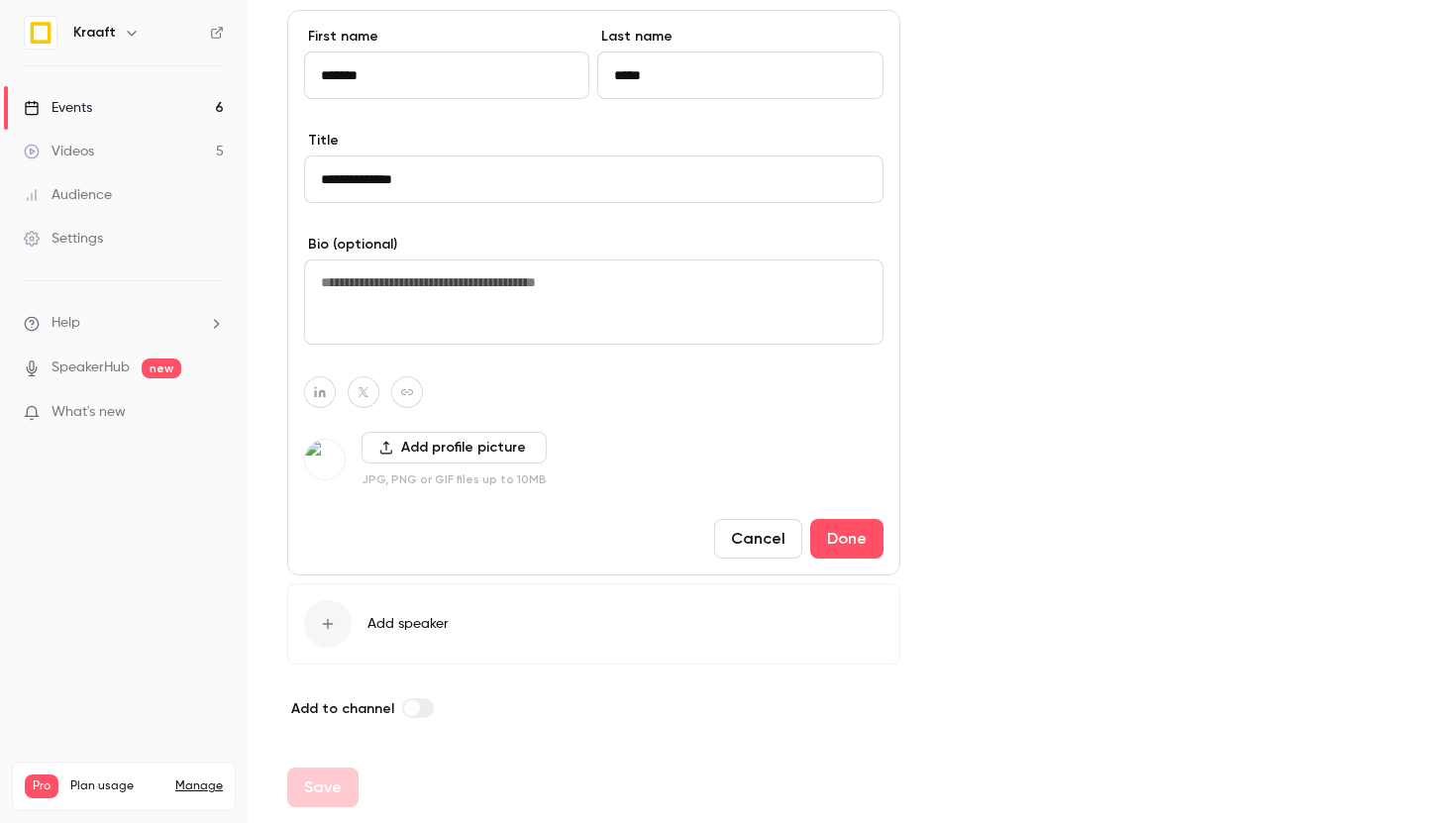 scroll, scrollTop: 851, scrollLeft: 0, axis: vertical 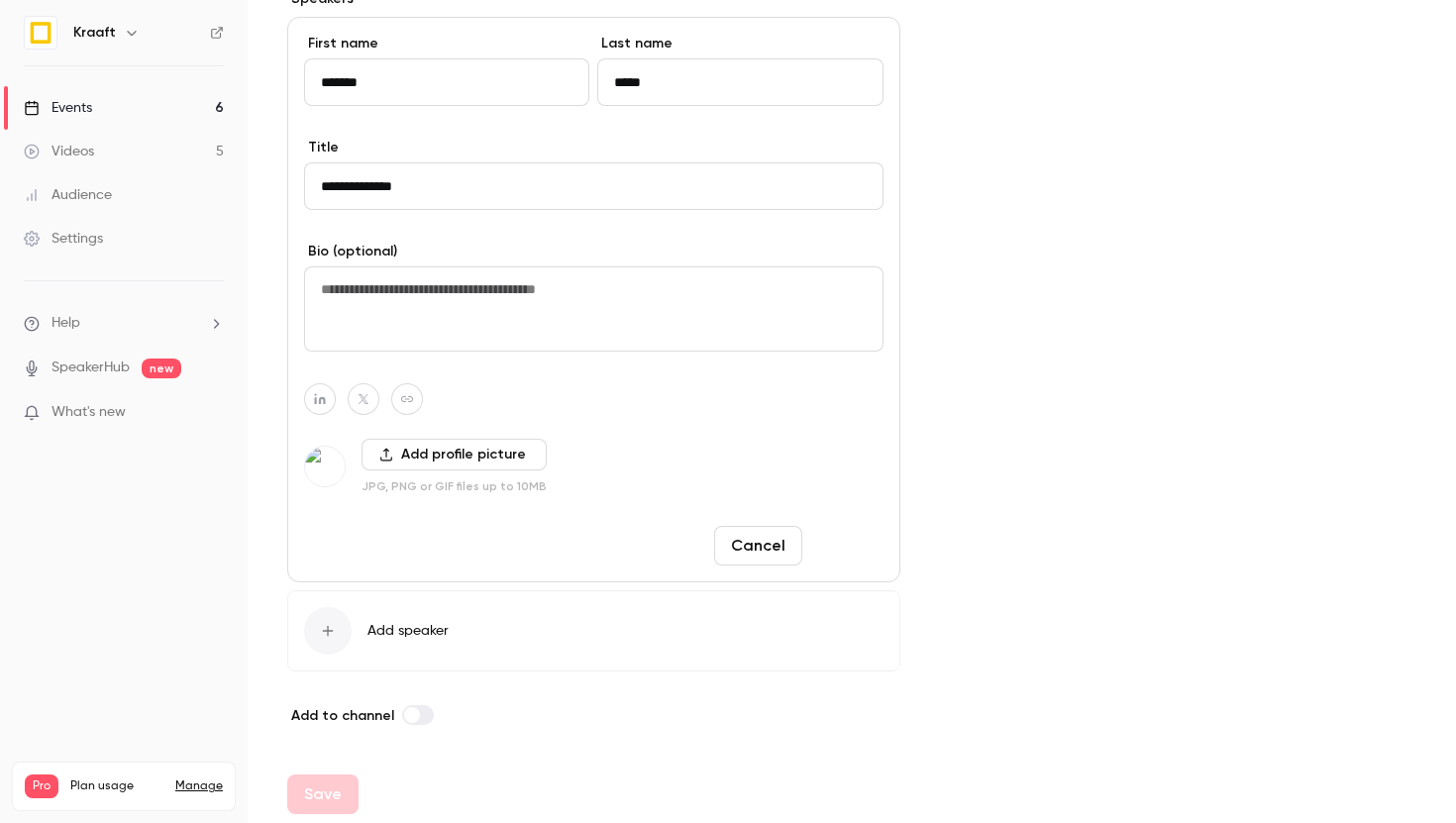click on "Done" at bounding box center (847, 546) 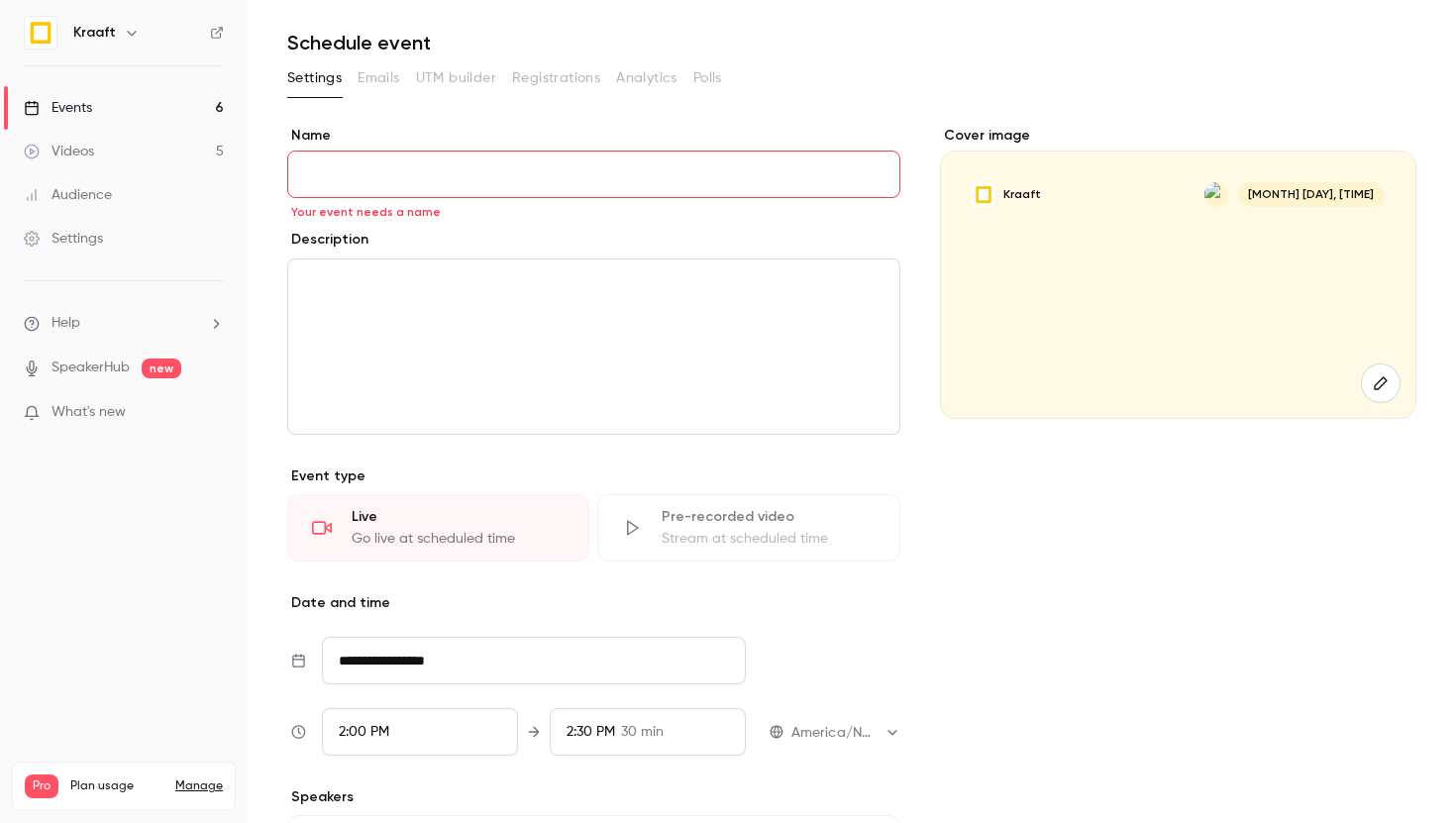 scroll, scrollTop: 32, scrollLeft: 0, axis: vertical 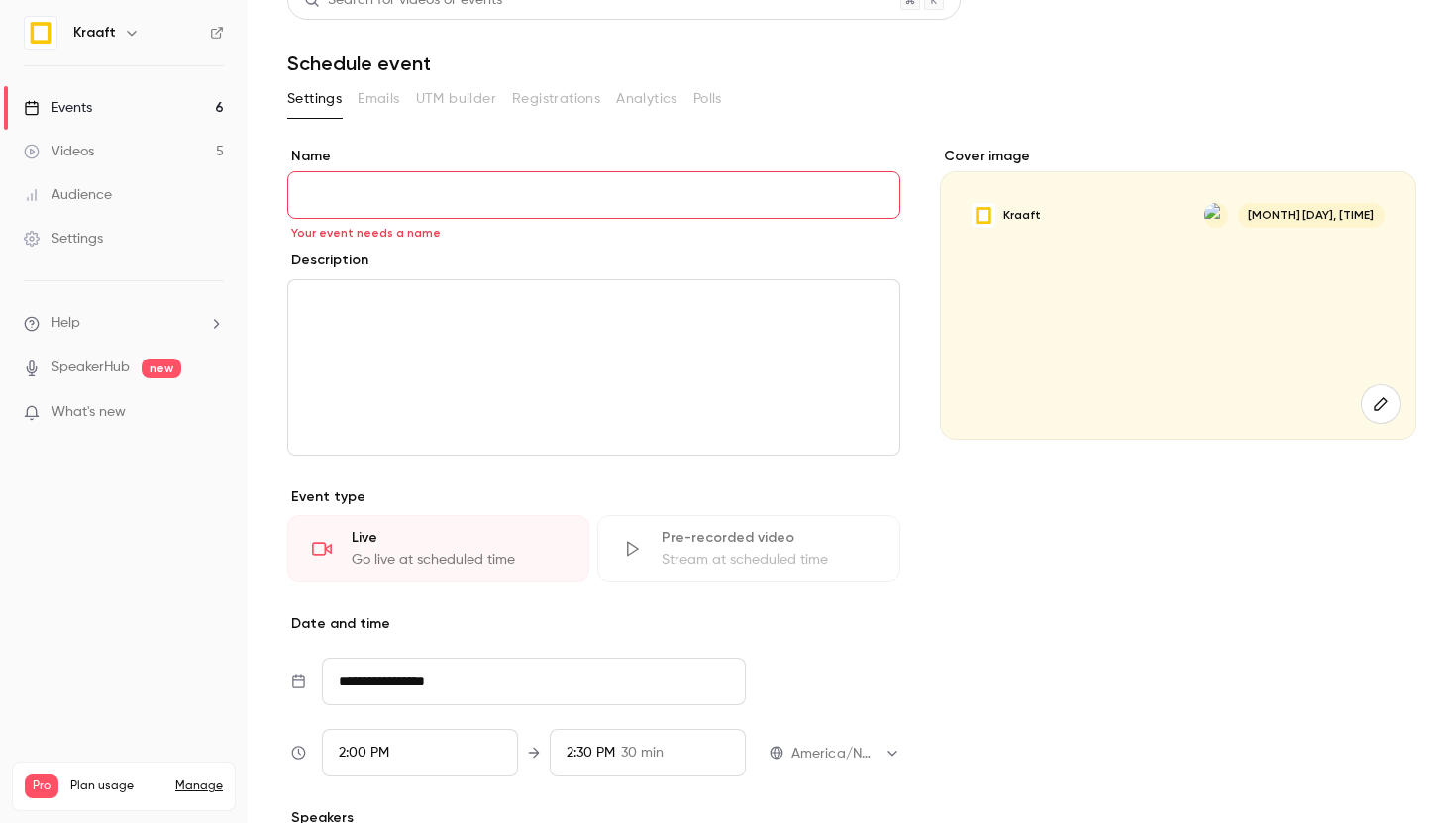 click on "Name" at bounding box center (593, 195) 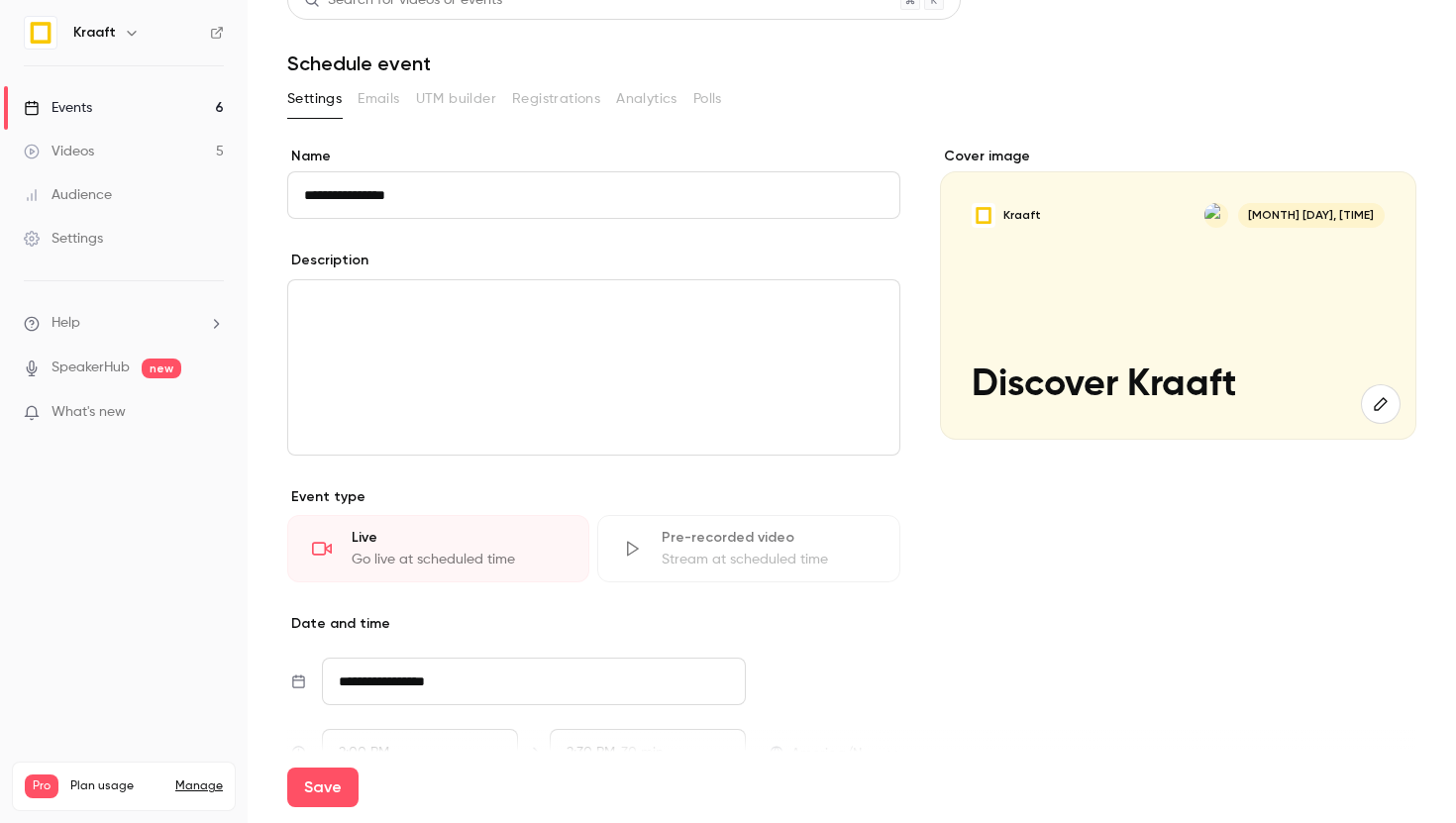 type on "**********" 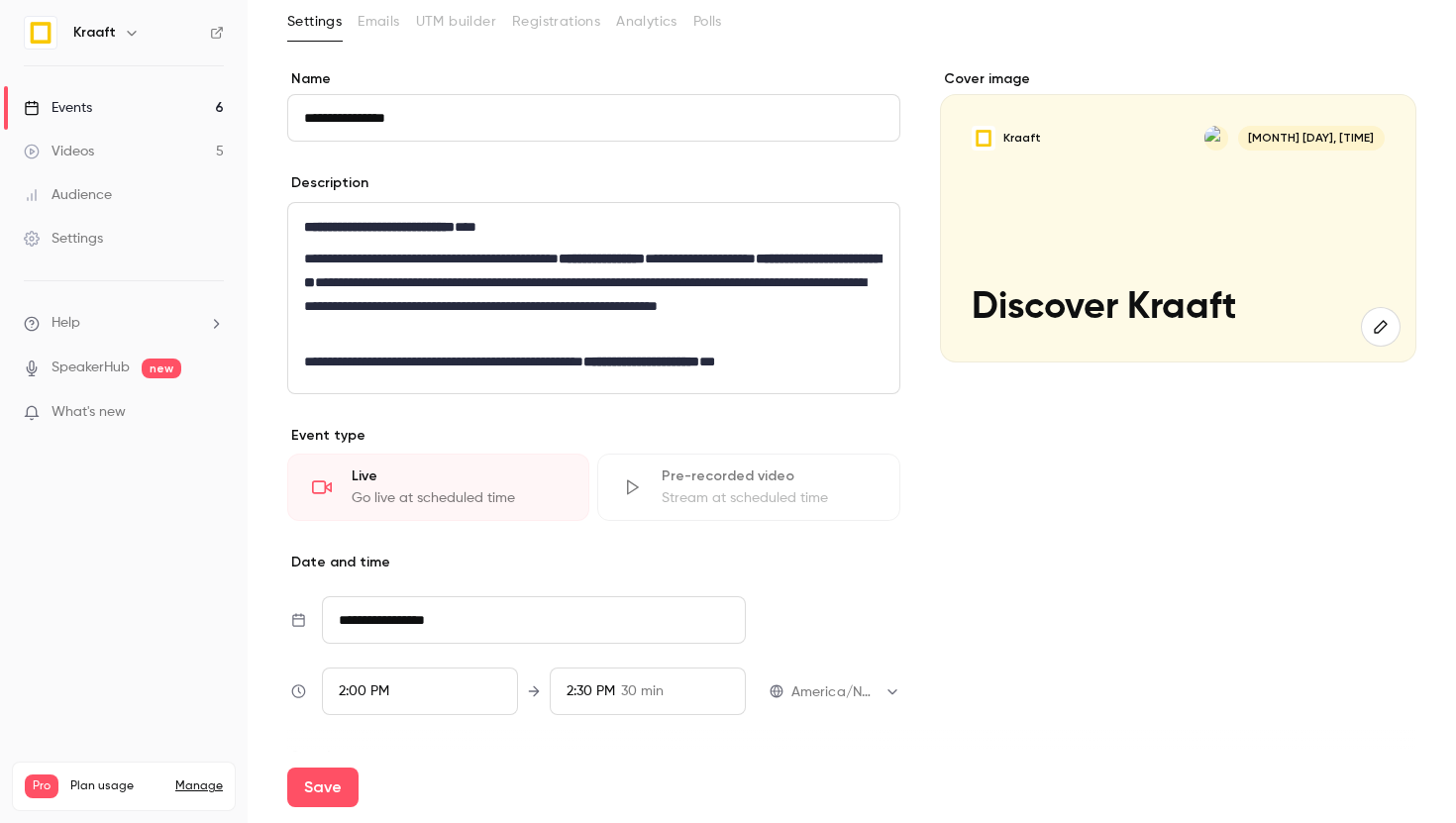 scroll, scrollTop: 113, scrollLeft: 0, axis: vertical 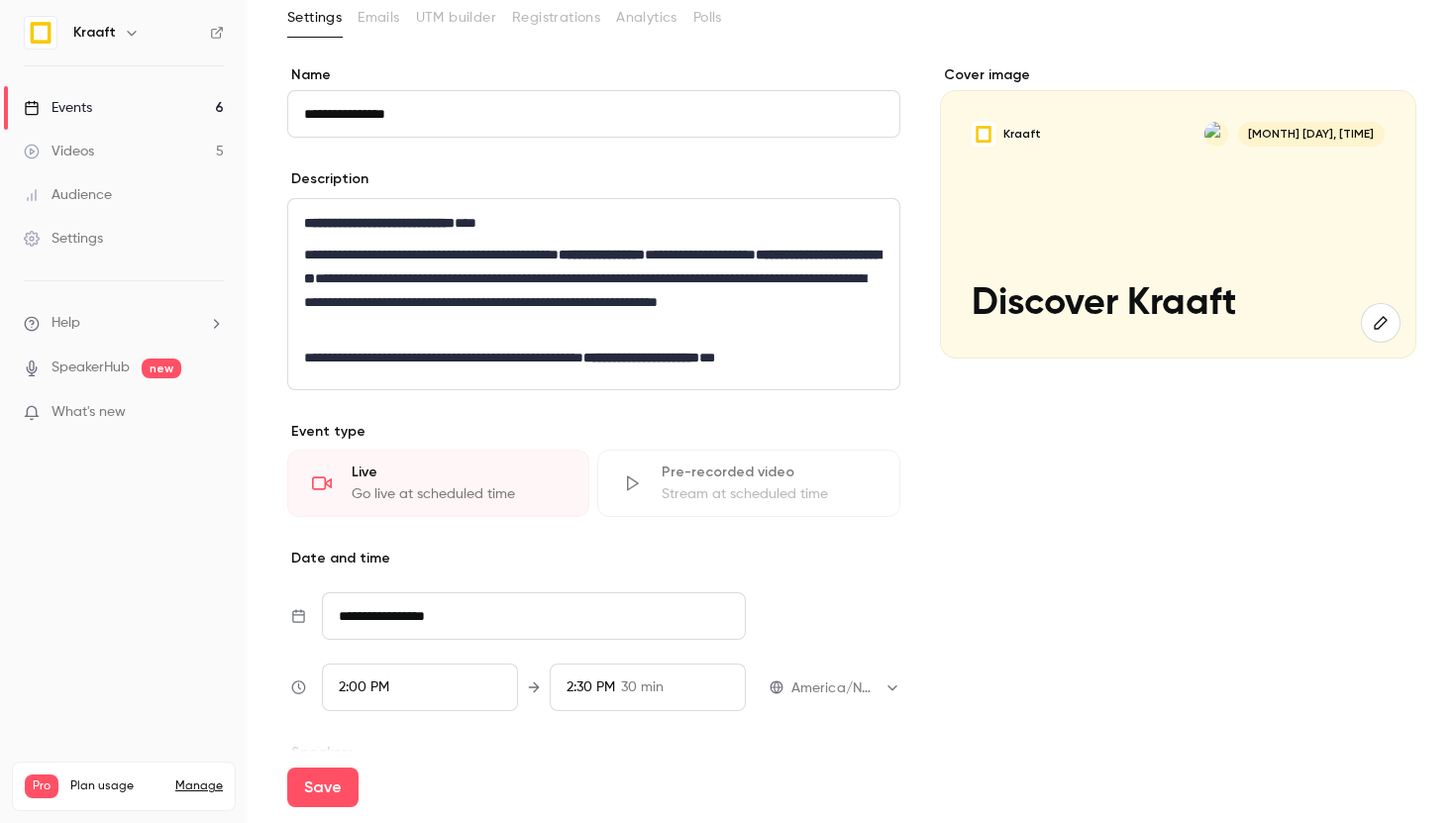 click on "**********" at bounding box center [593, 294] 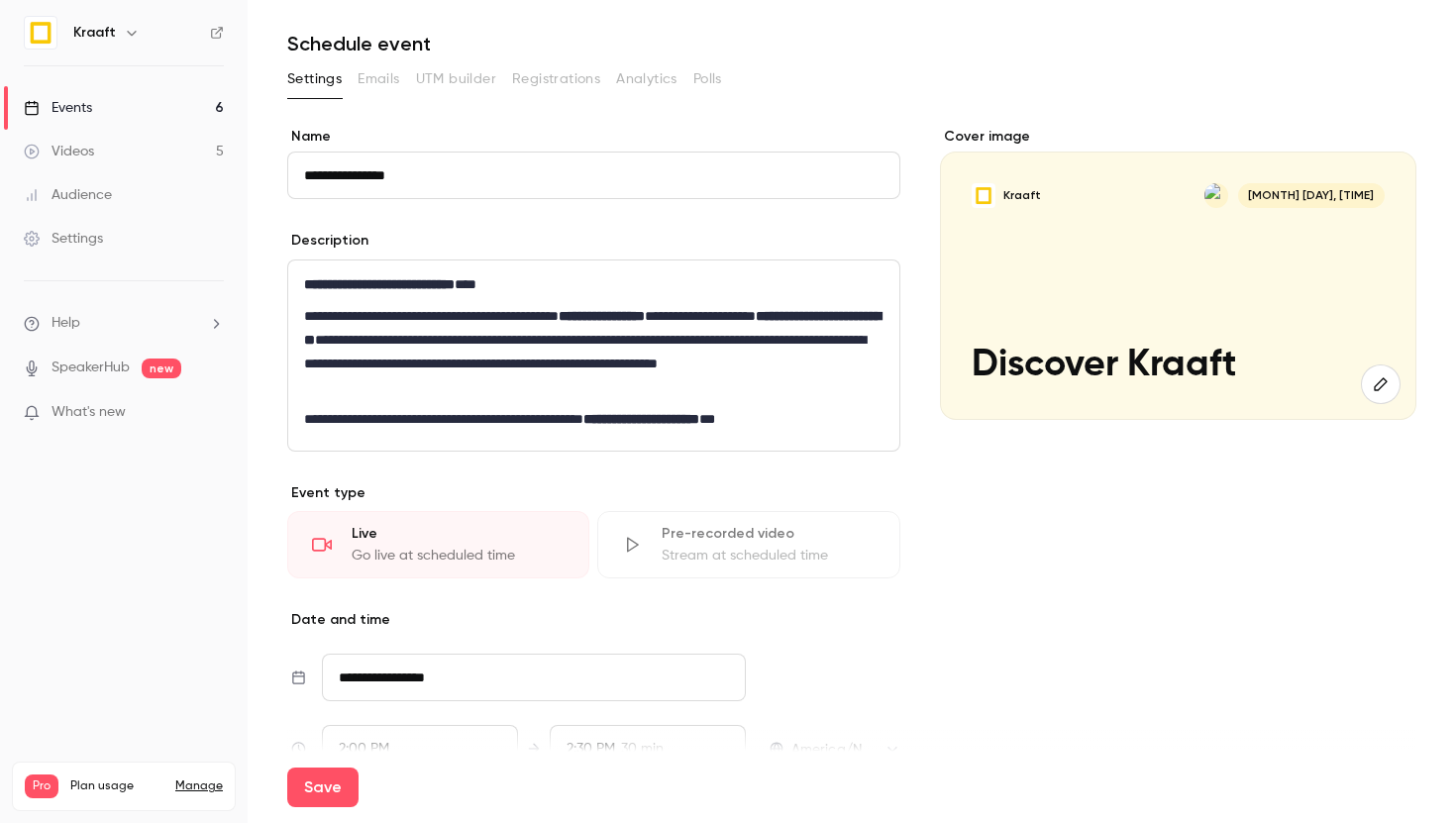 scroll, scrollTop: 0, scrollLeft: 0, axis: both 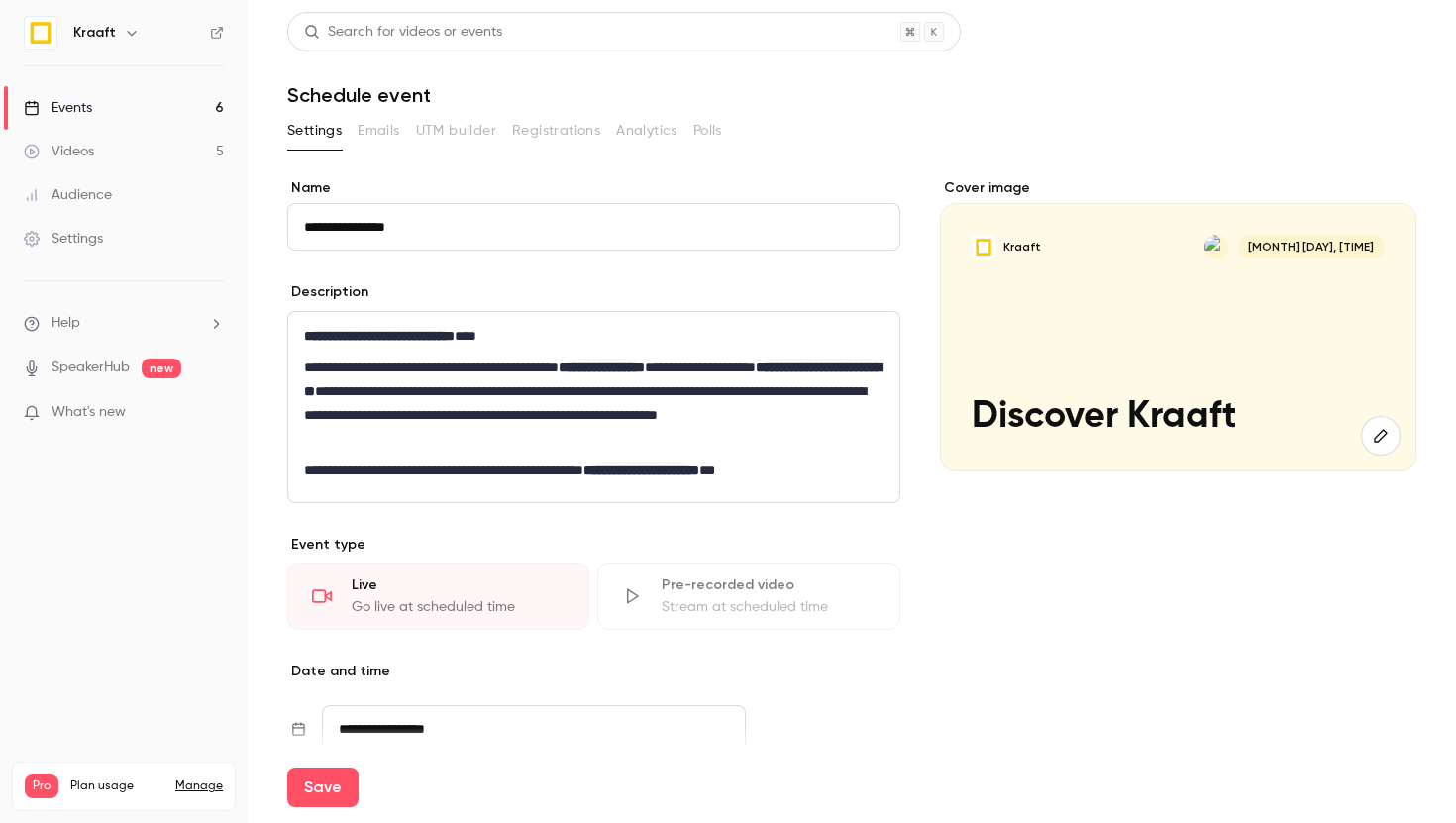 click on "[MONTH] [DAY], [TIME] [EVENT_NAME]" at bounding box center [1178, 337] 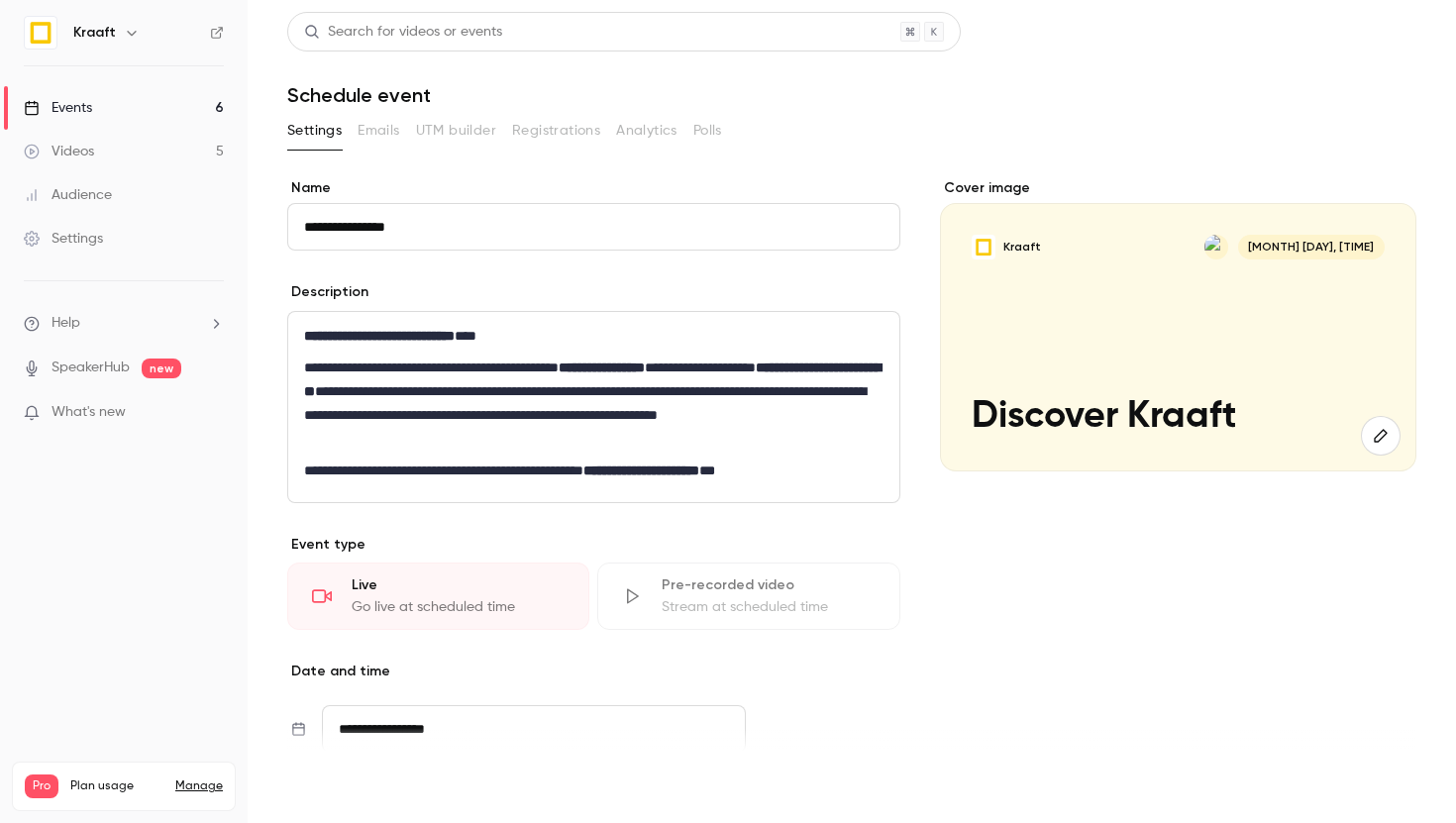 click on "Save" at bounding box center (323, 787) 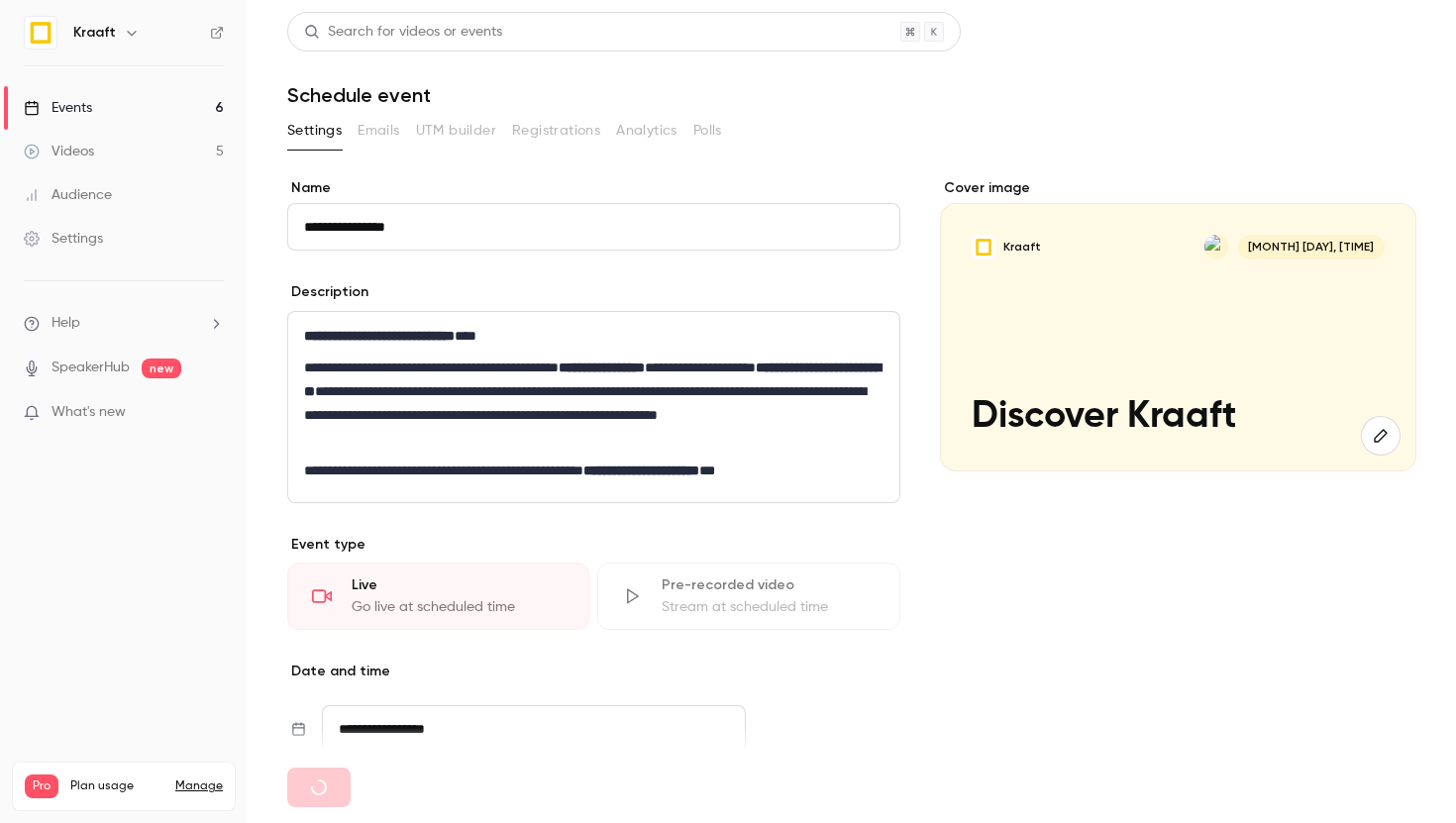 type 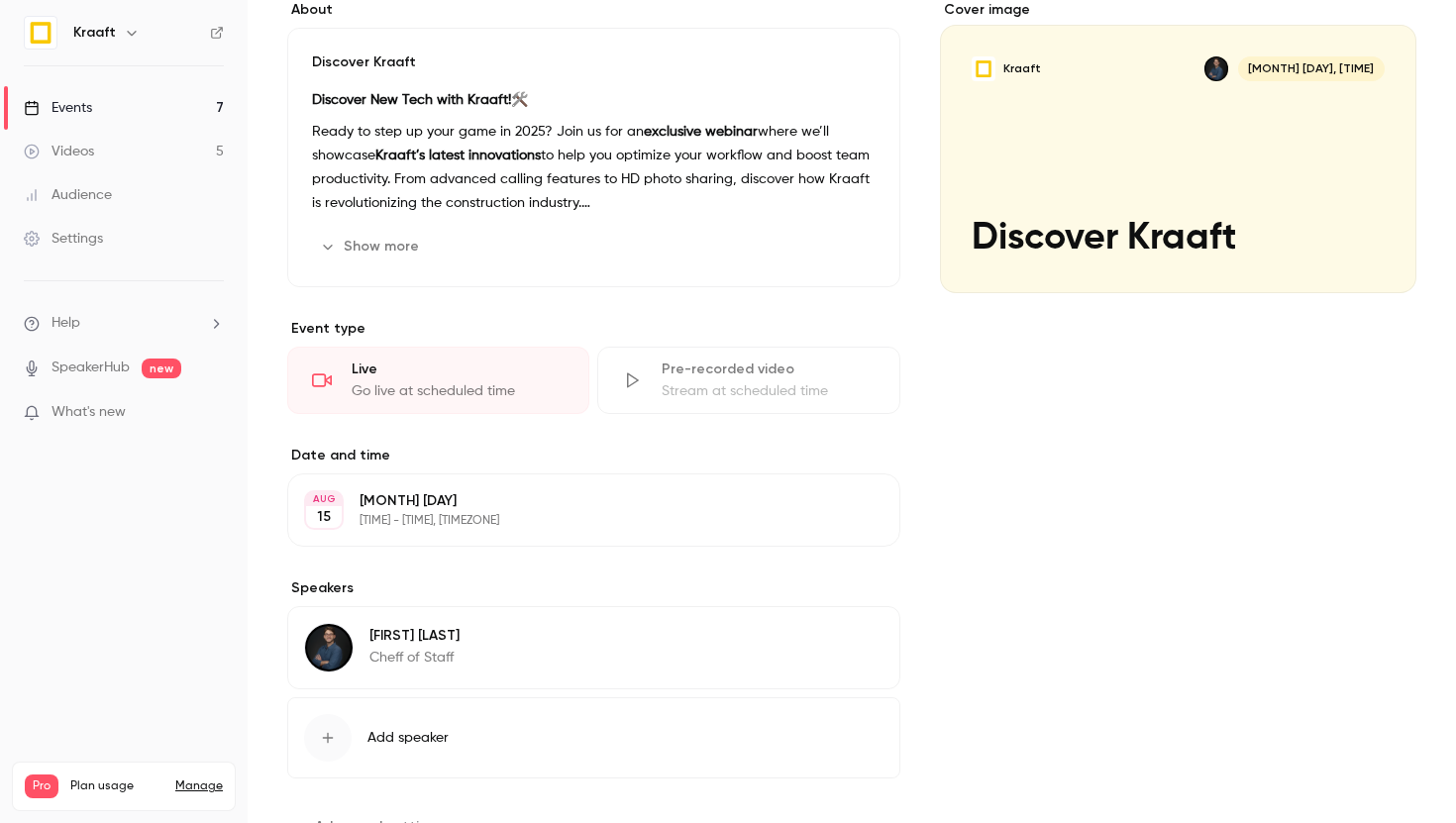 scroll, scrollTop: 257, scrollLeft: 0, axis: vertical 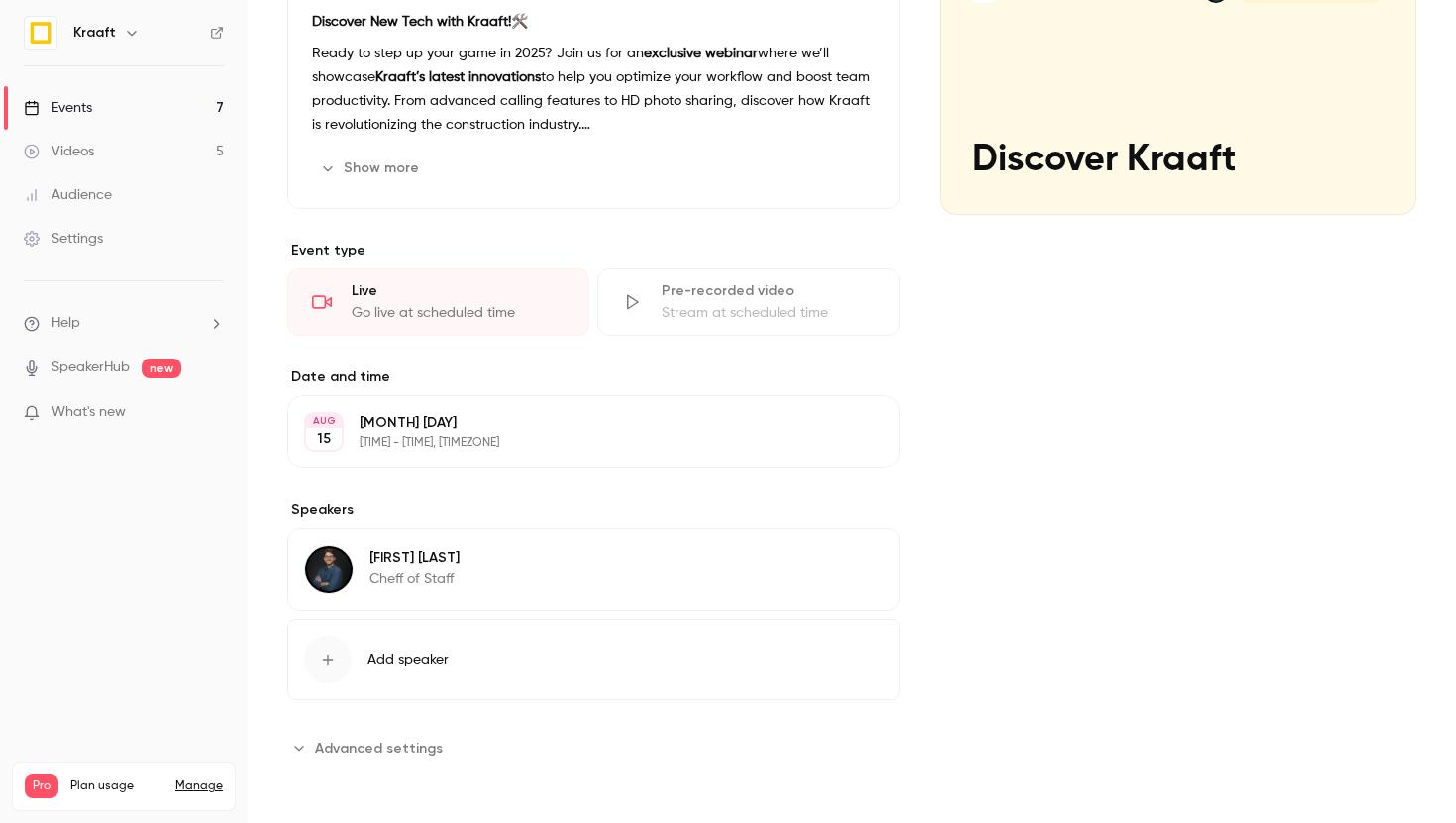 click on "Advanced settings" at bounding box center (370, 748) 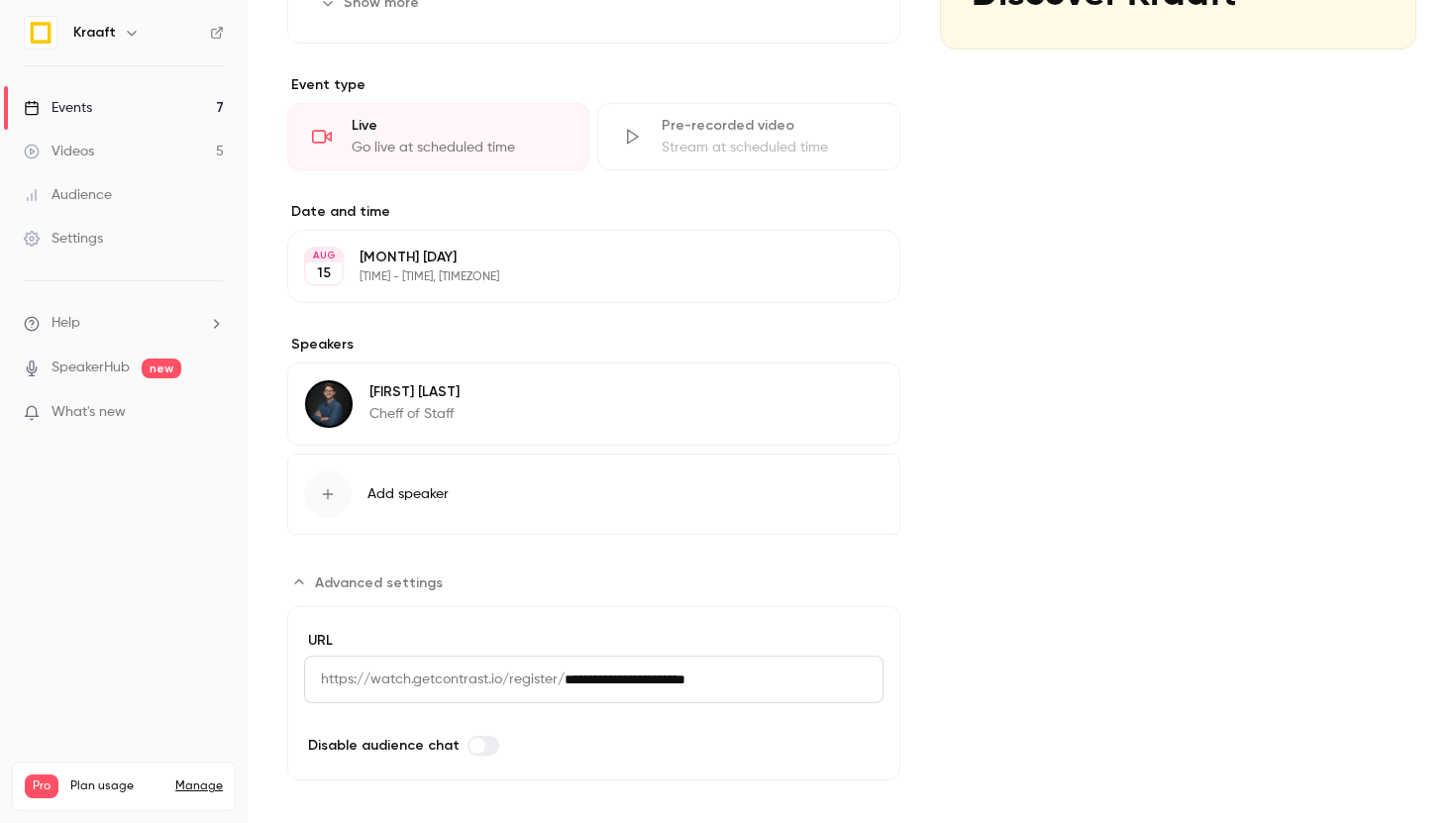 scroll, scrollTop: 0, scrollLeft: 0, axis: both 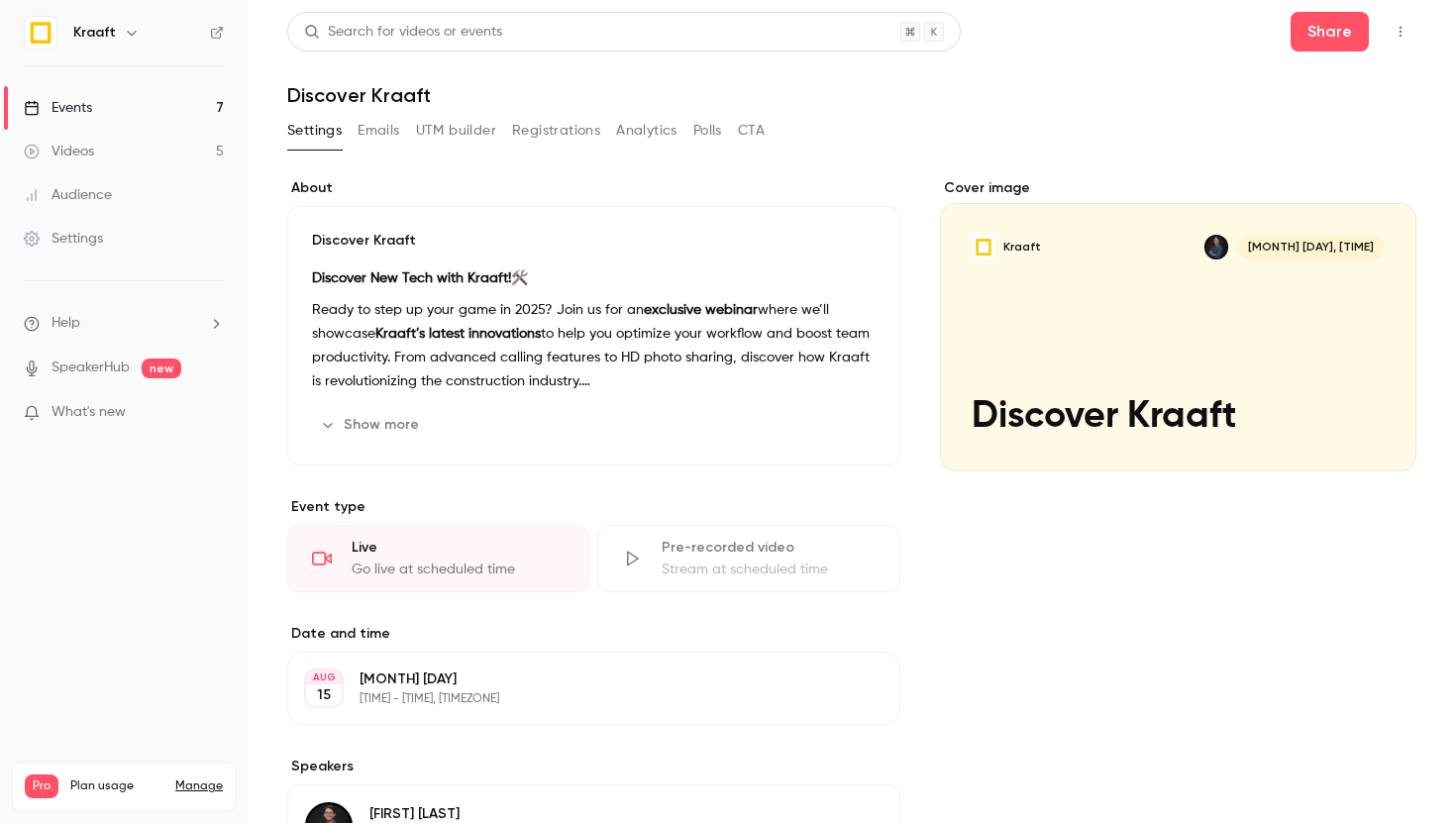 click on "Emails" at bounding box center (378, 131) 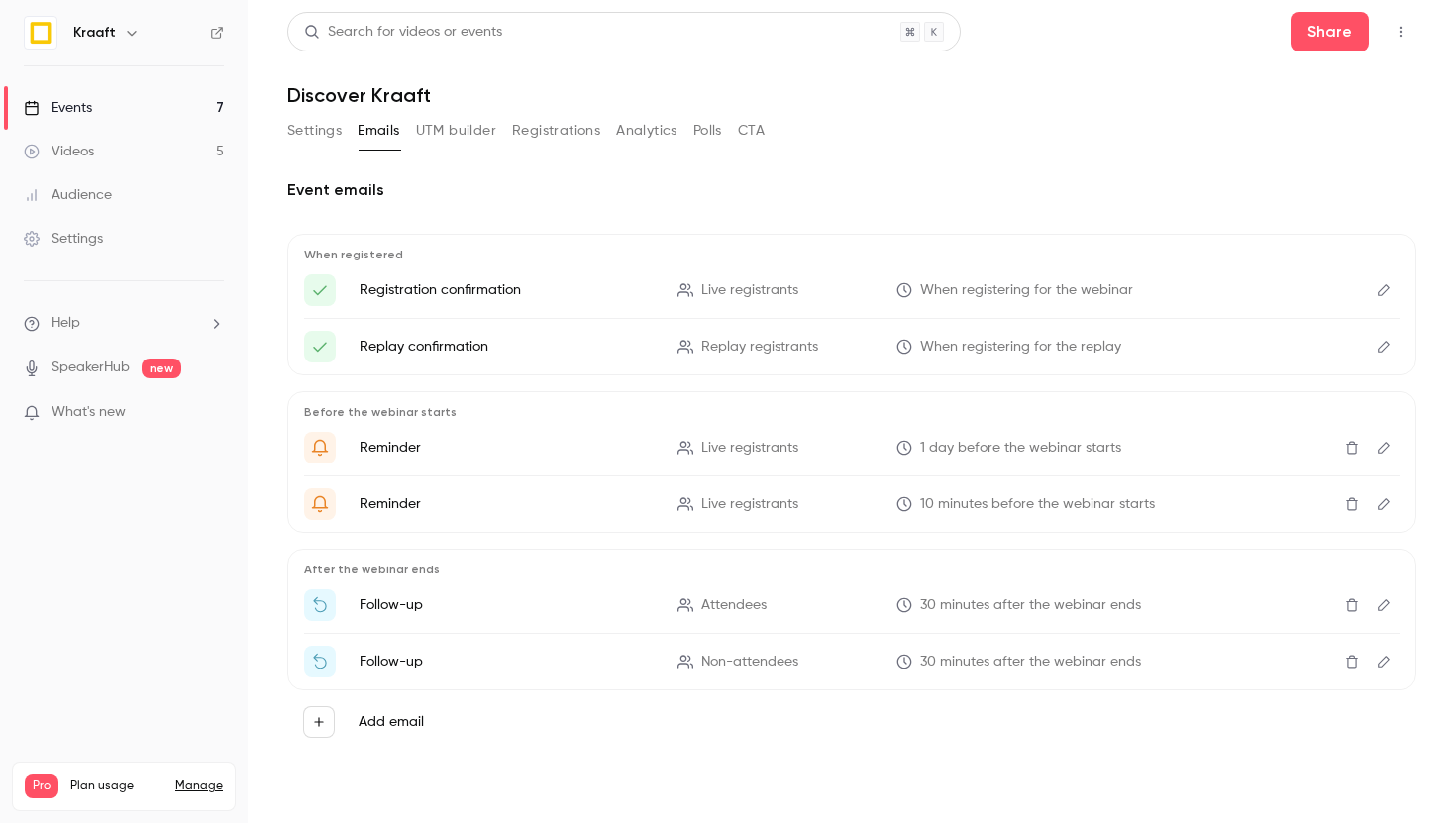 click on "Settings Emails UTM builder Registrations Analytics Polls CTA" at bounding box center [526, 135] 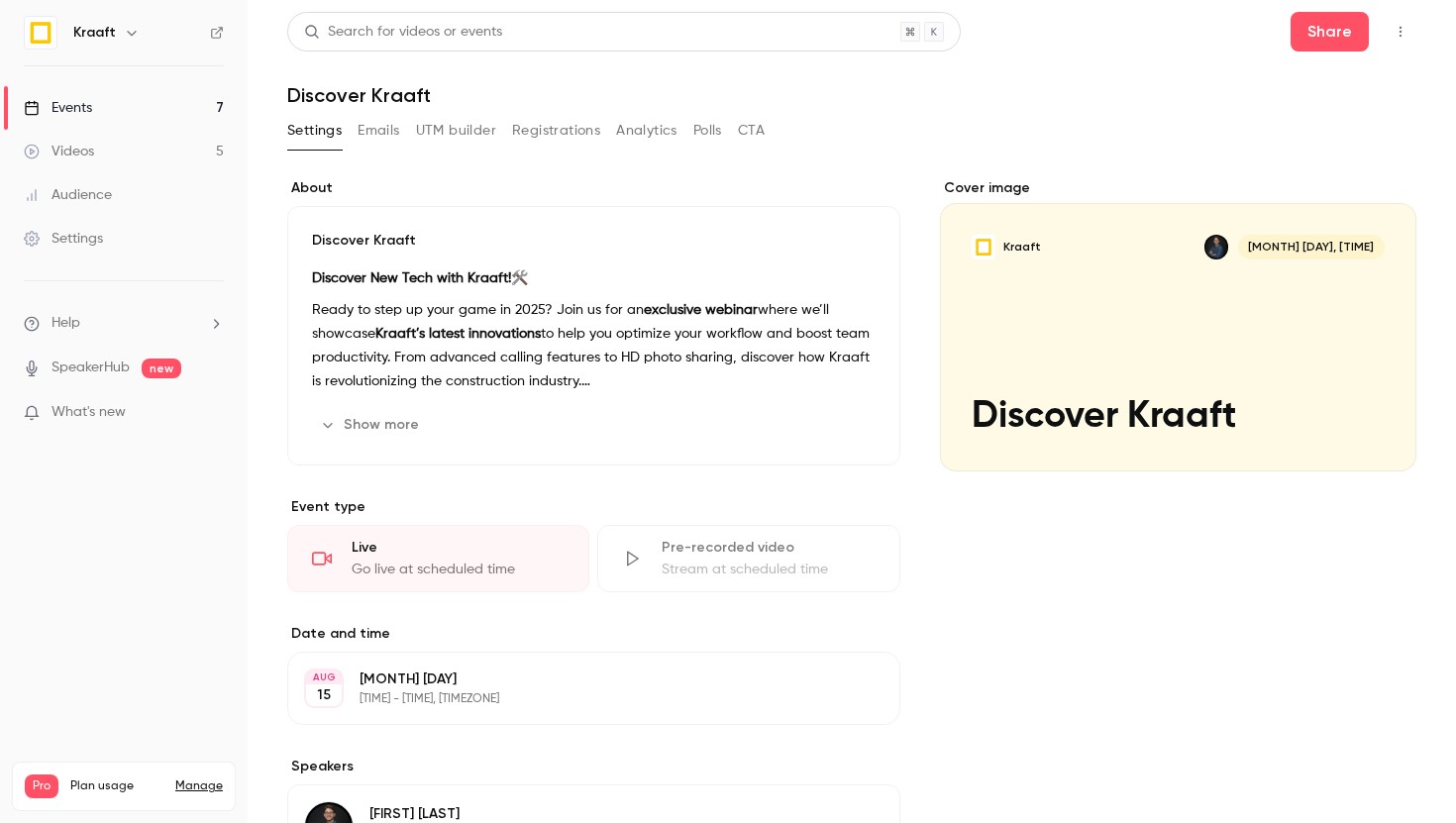 click at bounding box center (1178, 325) 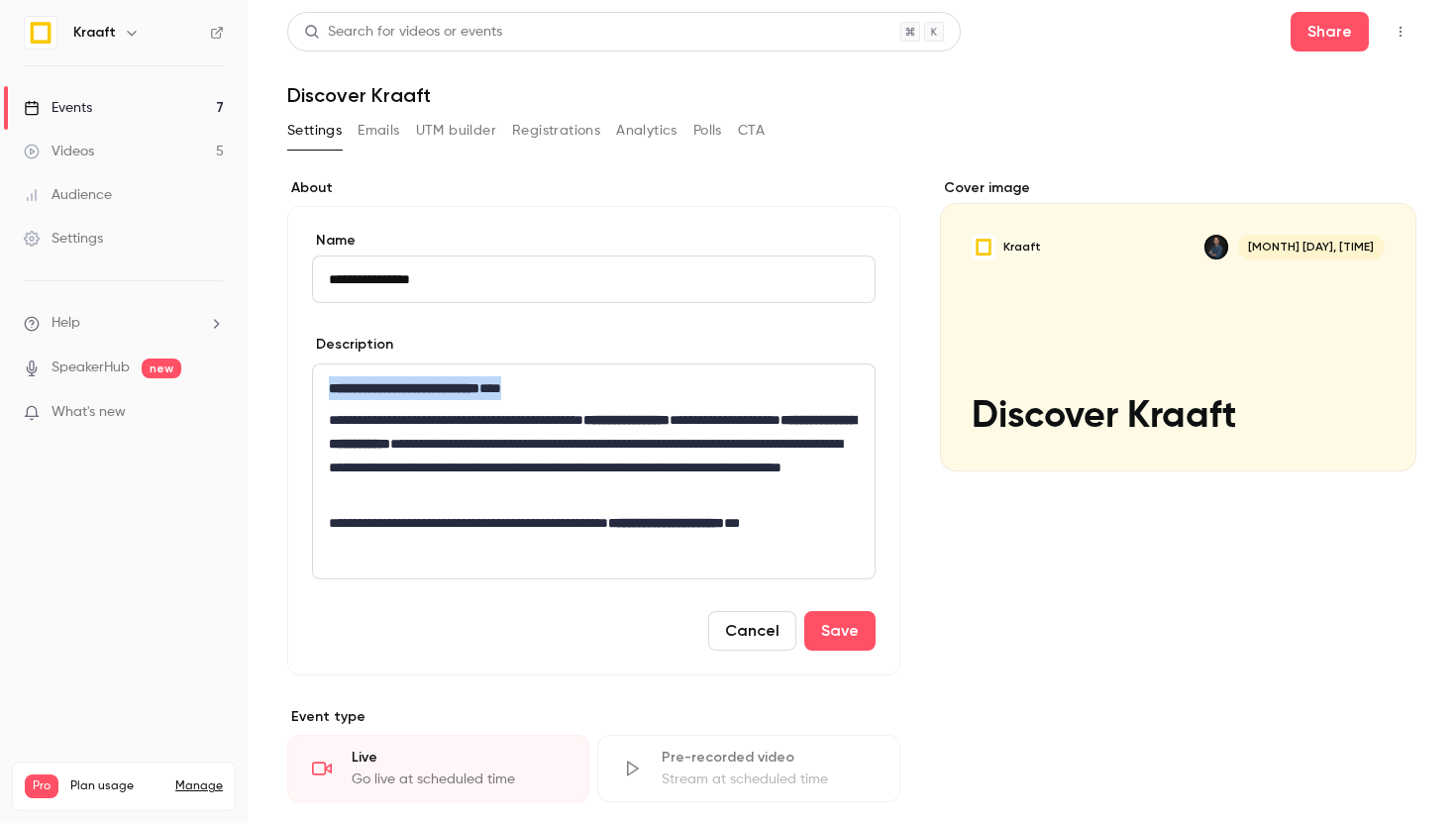 drag, startPoint x: 556, startPoint y: 388, endPoint x: 345, endPoint y: 372, distance: 211.6058 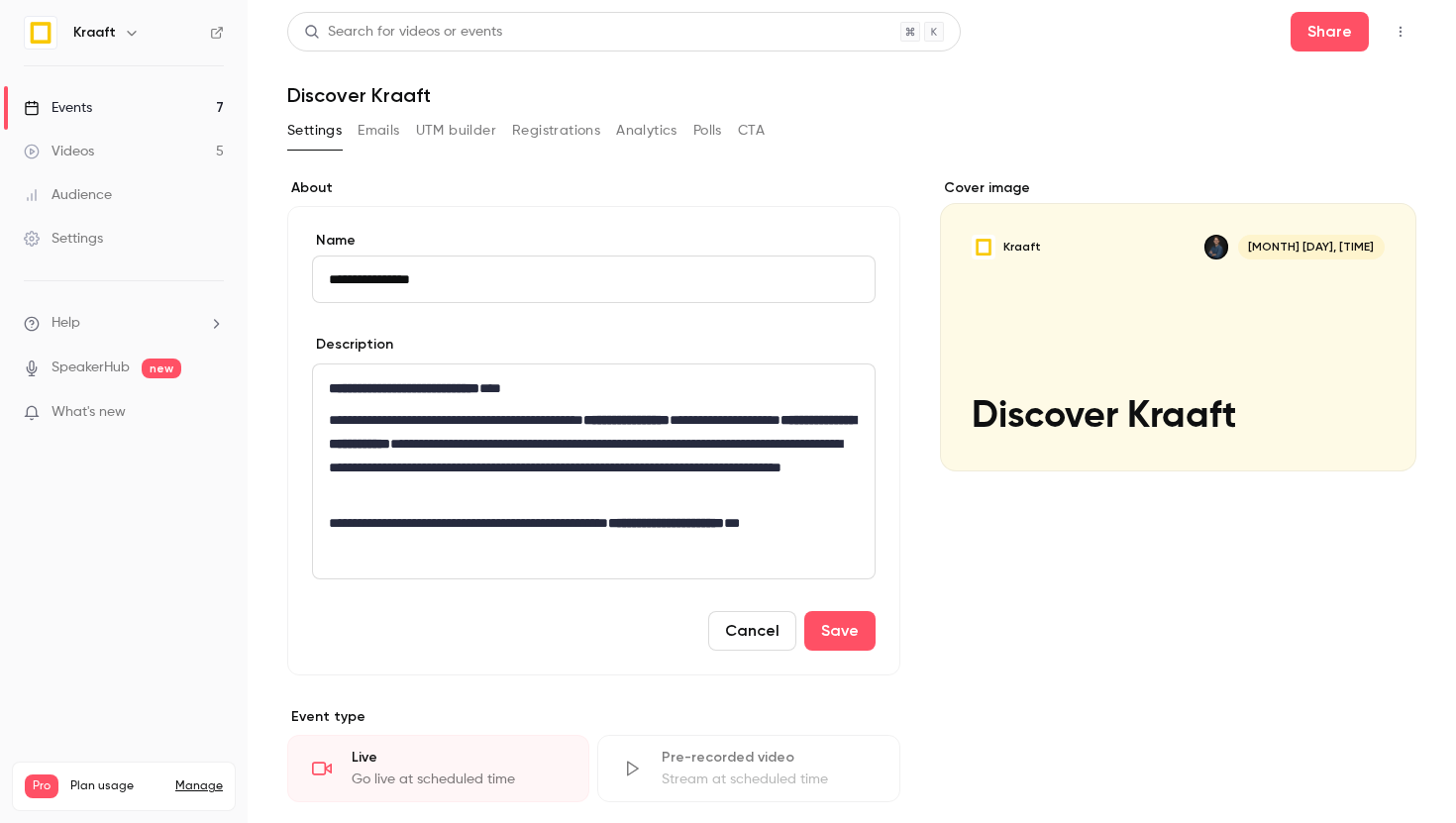 click on "**********" at bounding box center (593, 279) 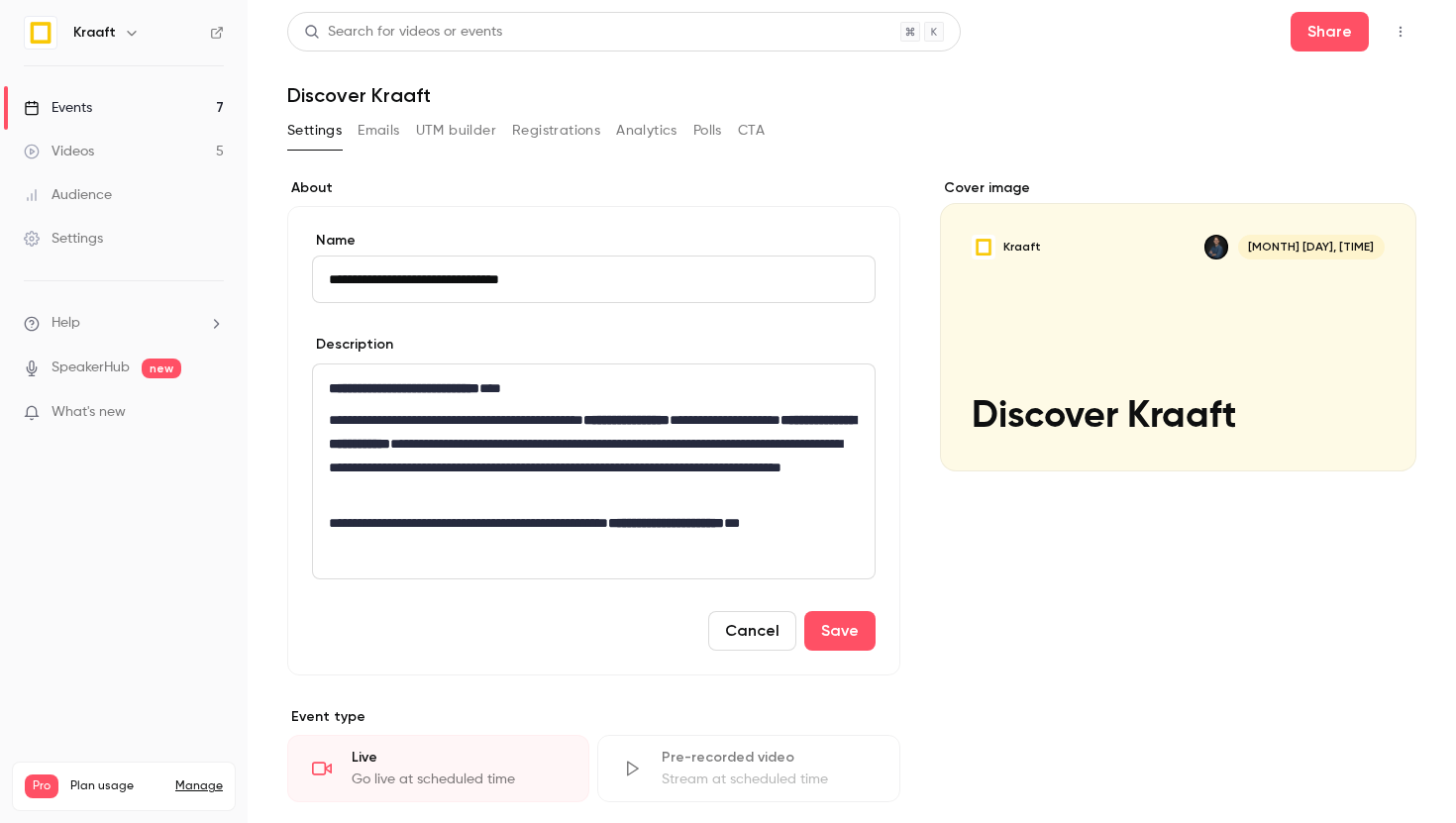 type on "**********" 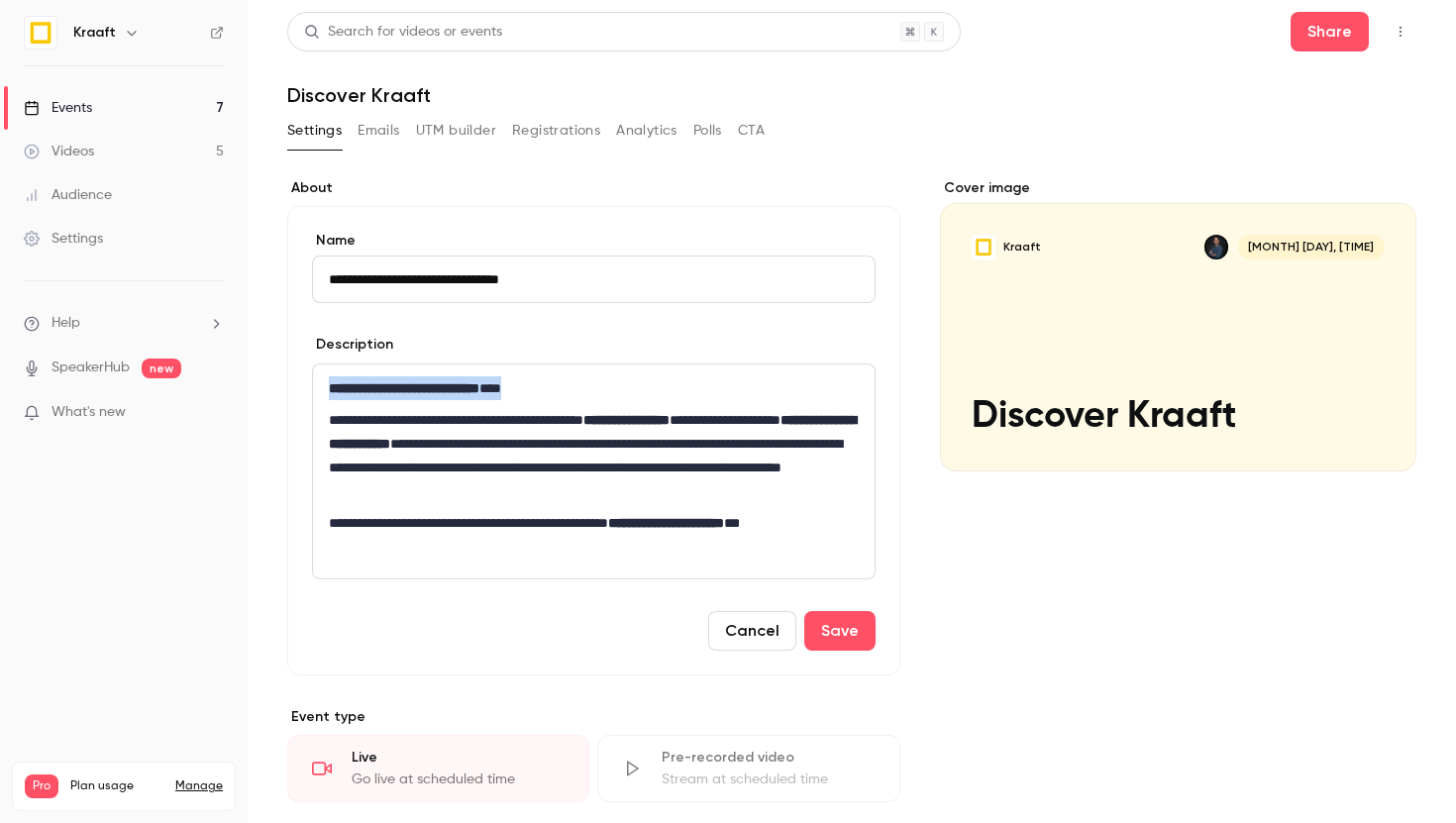 drag, startPoint x: 571, startPoint y: 384, endPoint x: 345, endPoint y: 352, distance: 228.25424 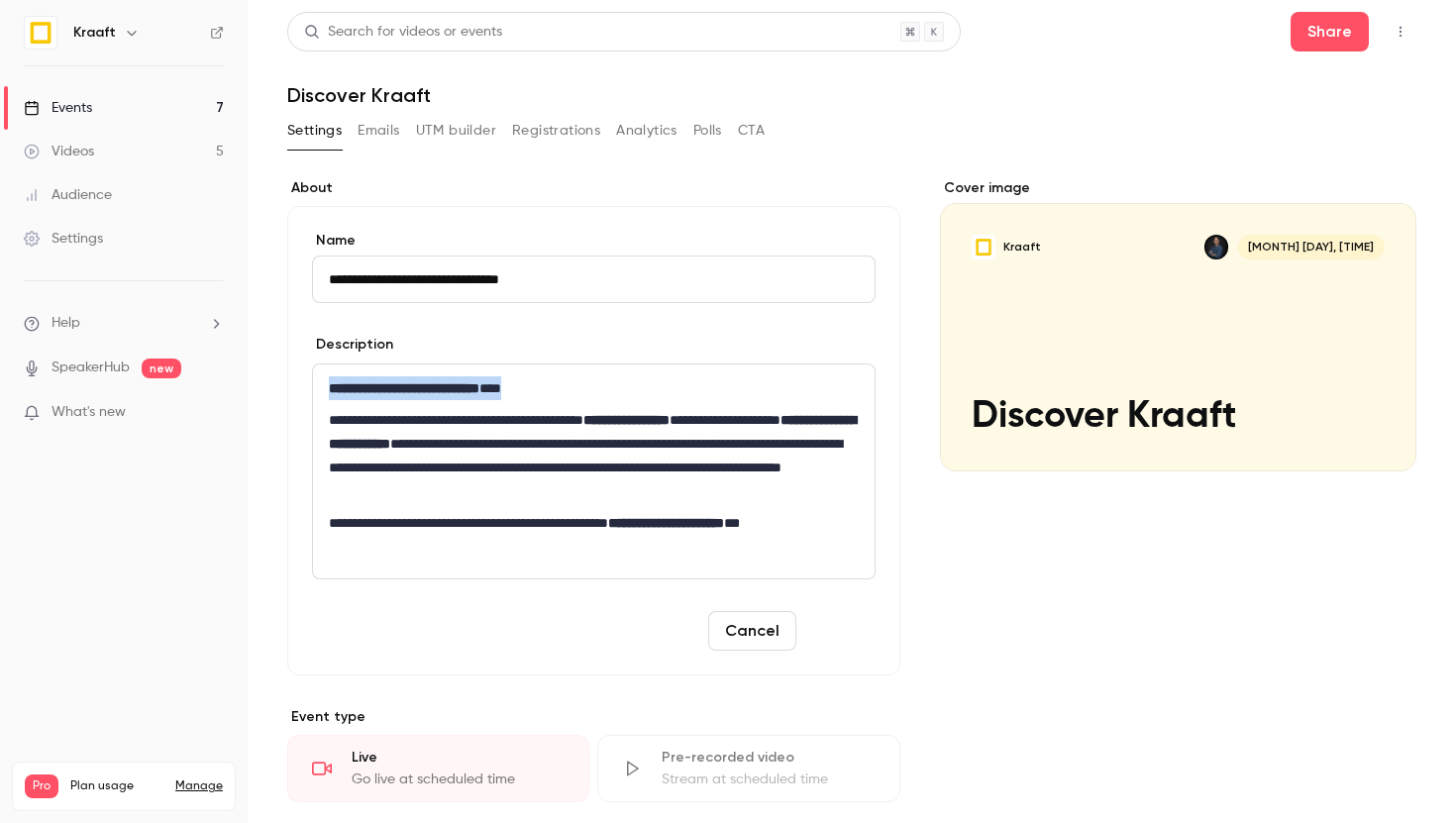 click on "Save" at bounding box center [840, 631] 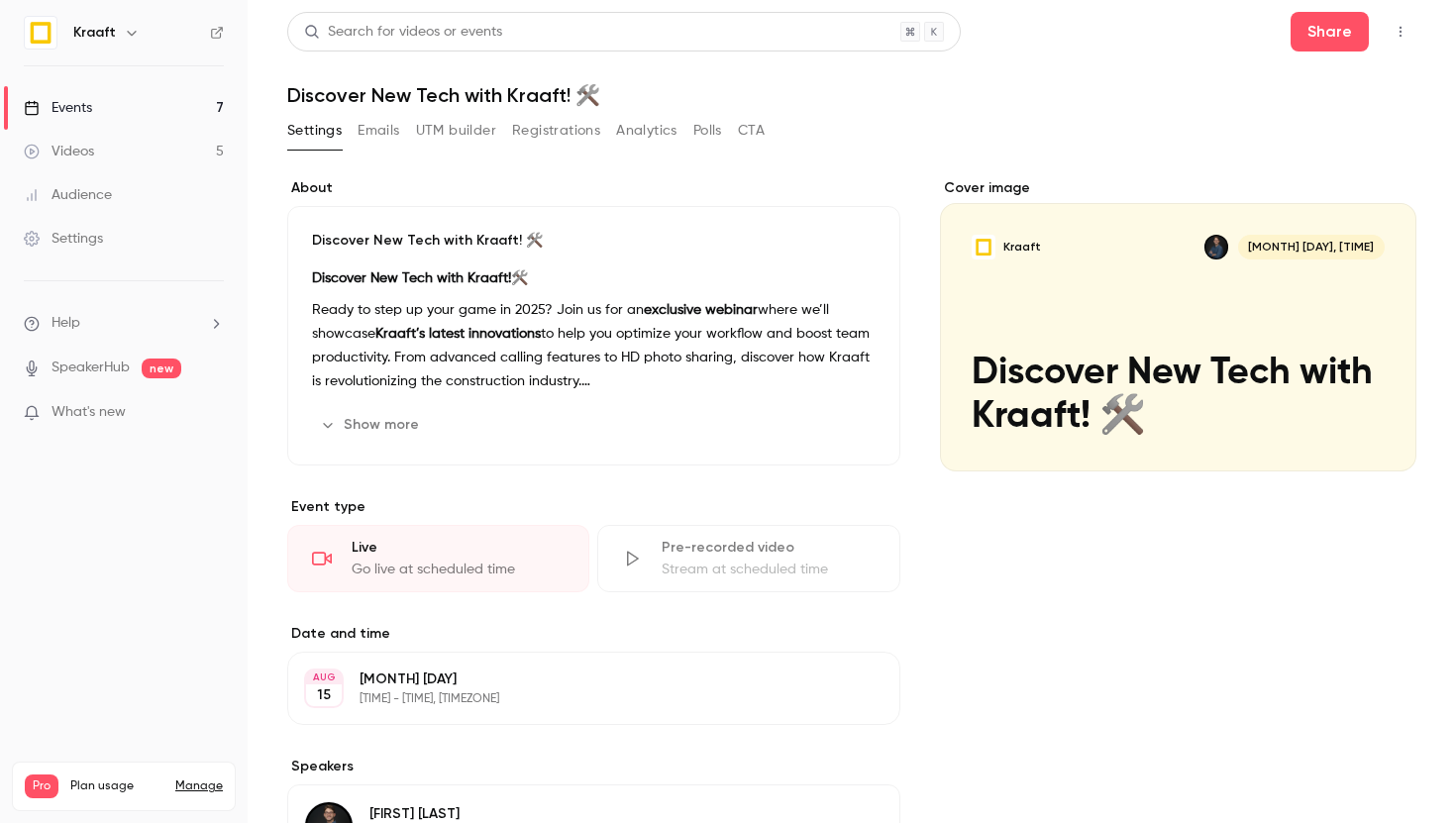 click at bounding box center [1178, 325] 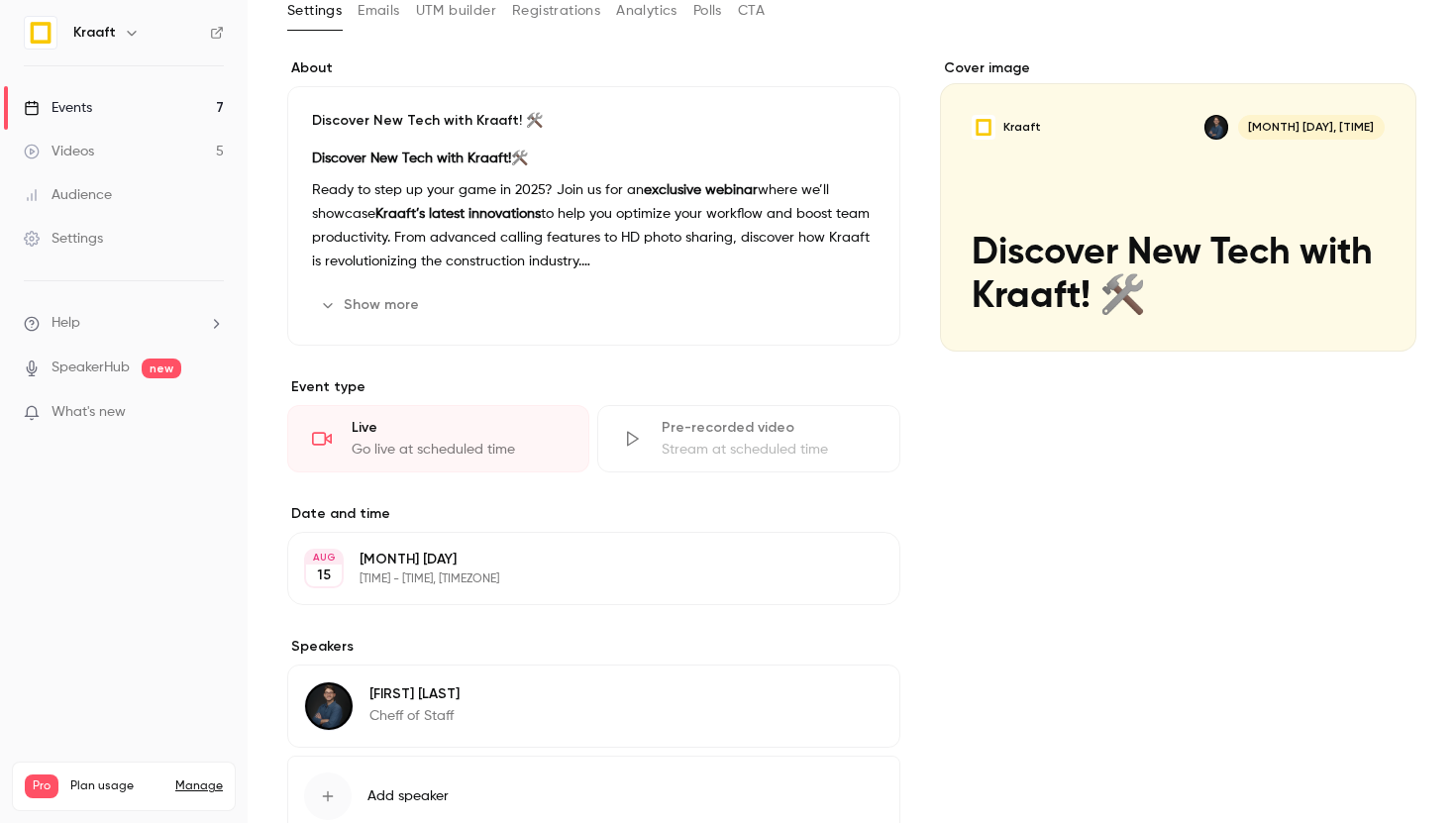 scroll, scrollTop: 0, scrollLeft: 0, axis: both 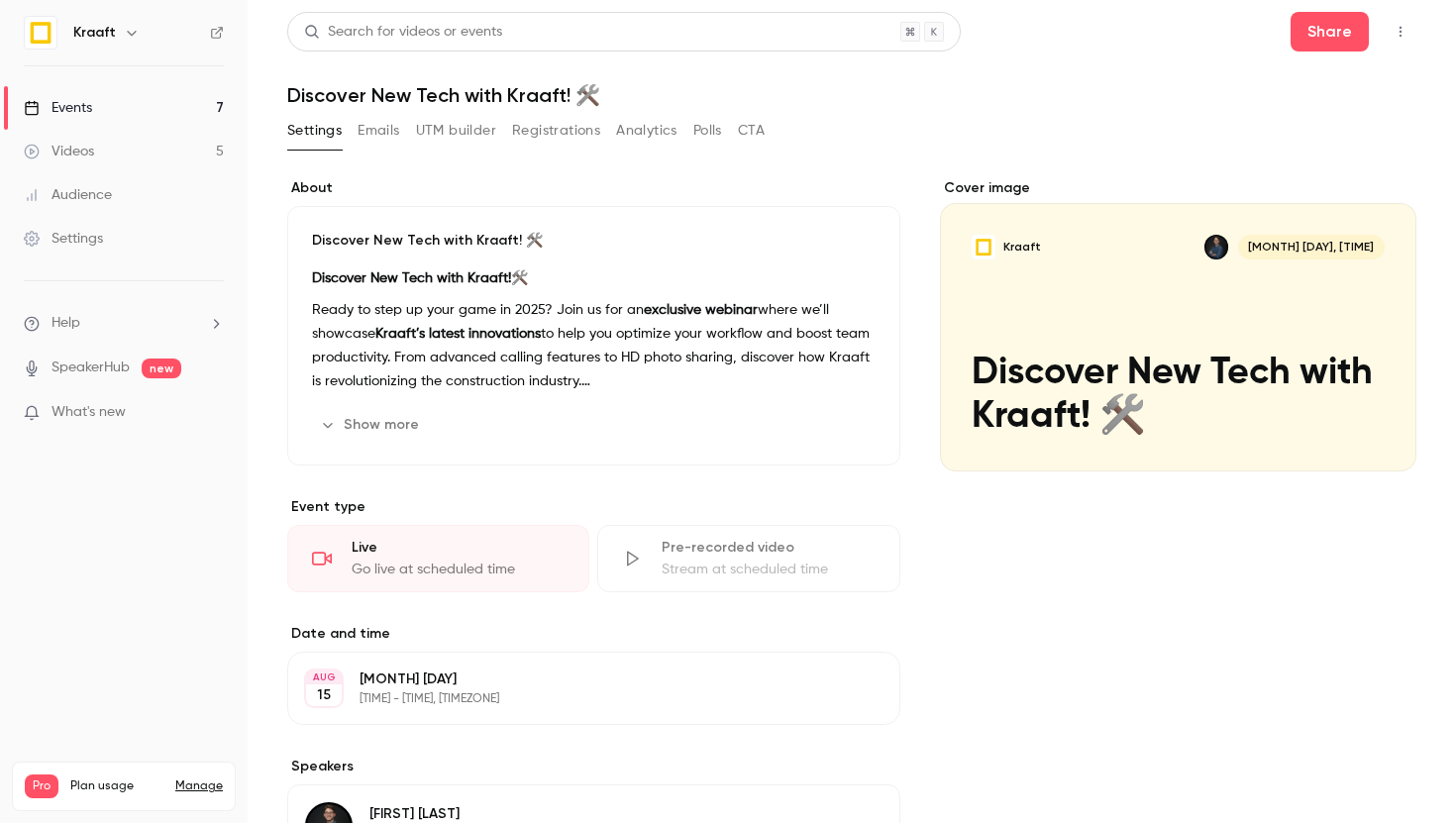 click on "Settings Emails UTM builder Registrations Analytics Polls CTA" at bounding box center [526, 135] 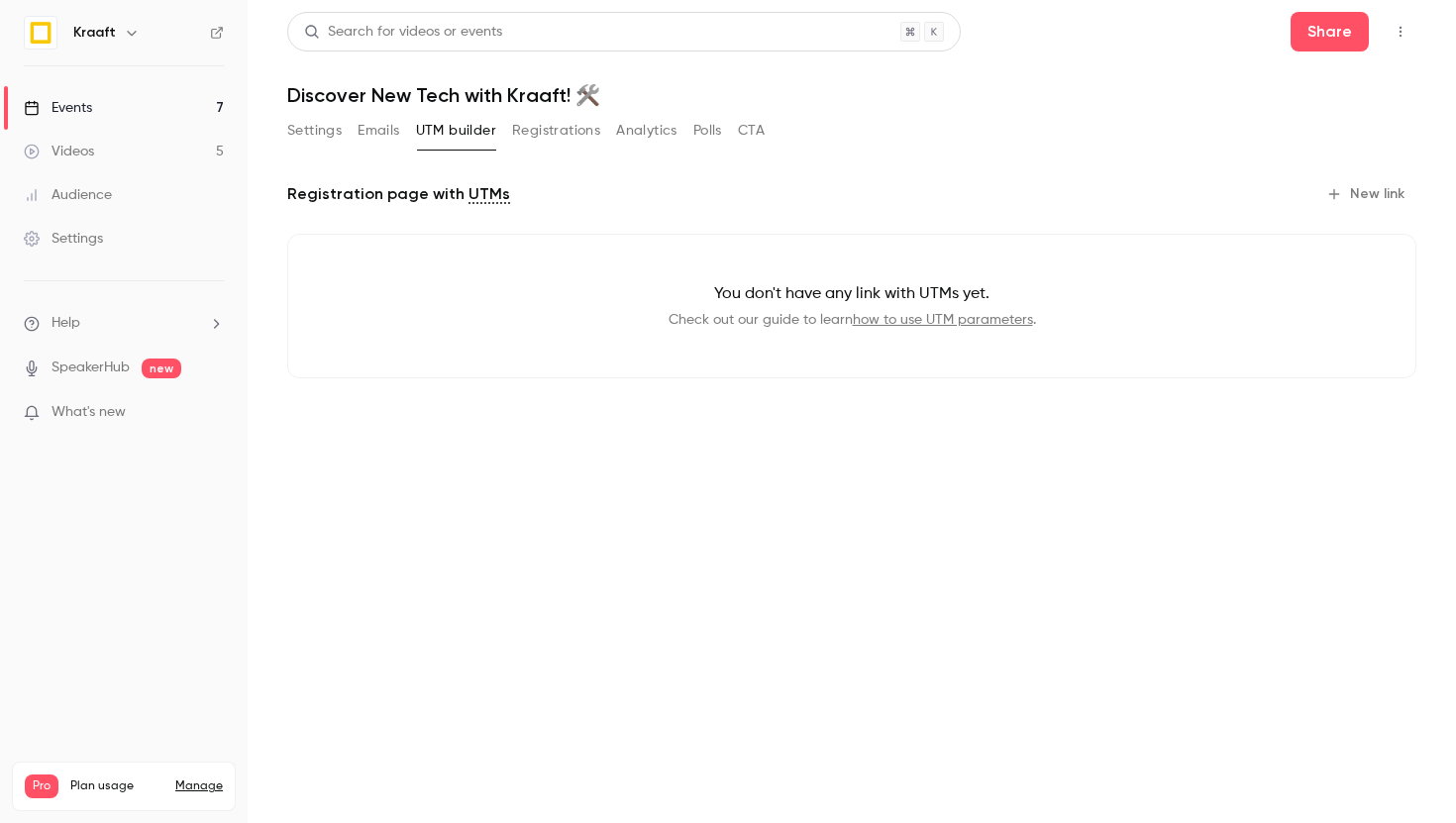 click on "Registrations" at bounding box center [556, 131] 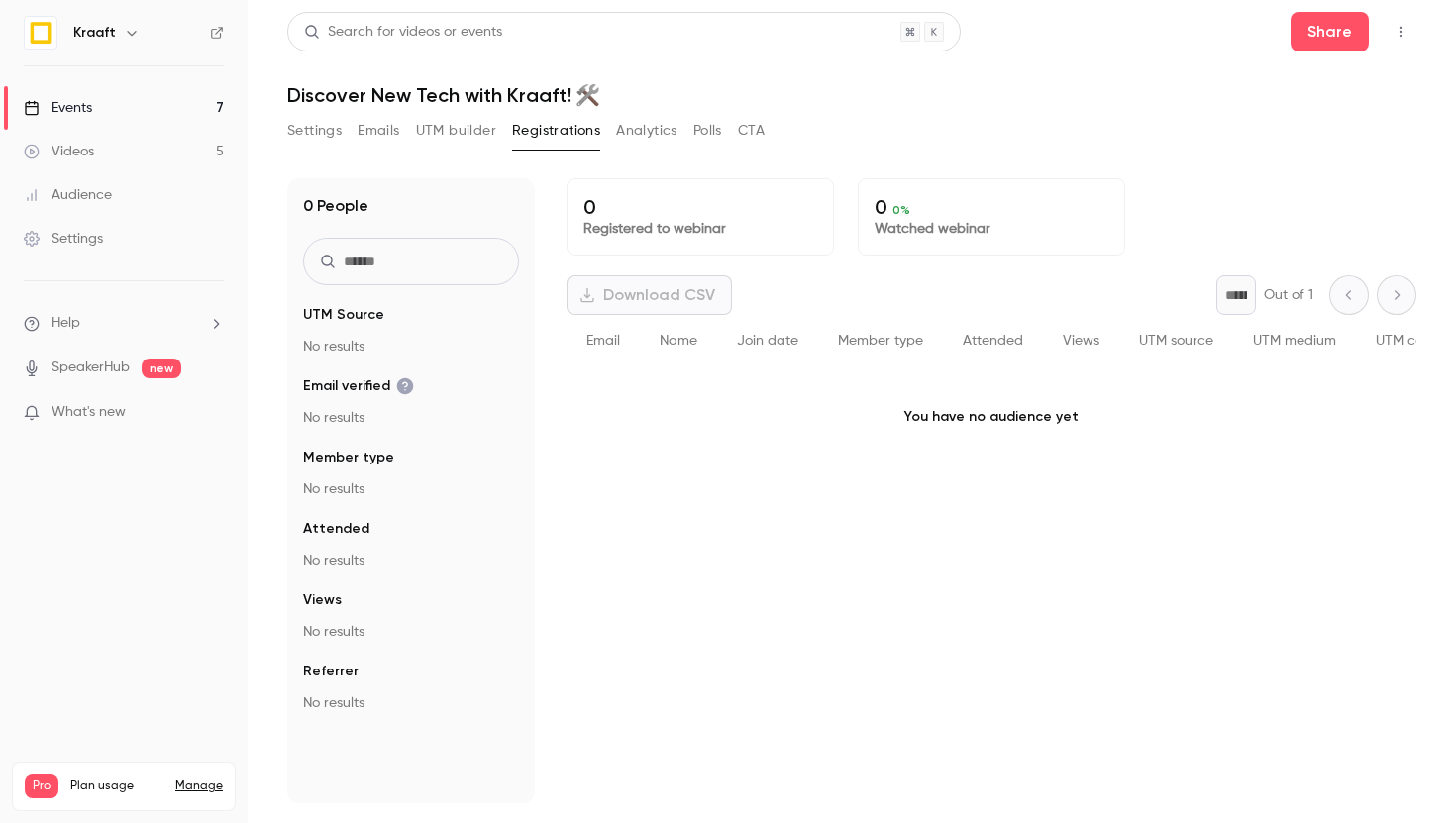click on "Emails" at bounding box center [378, 131] 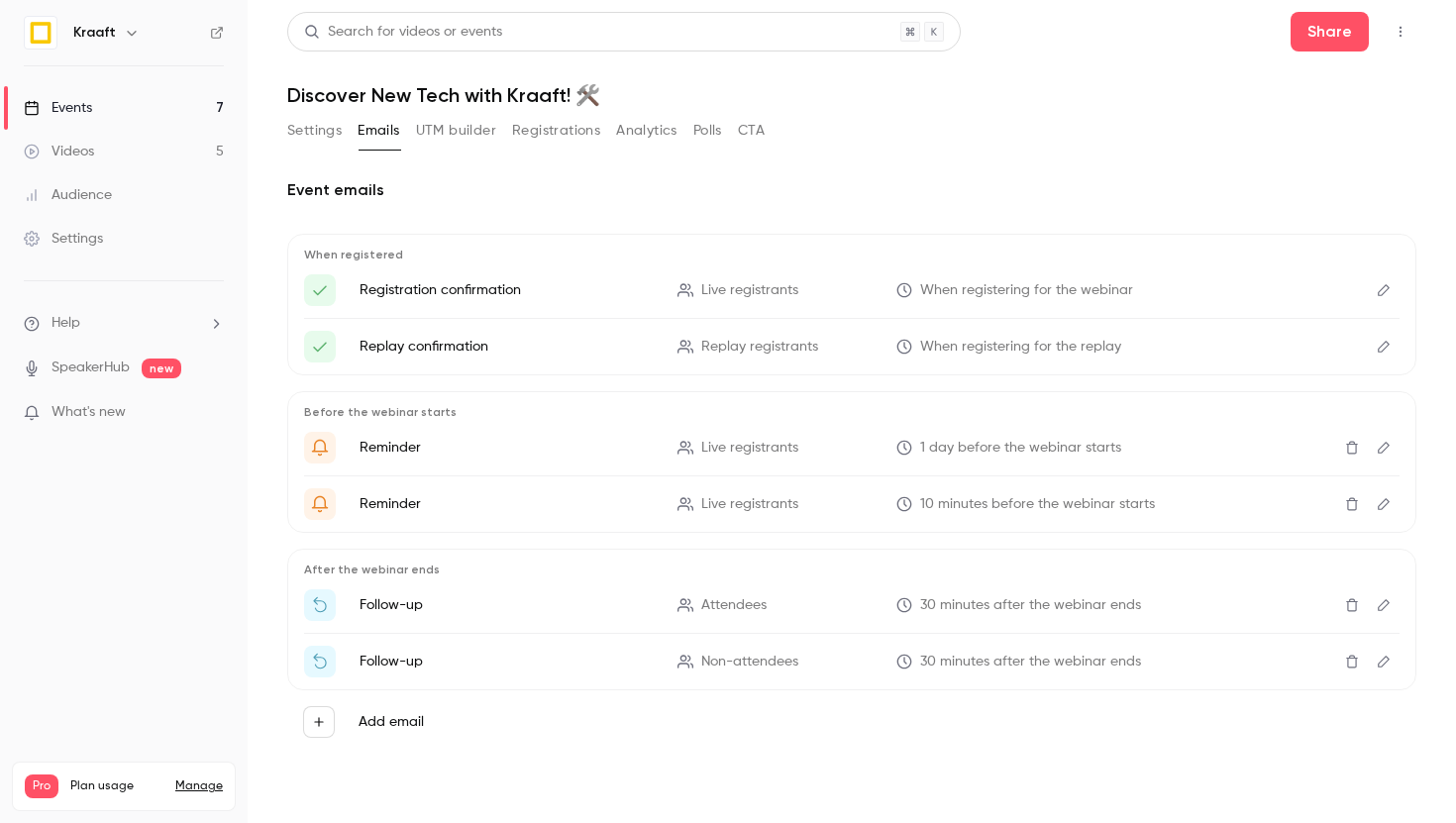 click on "Registration confirmation" at bounding box center (506, 290) 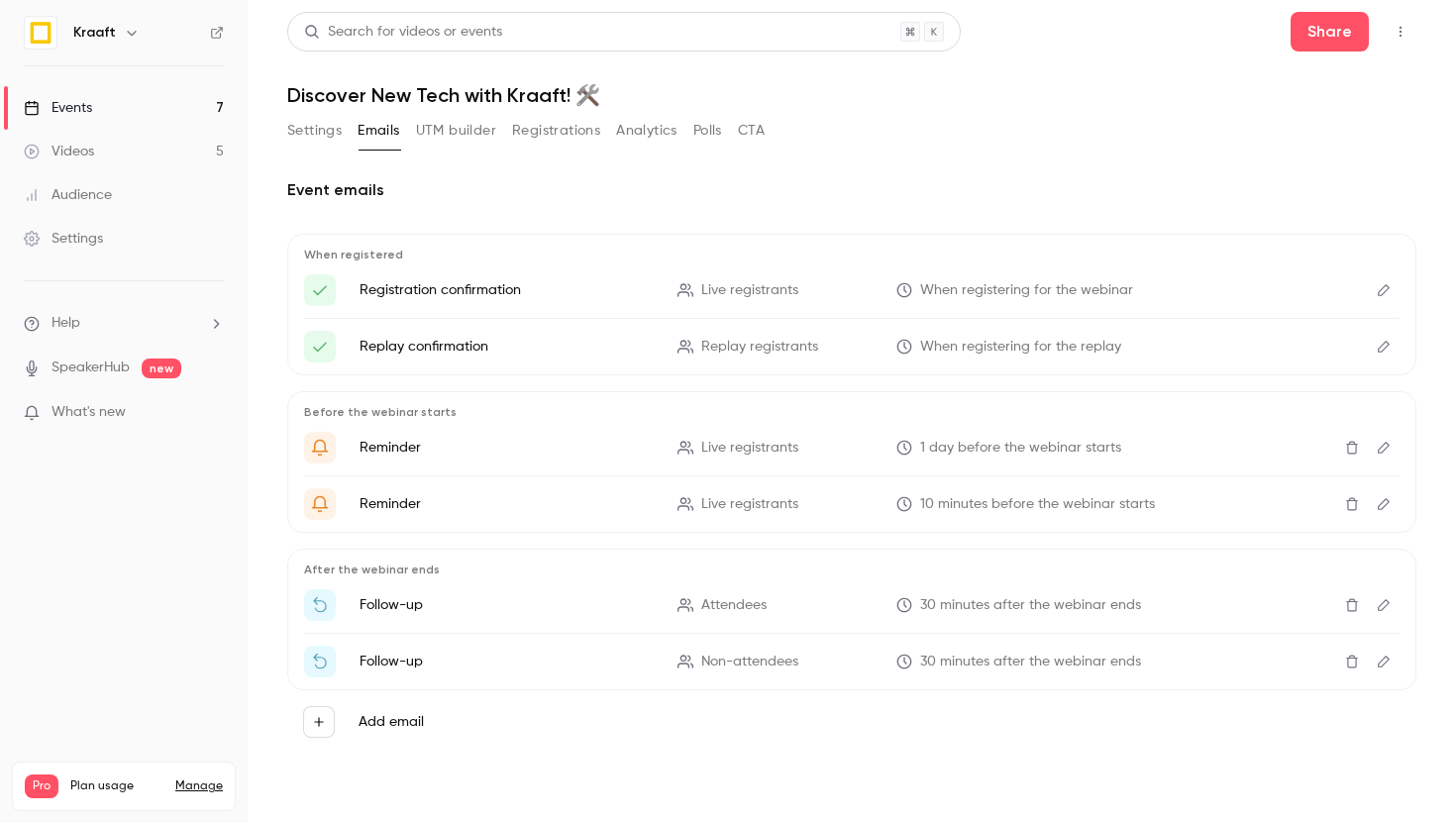 click on "When registering for the webinar" at bounding box center [1026, 290] 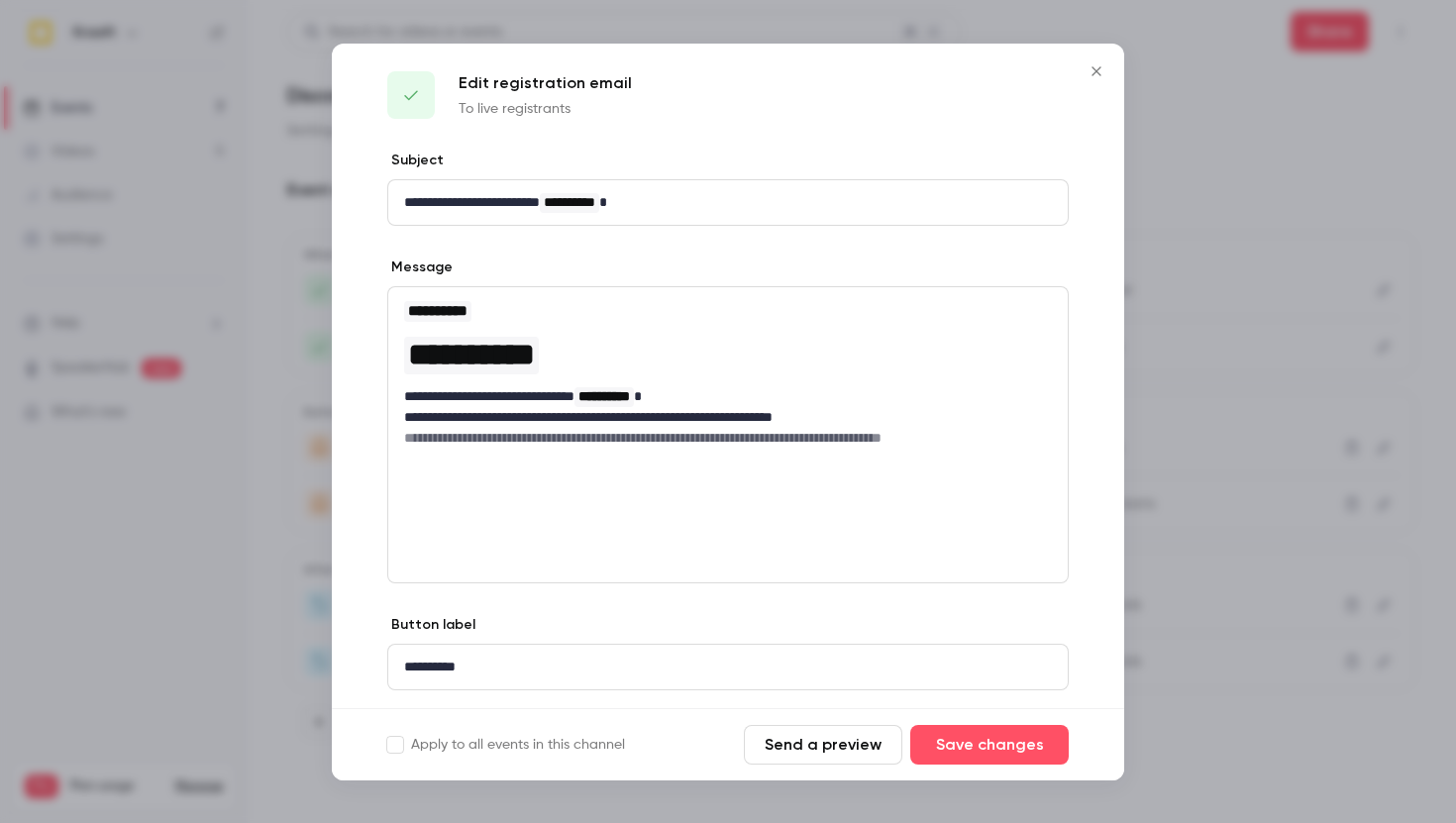 scroll, scrollTop: 65, scrollLeft: 0, axis: vertical 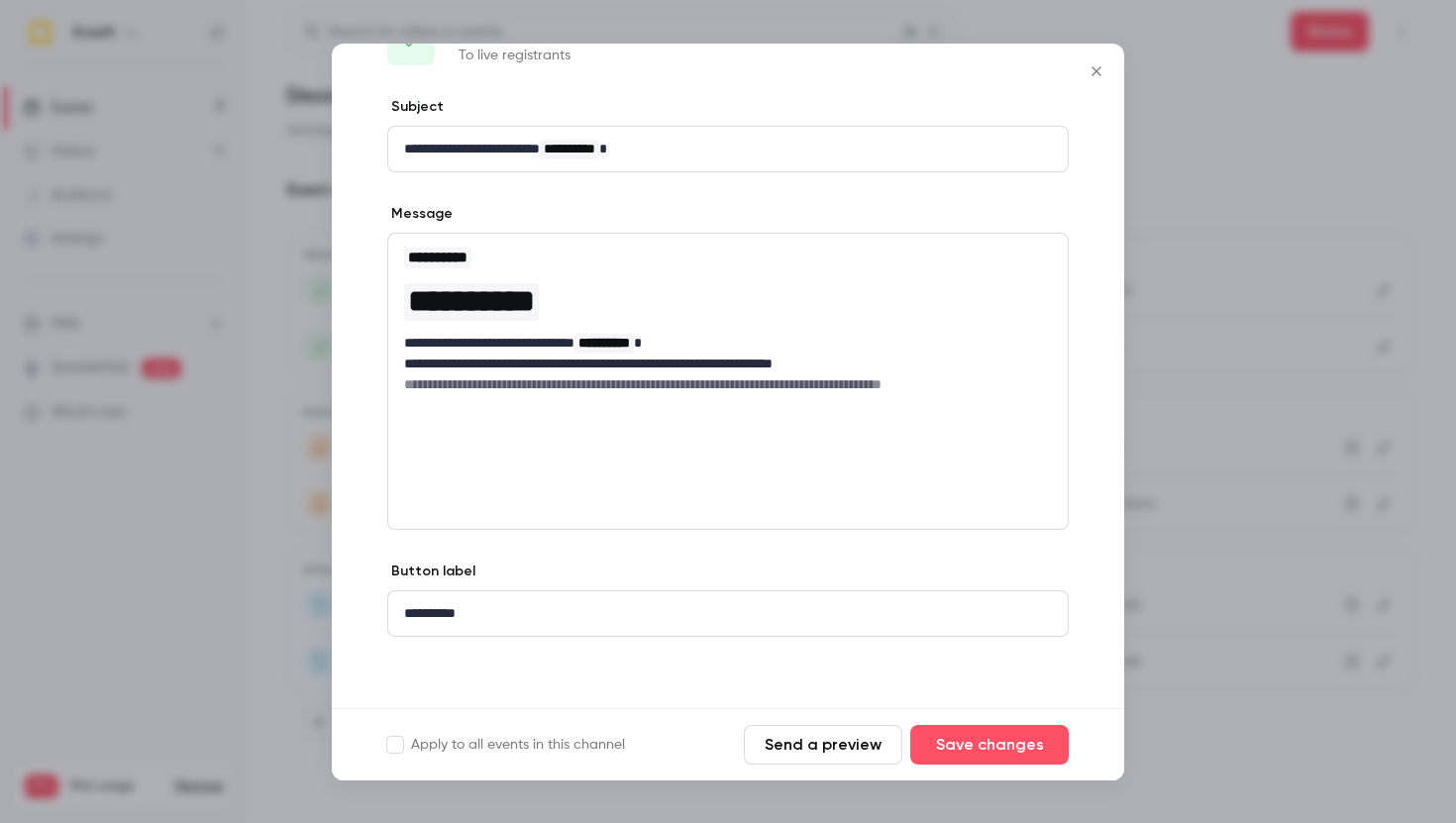 click on "**********" at bounding box center [728, 613] 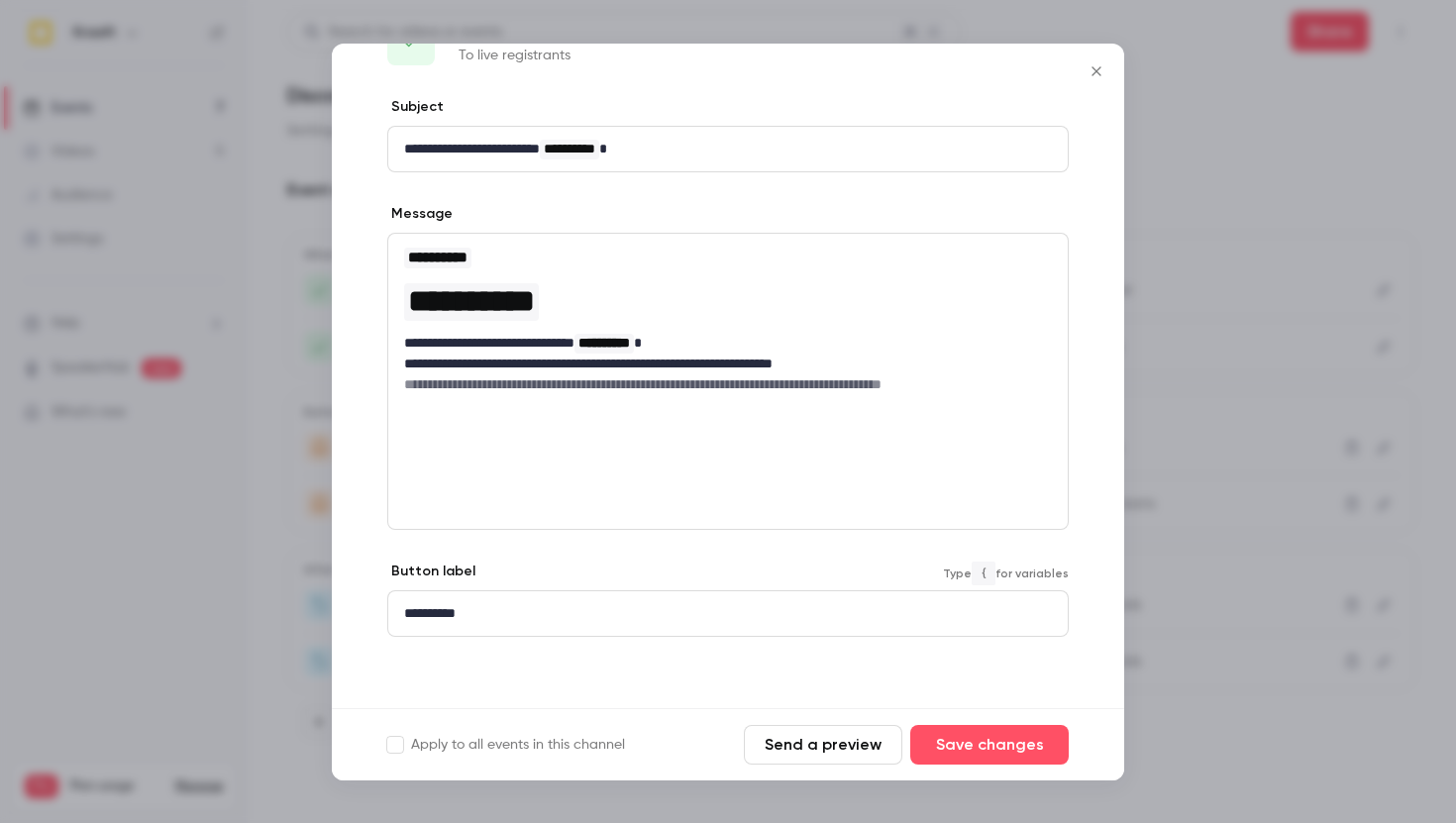 click on "**********" at bounding box center [728, 613] 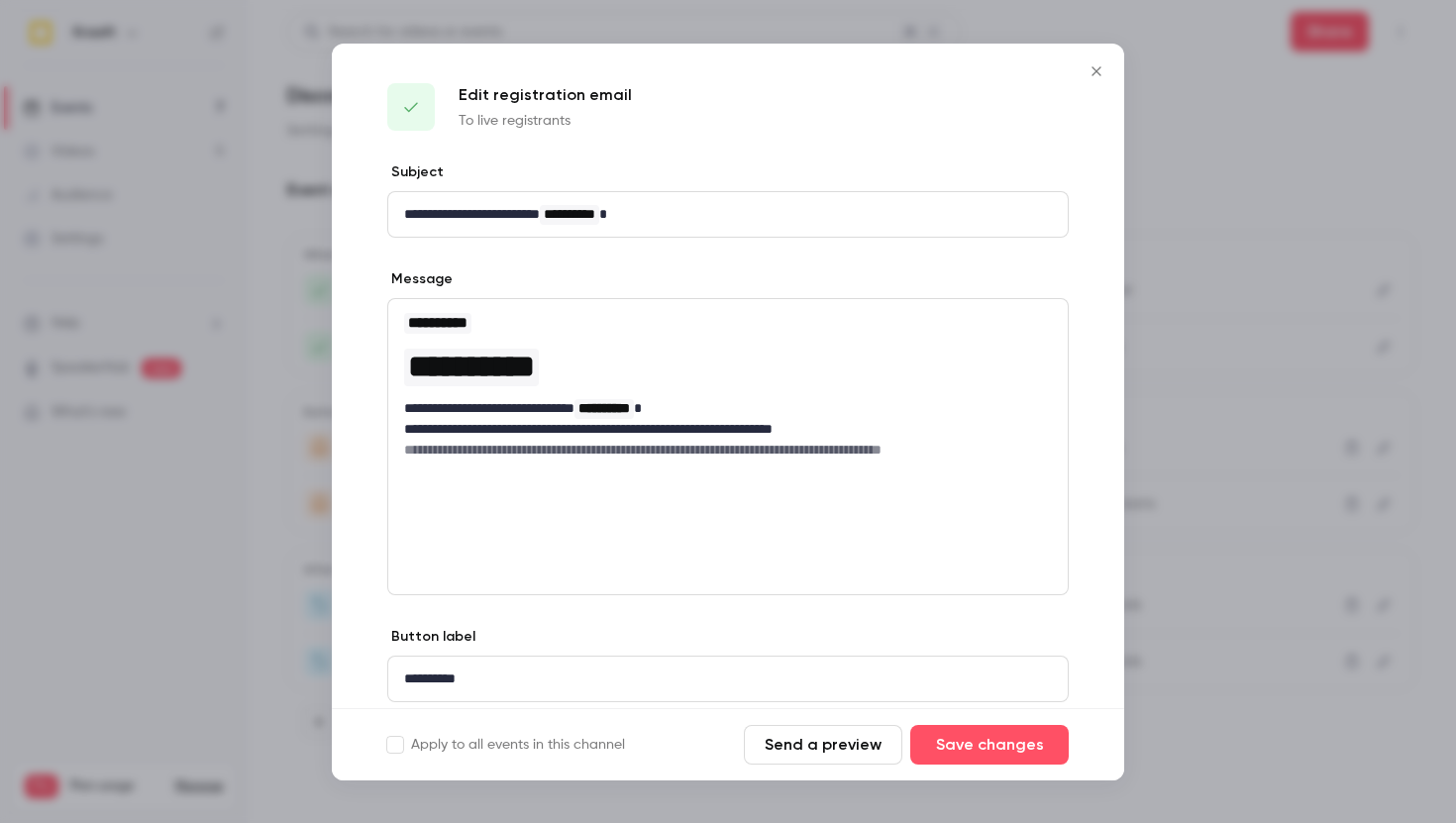 scroll, scrollTop: 65, scrollLeft: 0, axis: vertical 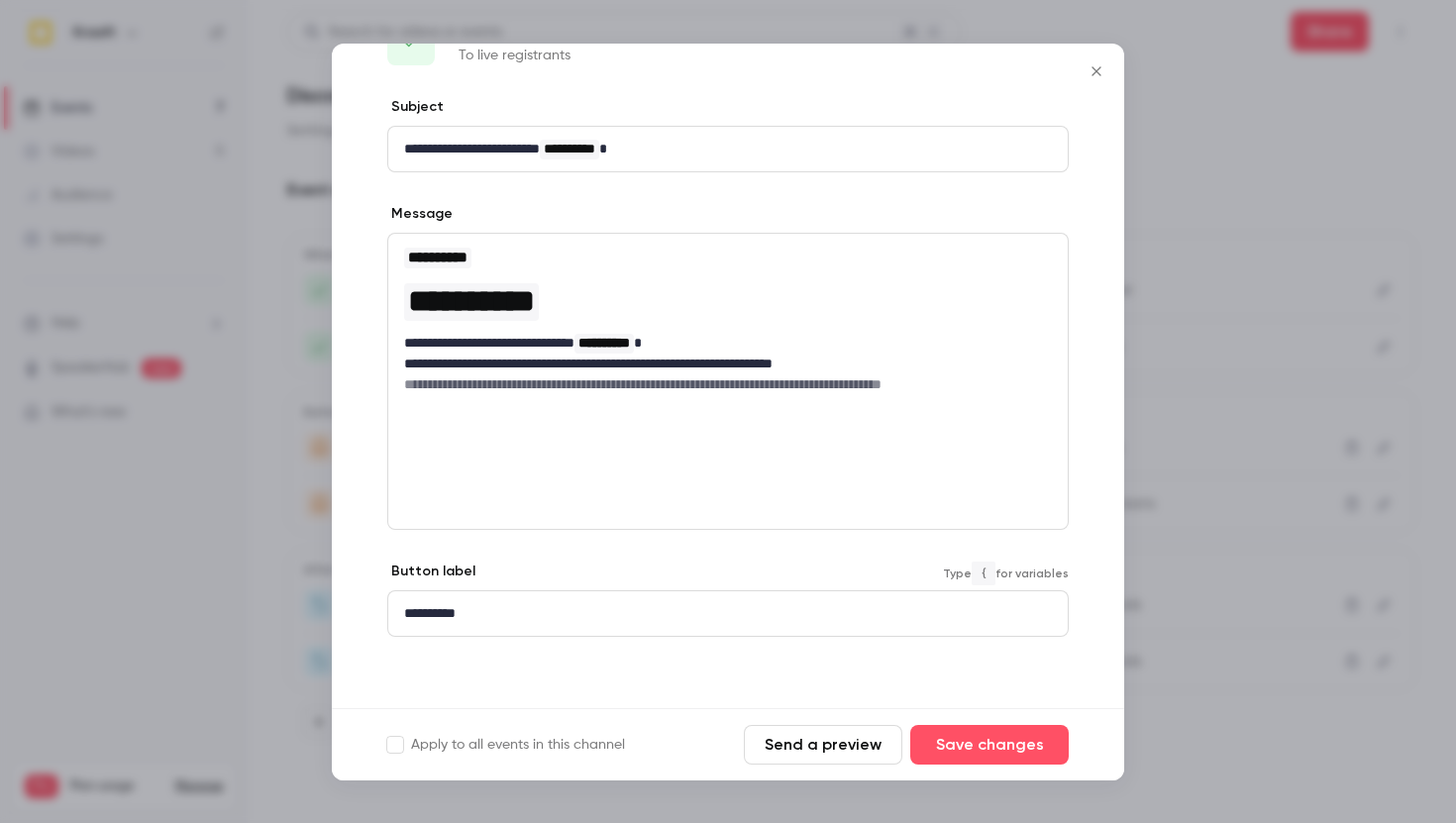 click on "**********" at bounding box center (728, 613) 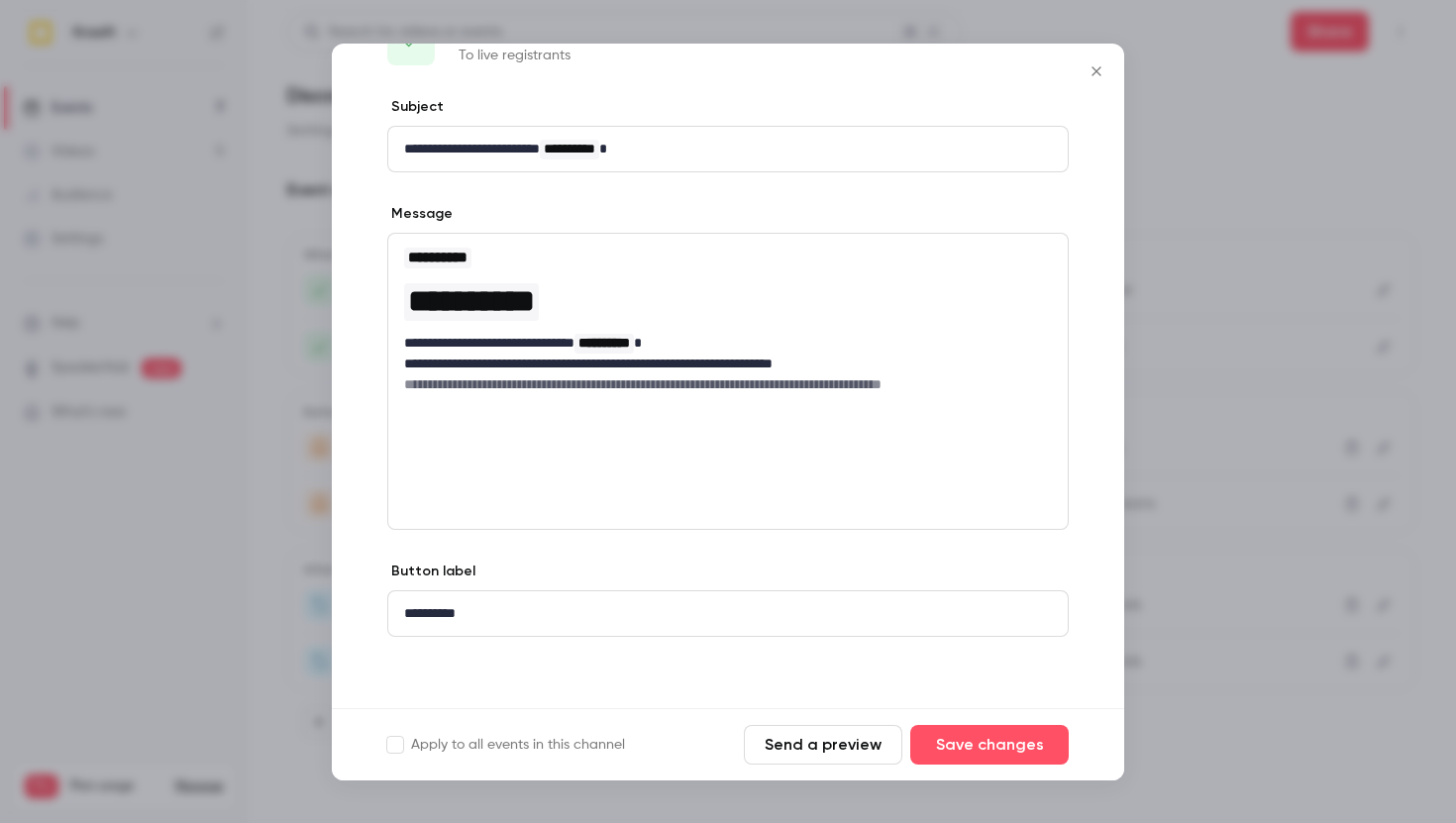 click on "{" at bounding box center [984, 573] 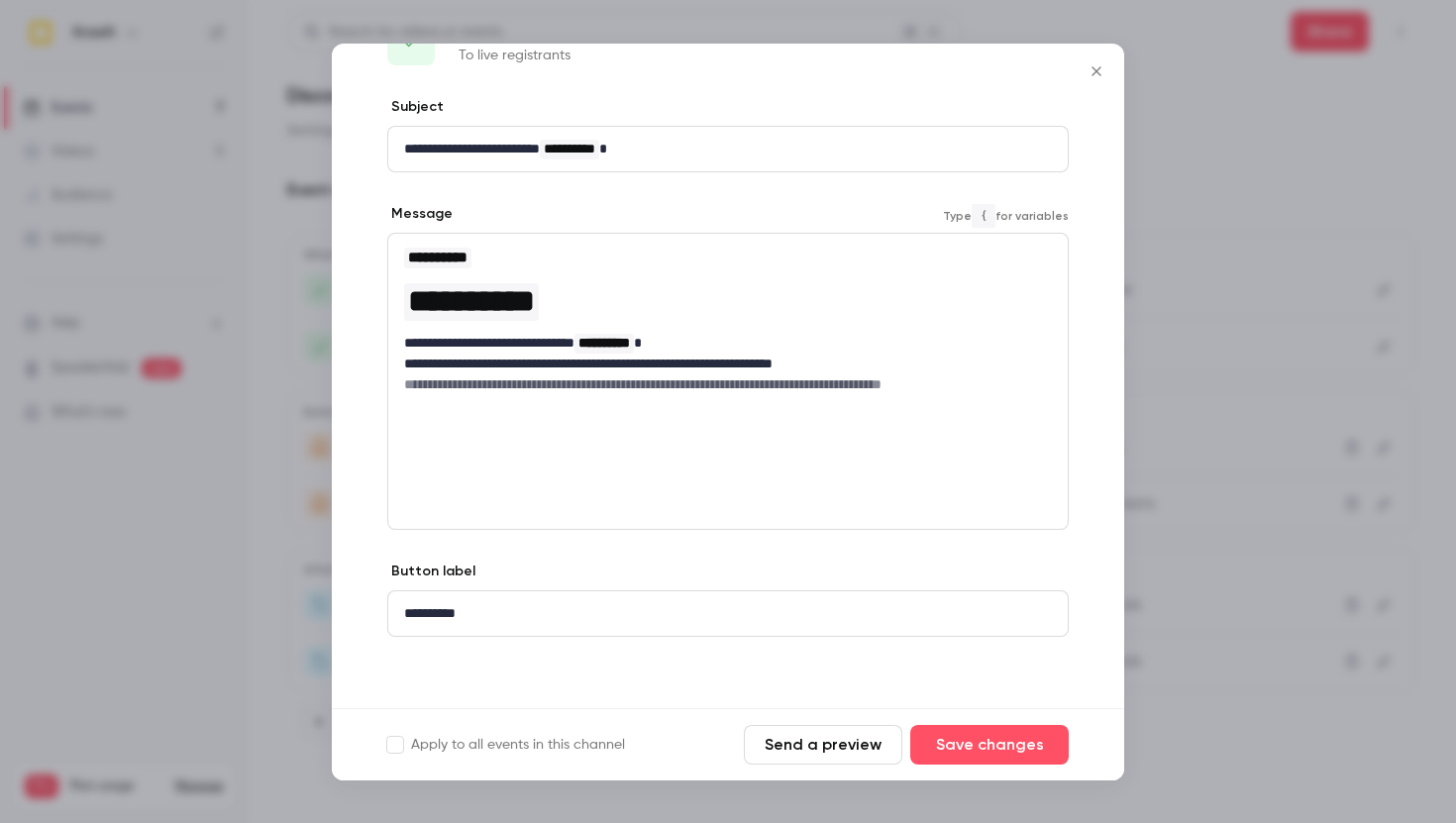 click on "**********" at bounding box center [471, 301] 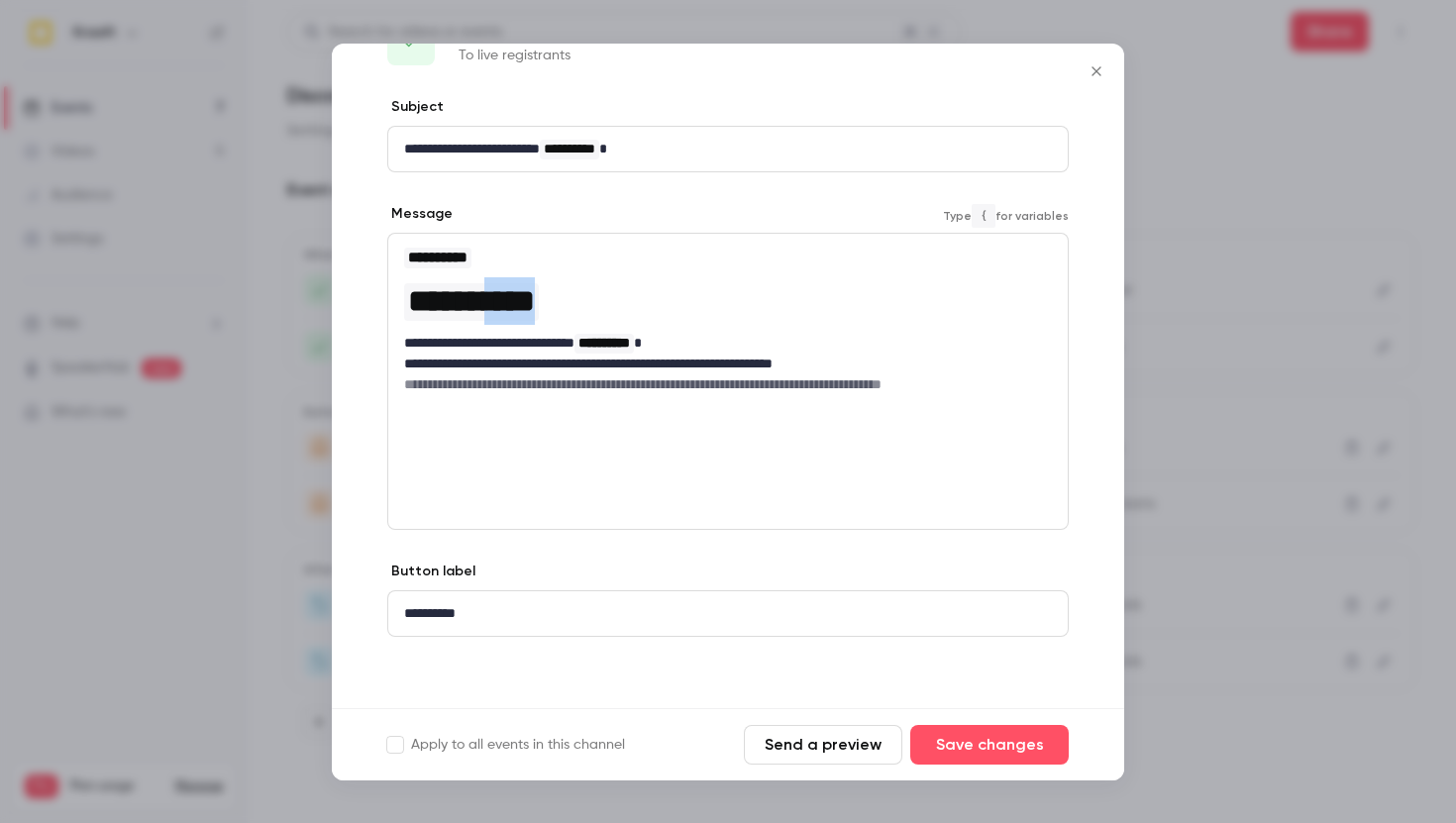 click on "**********" at bounding box center [471, 301] 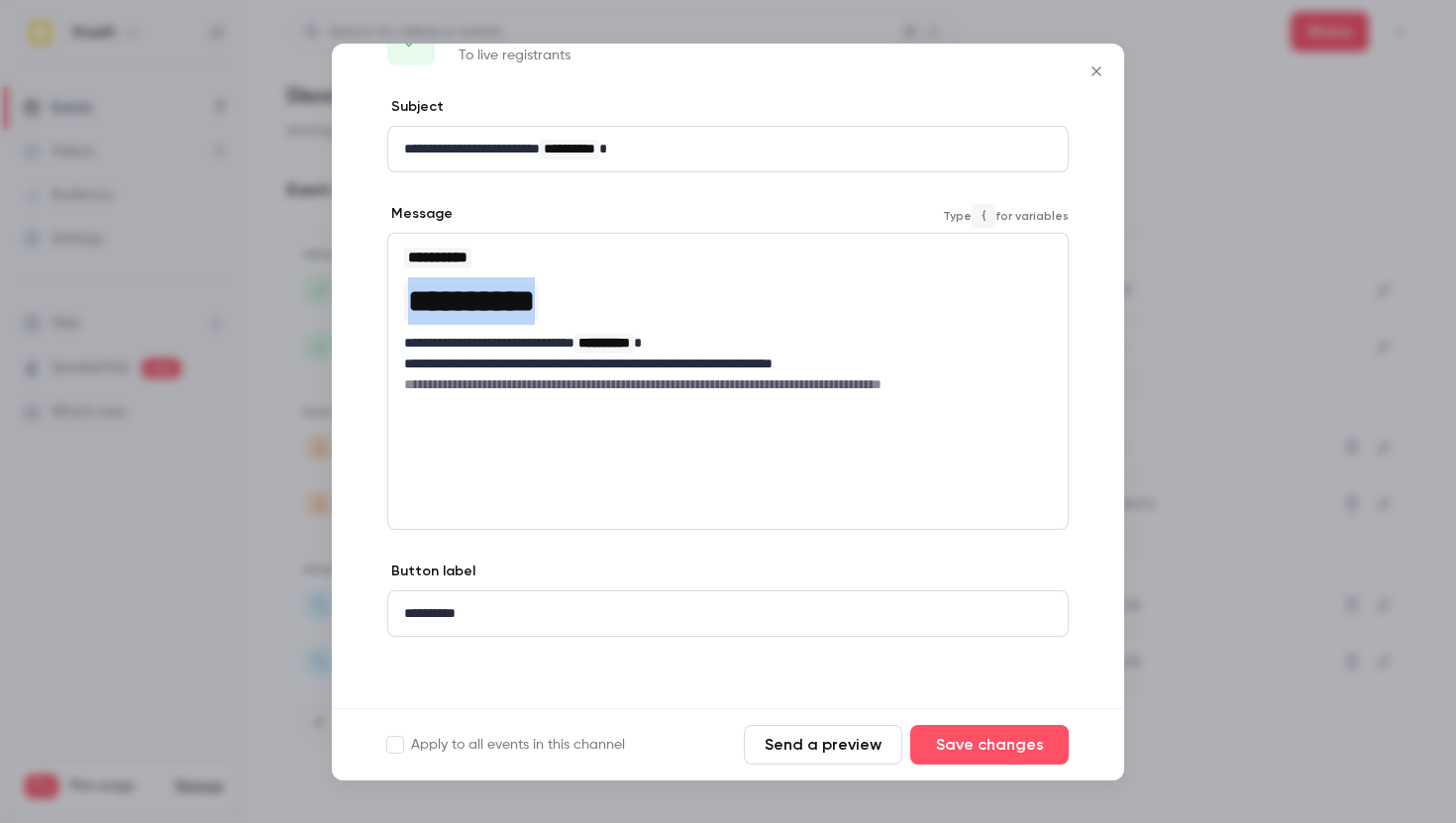 click on "**********" at bounding box center (471, 301) 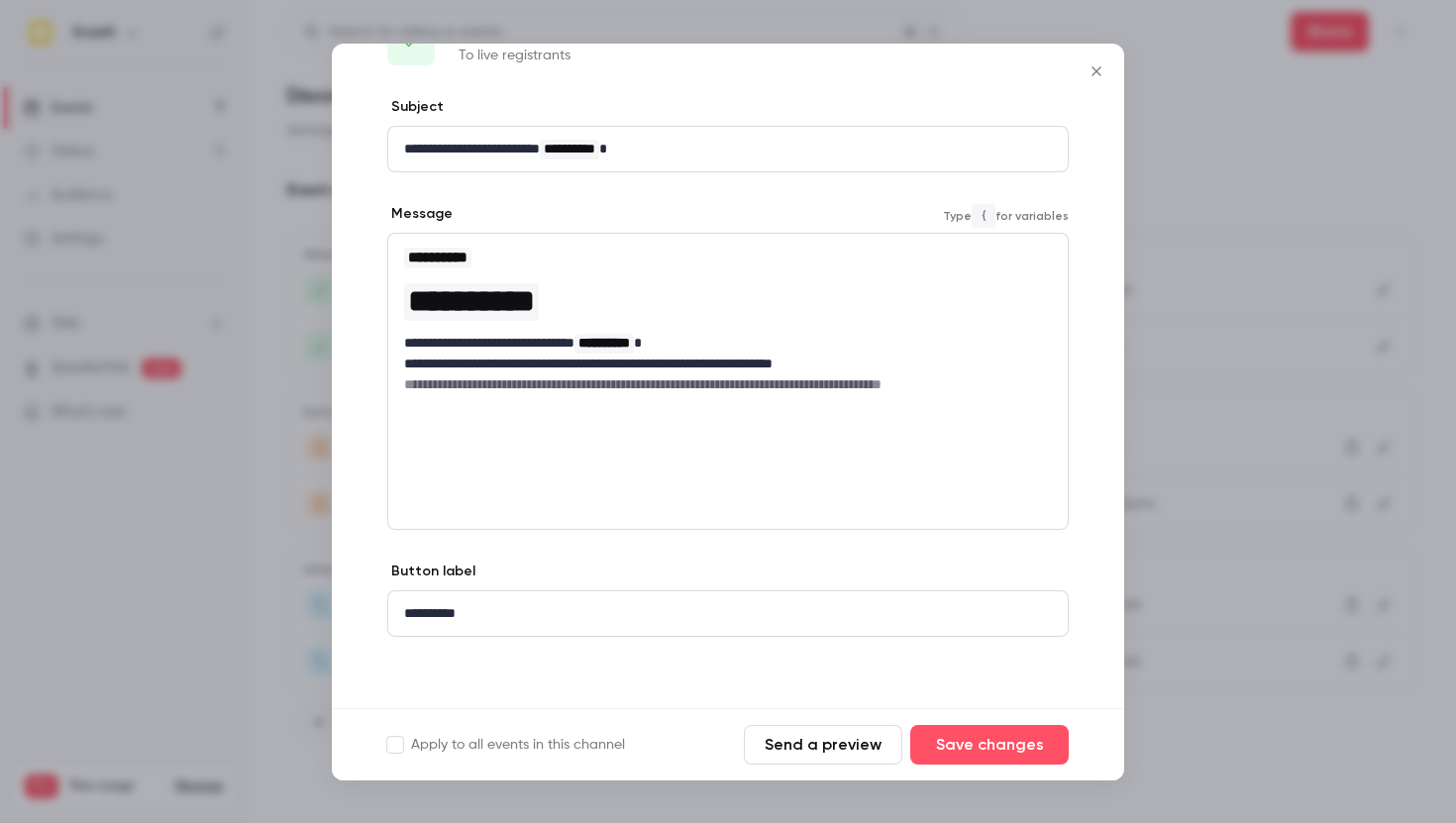 click on "**********" at bounding box center [438, 257] 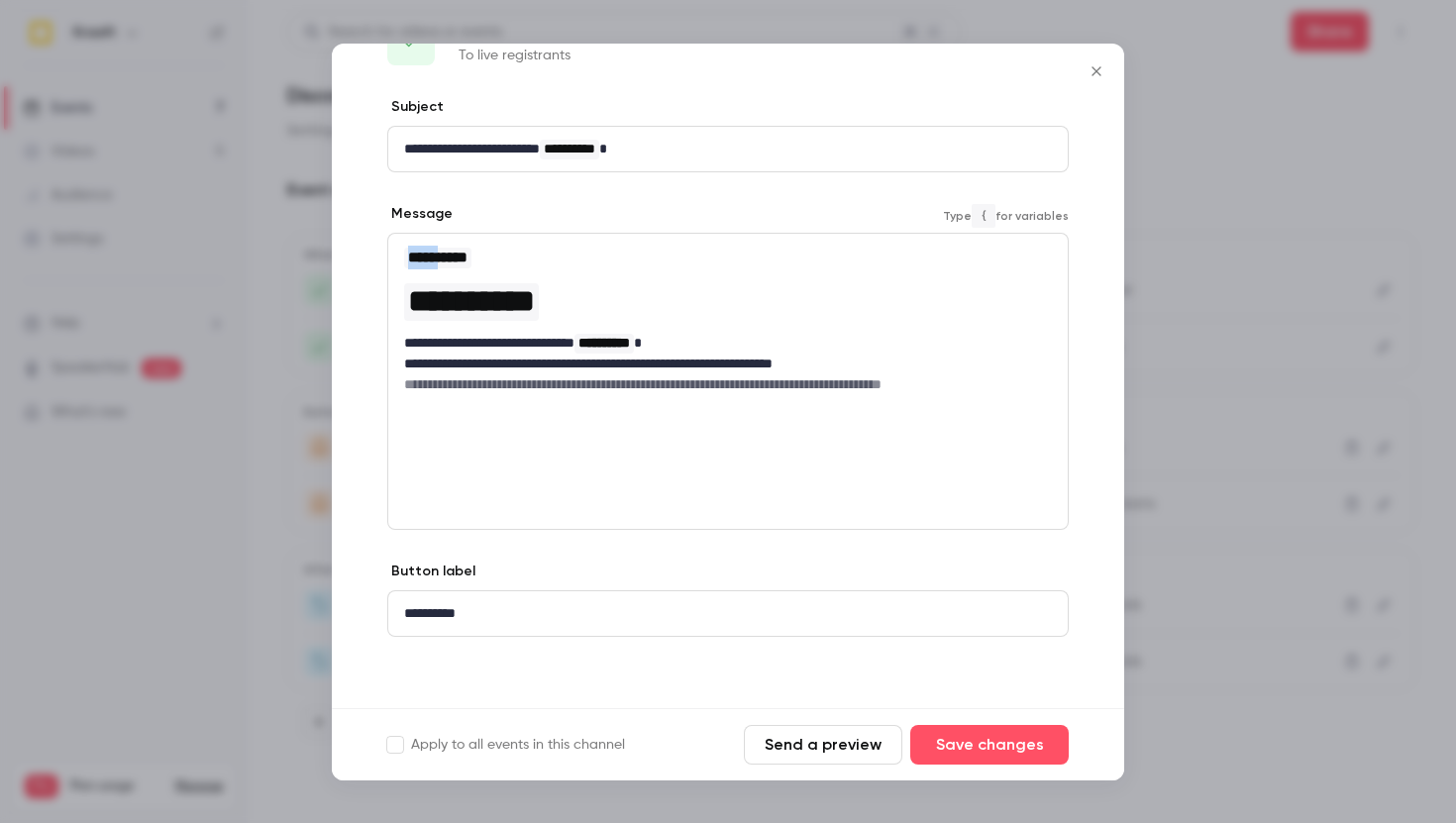 click on "**********" at bounding box center [438, 257] 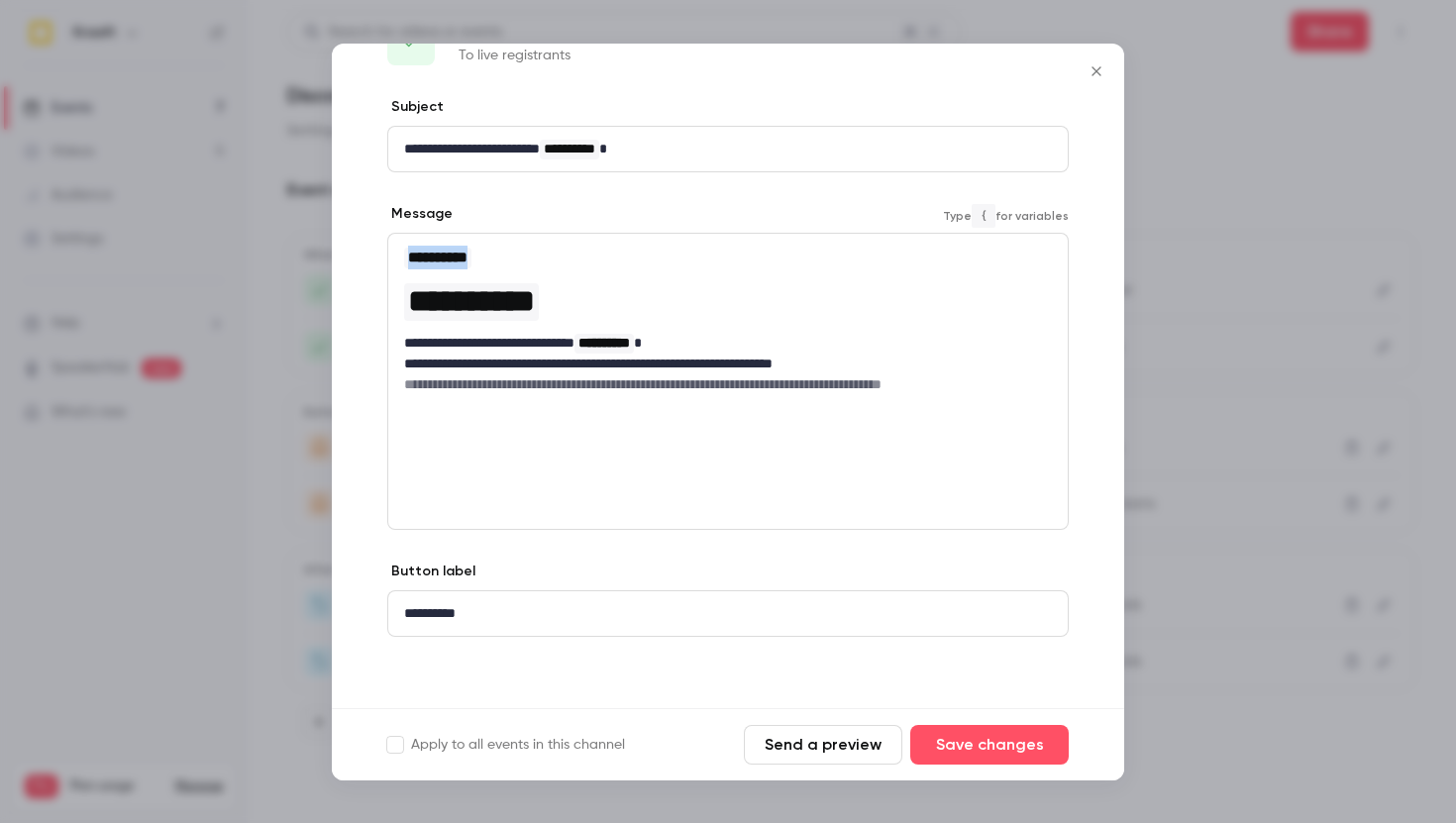 click on "**********" at bounding box center (438, 257) 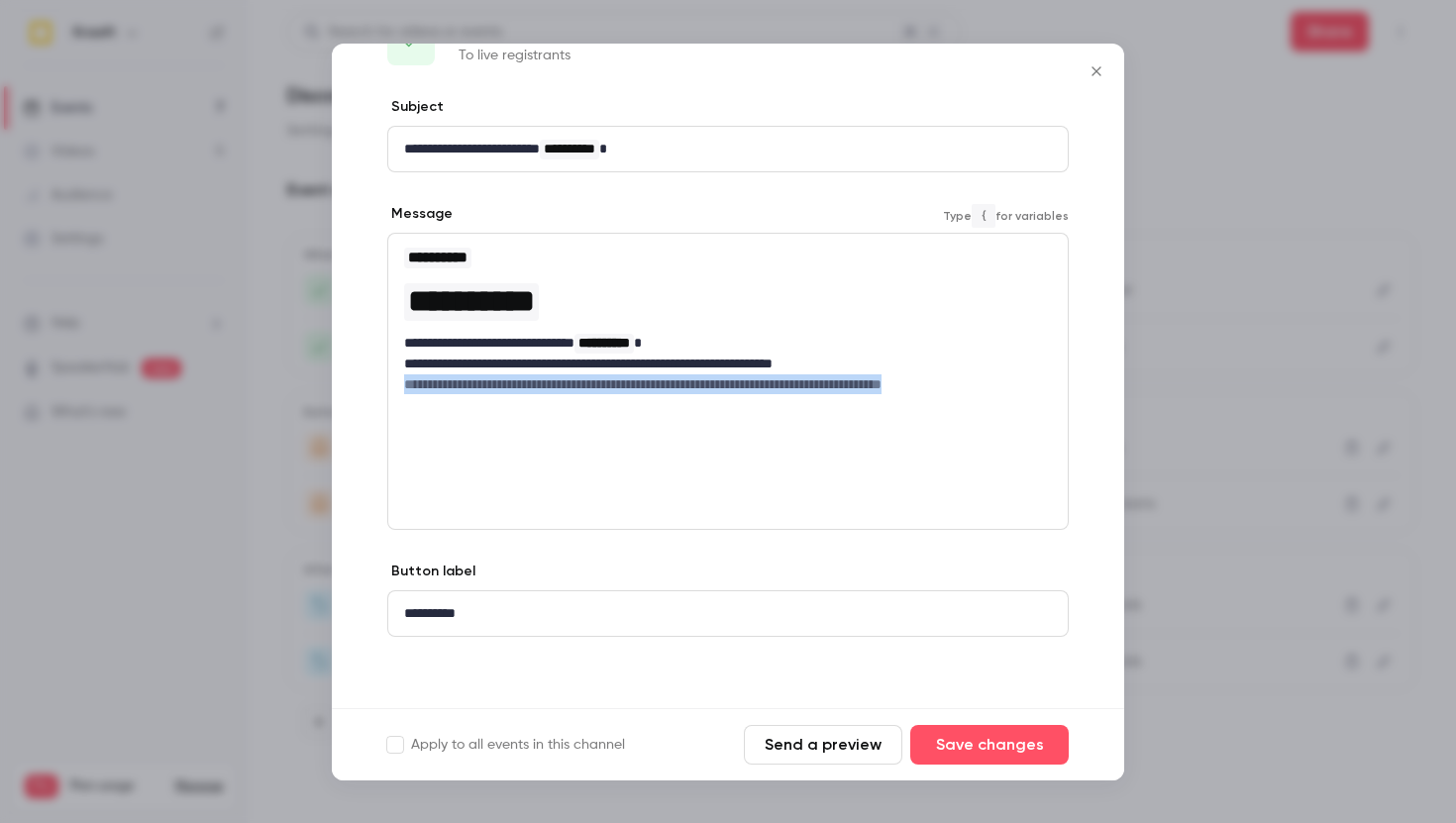click on "**********" at bounding box center [728, 384] 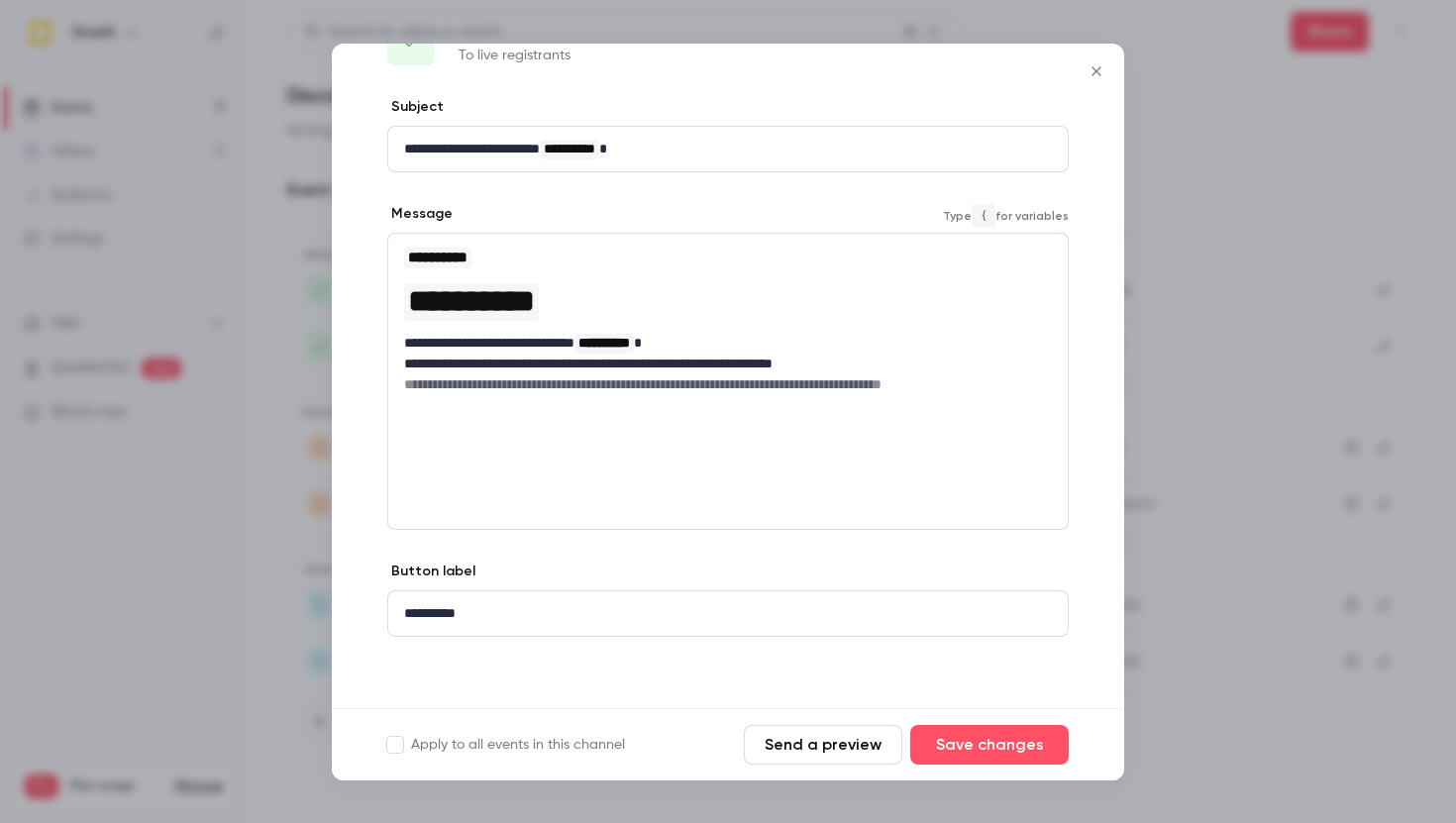 click on "**********" at bounding box center [728, 363] 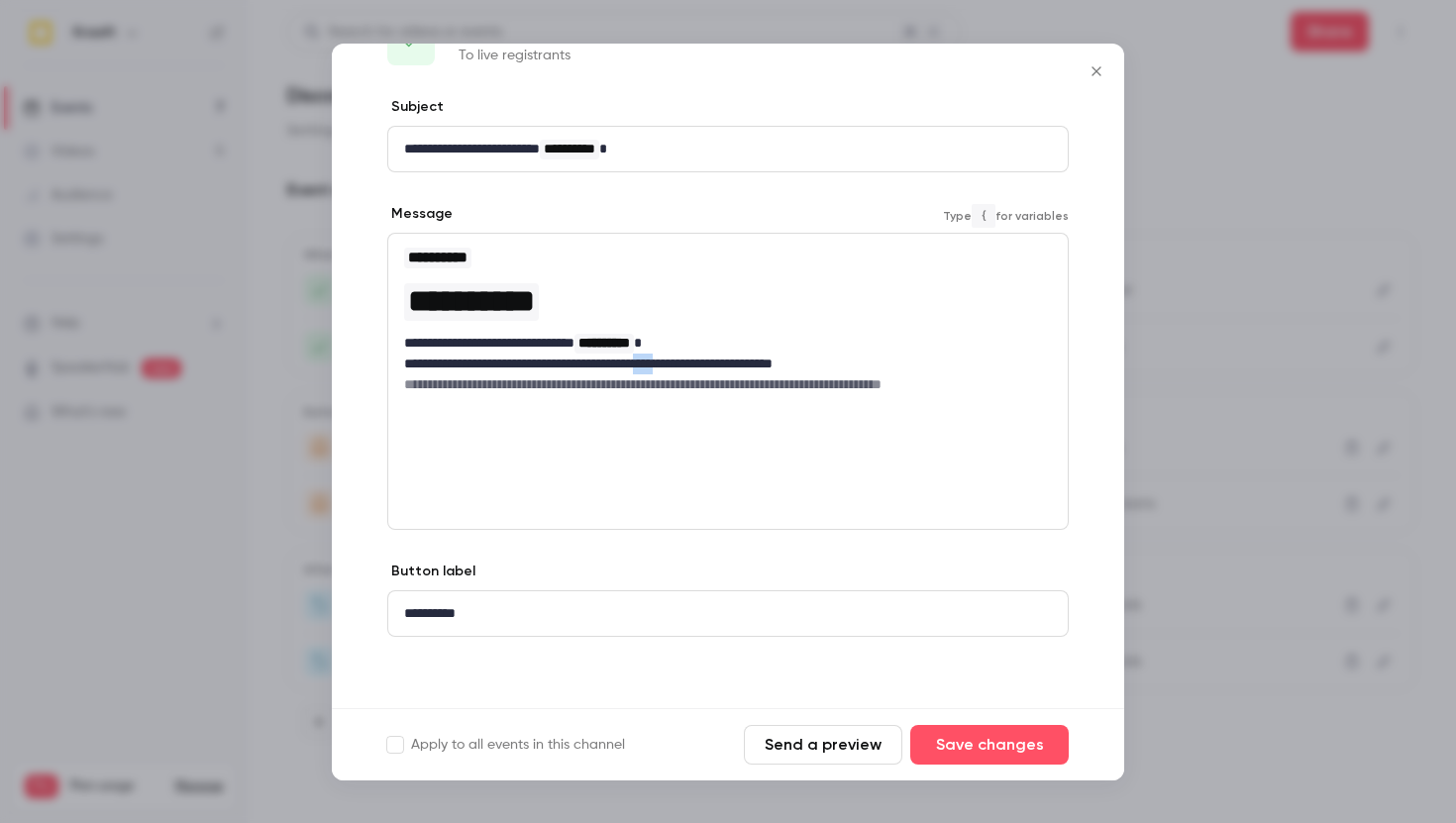 click on "**********" at bounding box center (728, 363) 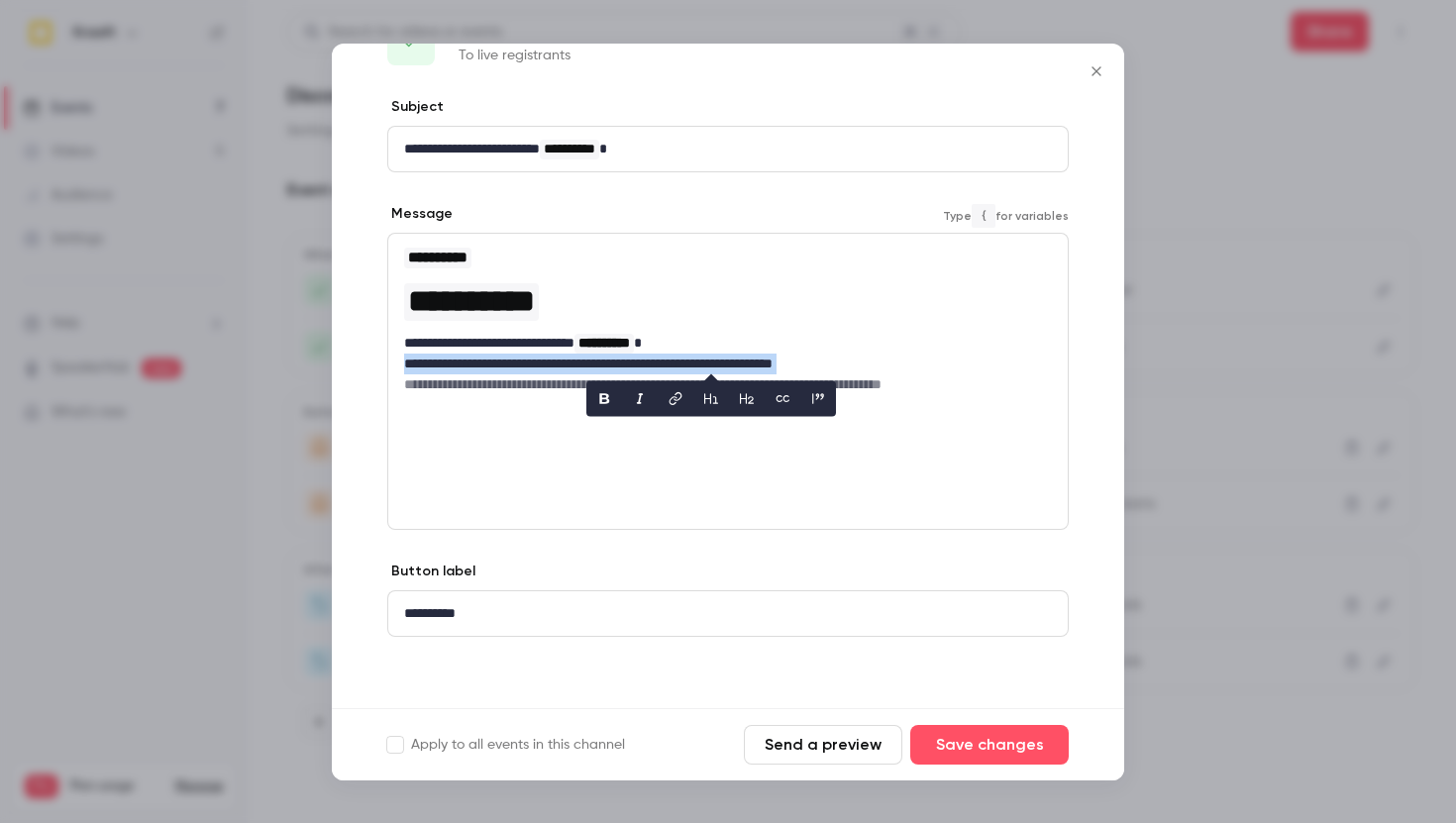 click on "**********" at bounding box center [728, 363] 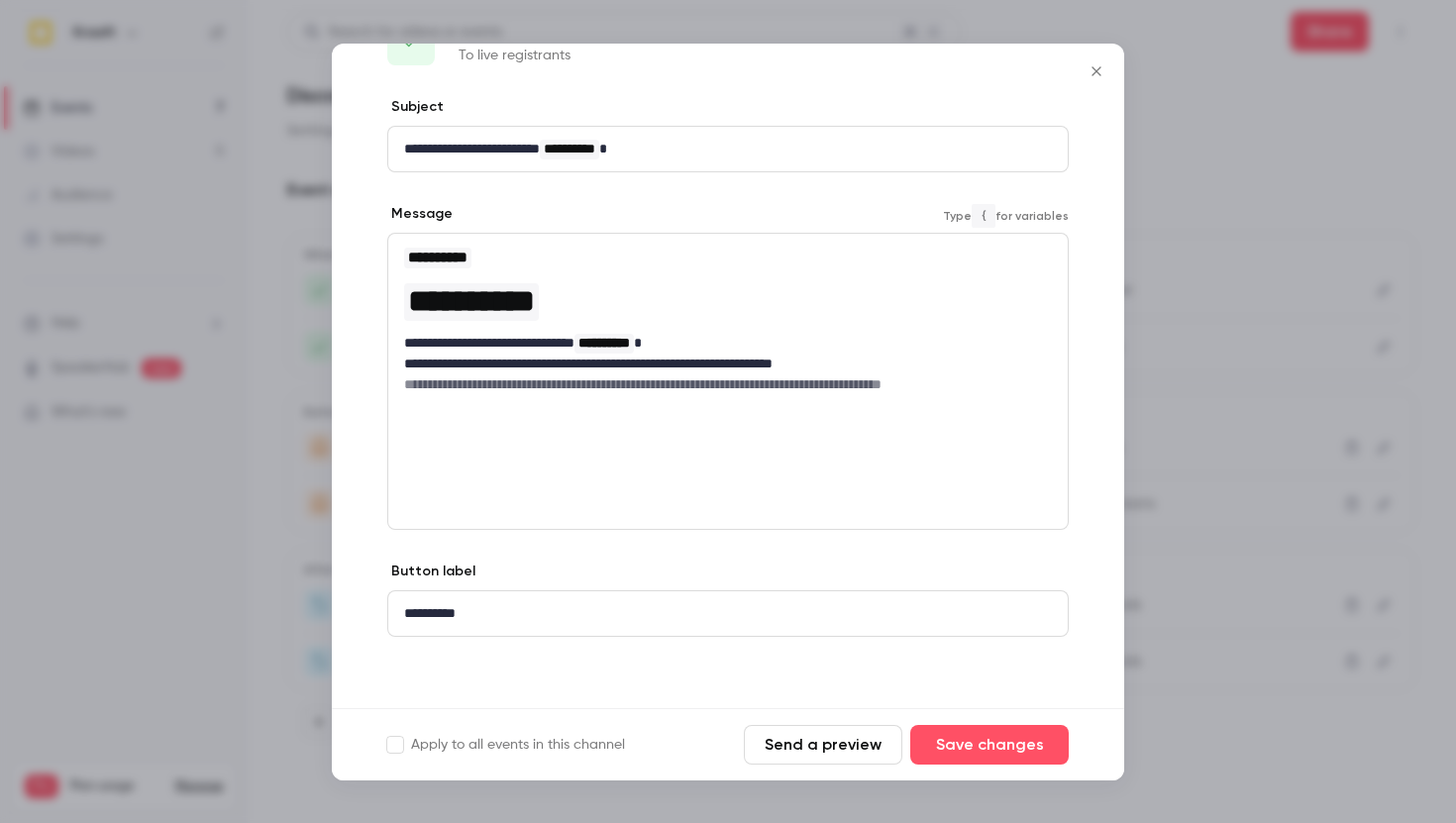 click on "**********" at bounding box center [728, 301] 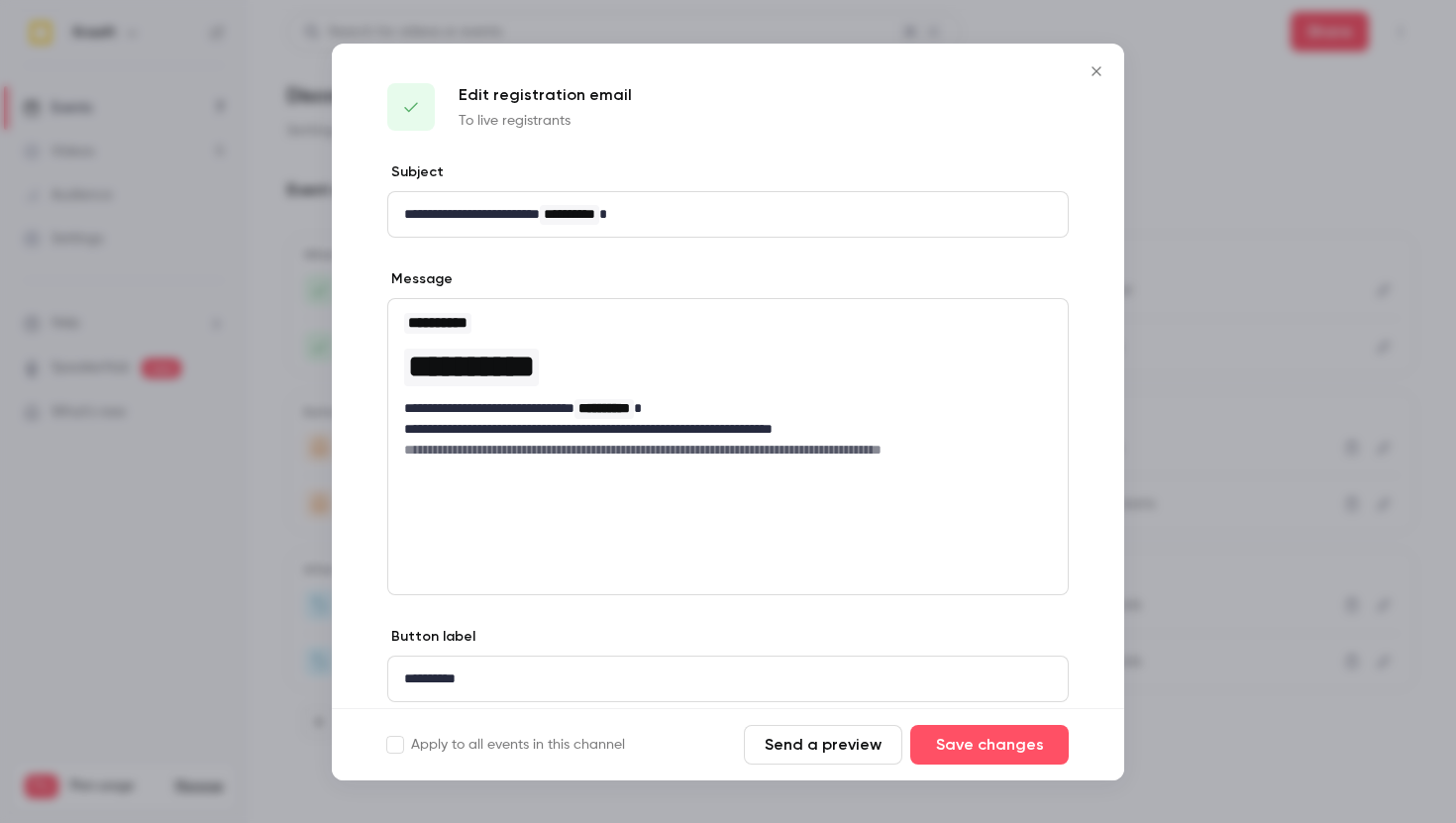 click at bounding box center (1096, 71) 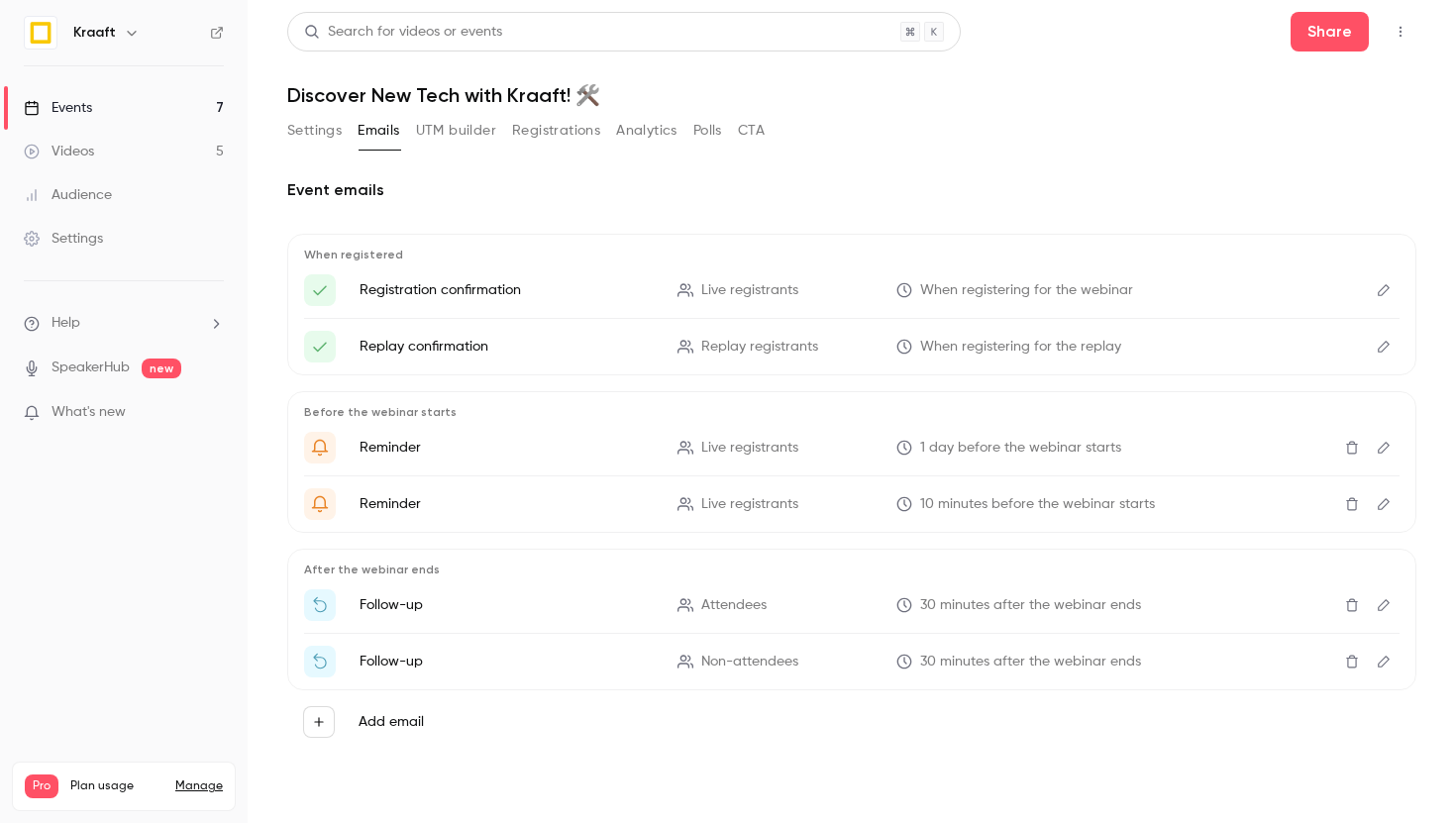 click on "Settings" at bounding box center [314, 131] 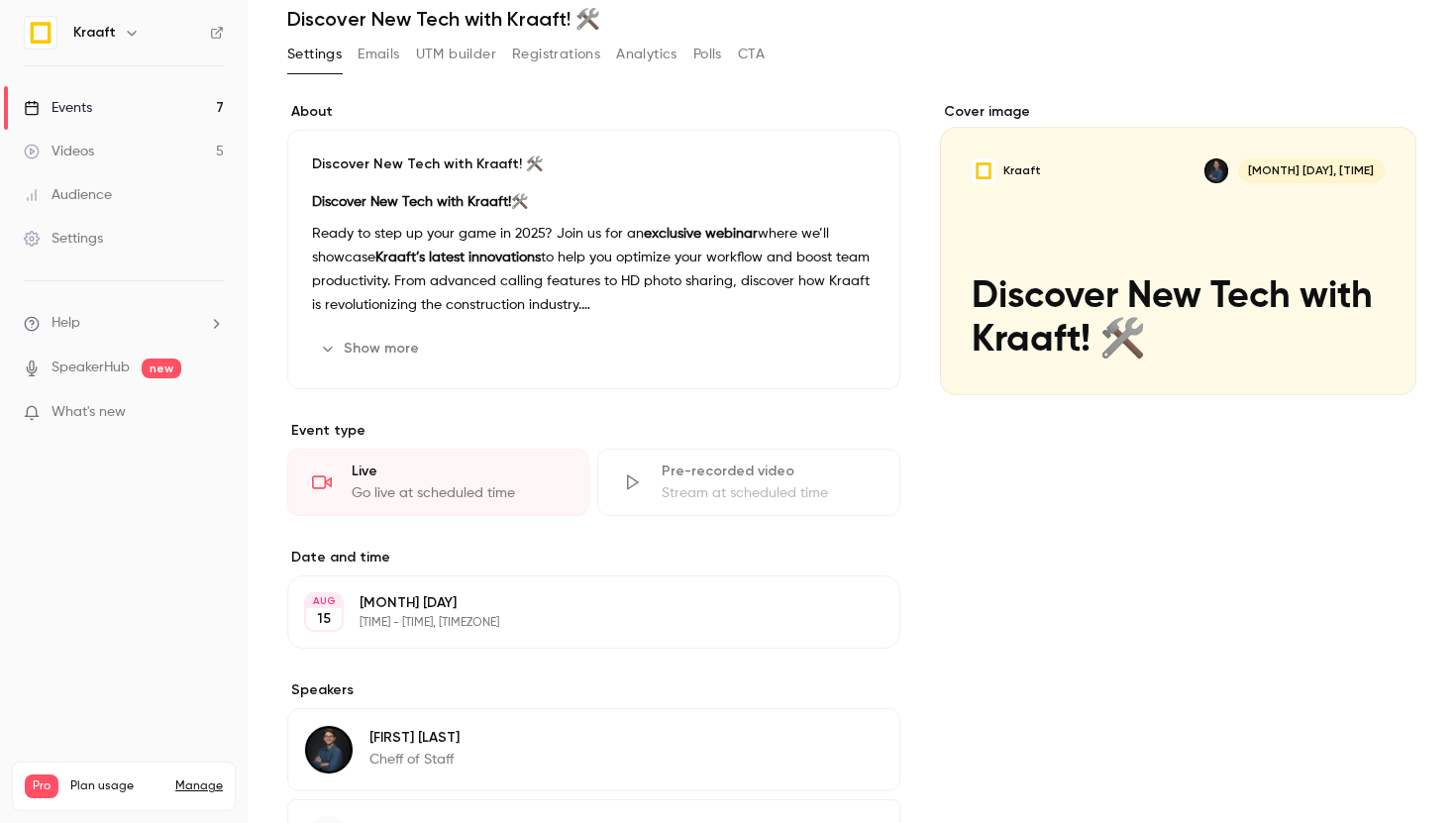 scroll, scrollTop: 0, scrollLeft: 0, axis: both 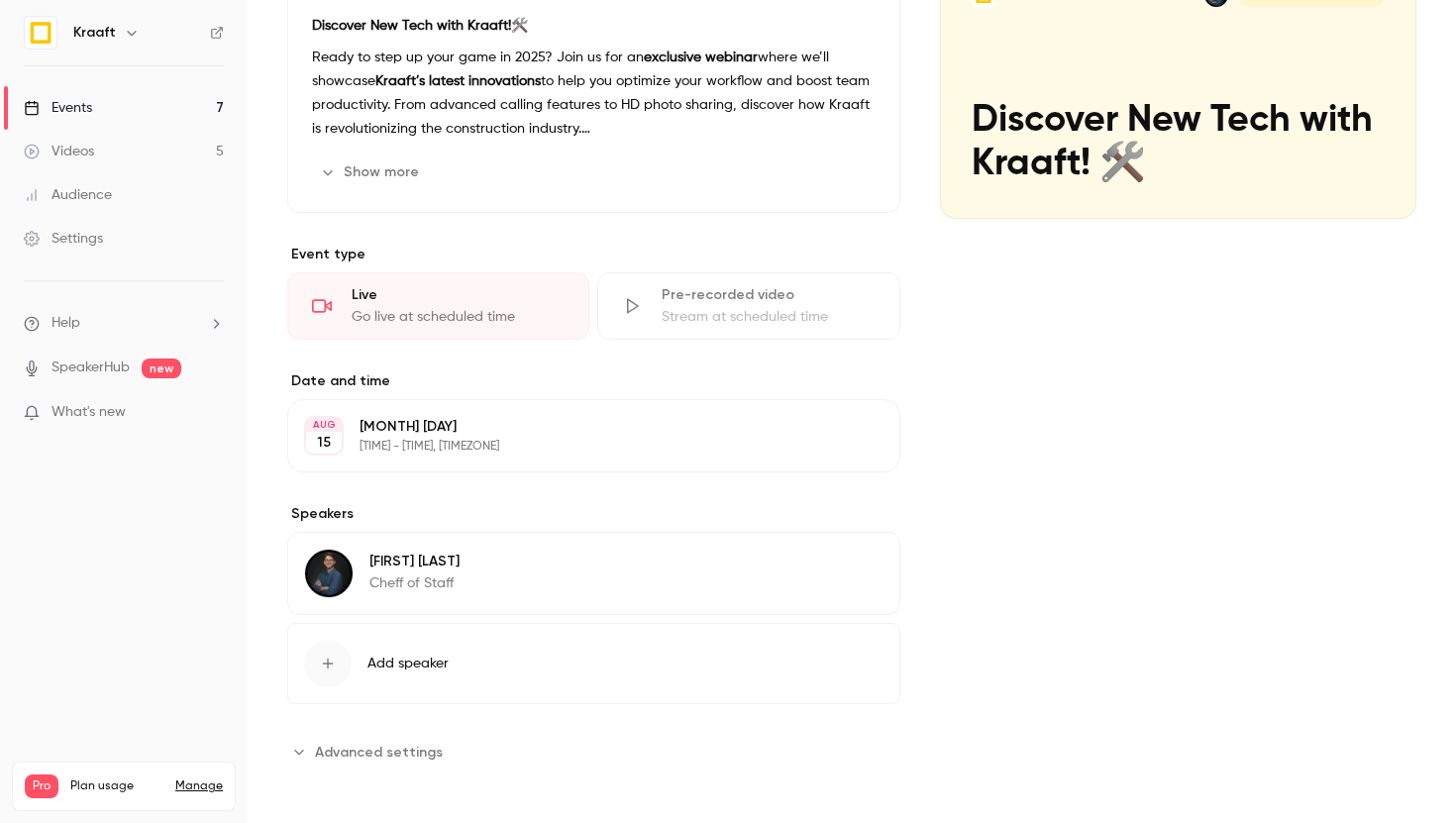 click on "Discover New Tech with Kraaft! 🛠️ Discover New Tech with Kraaft!  🛠️
Ready to step up your game in 2025? Join us for an  exclusive webinar  where we’ll showcase  Kraaft’s latest innovations  to help you optimize your workflow and boost team productivity. From advanced calling features to HD photo sharing, discover how Kraaft is revolutionizing the construction industry.
Don’t miss out on the future of construction management— get ahead of the curve!  🚀 Show more Edit" at bounding box center [593, 83] 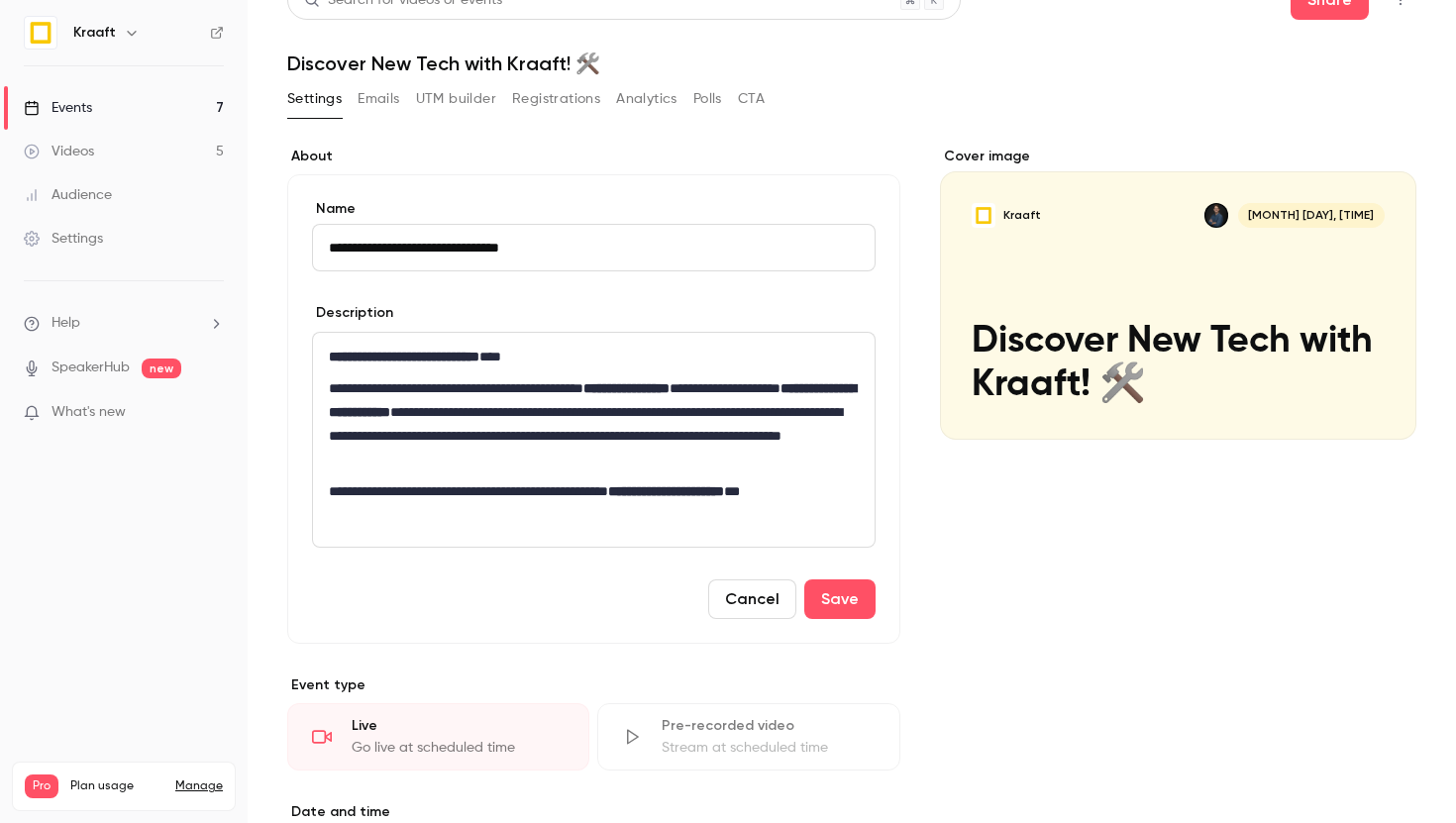 scroll, scrollTop: 0, scrollLeft: 0, axis: both 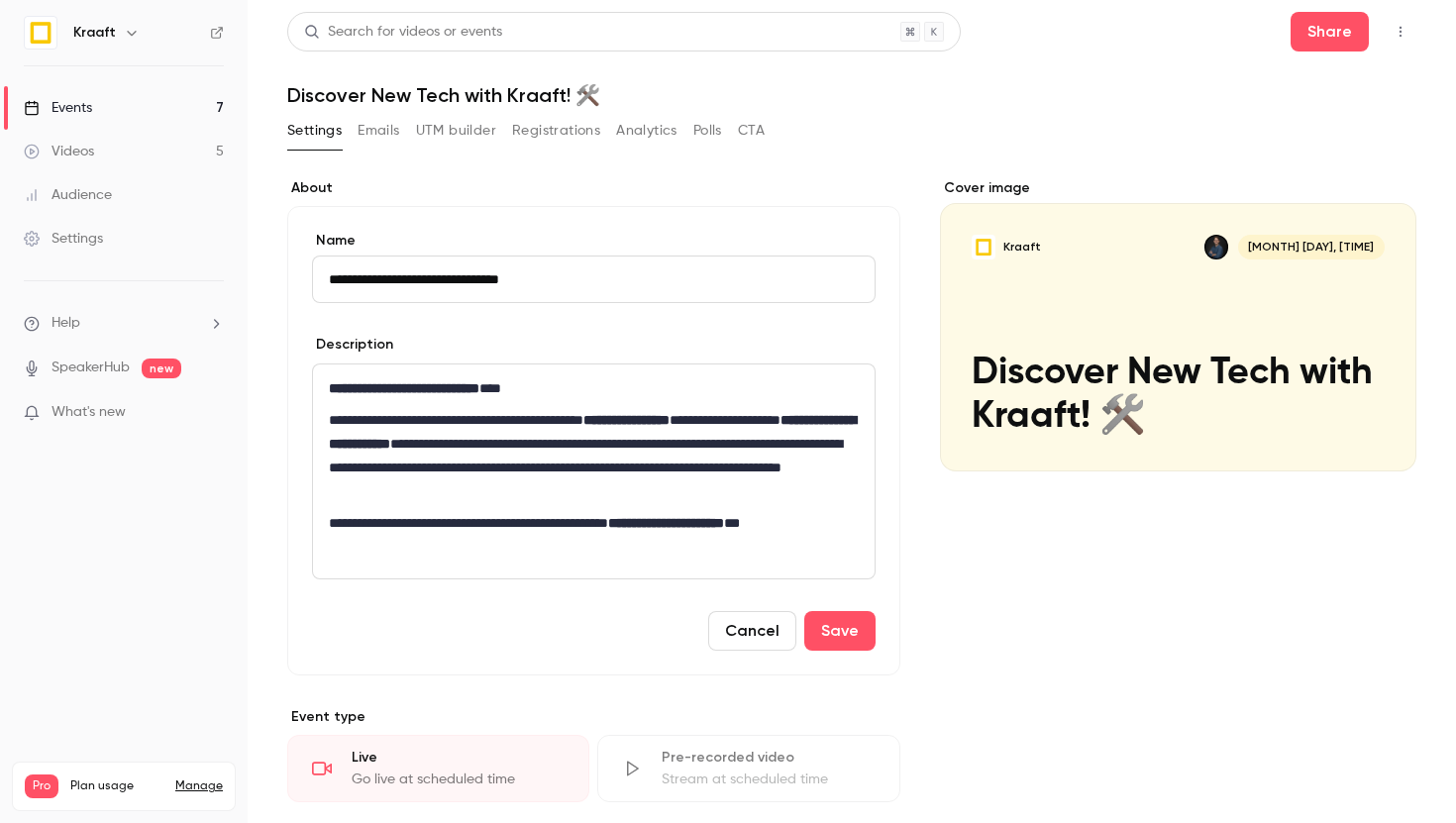 click on "Registrations" at bounding box center (556, 131) 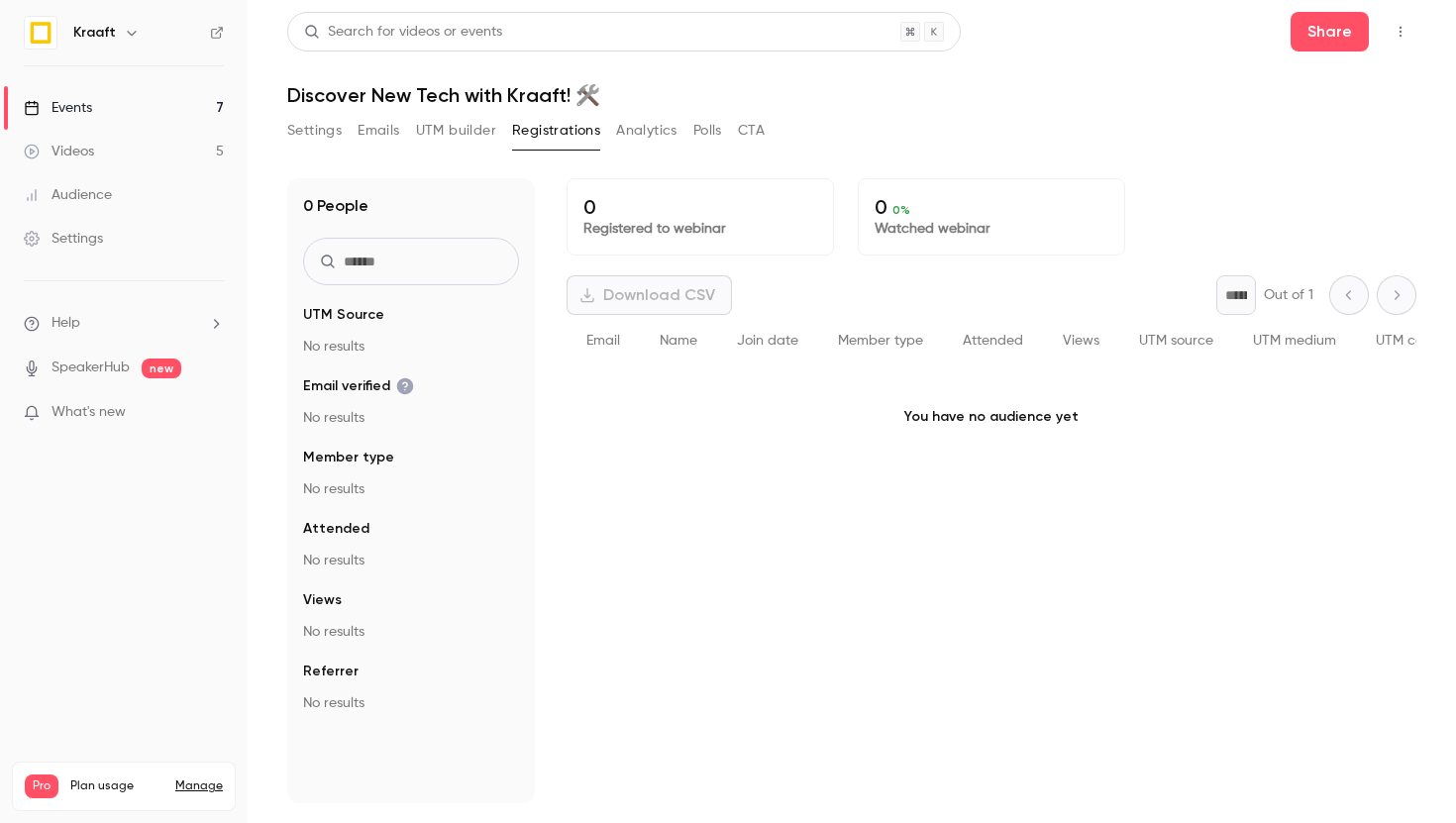 click on "Analytics" at bounding box center (647, 131) 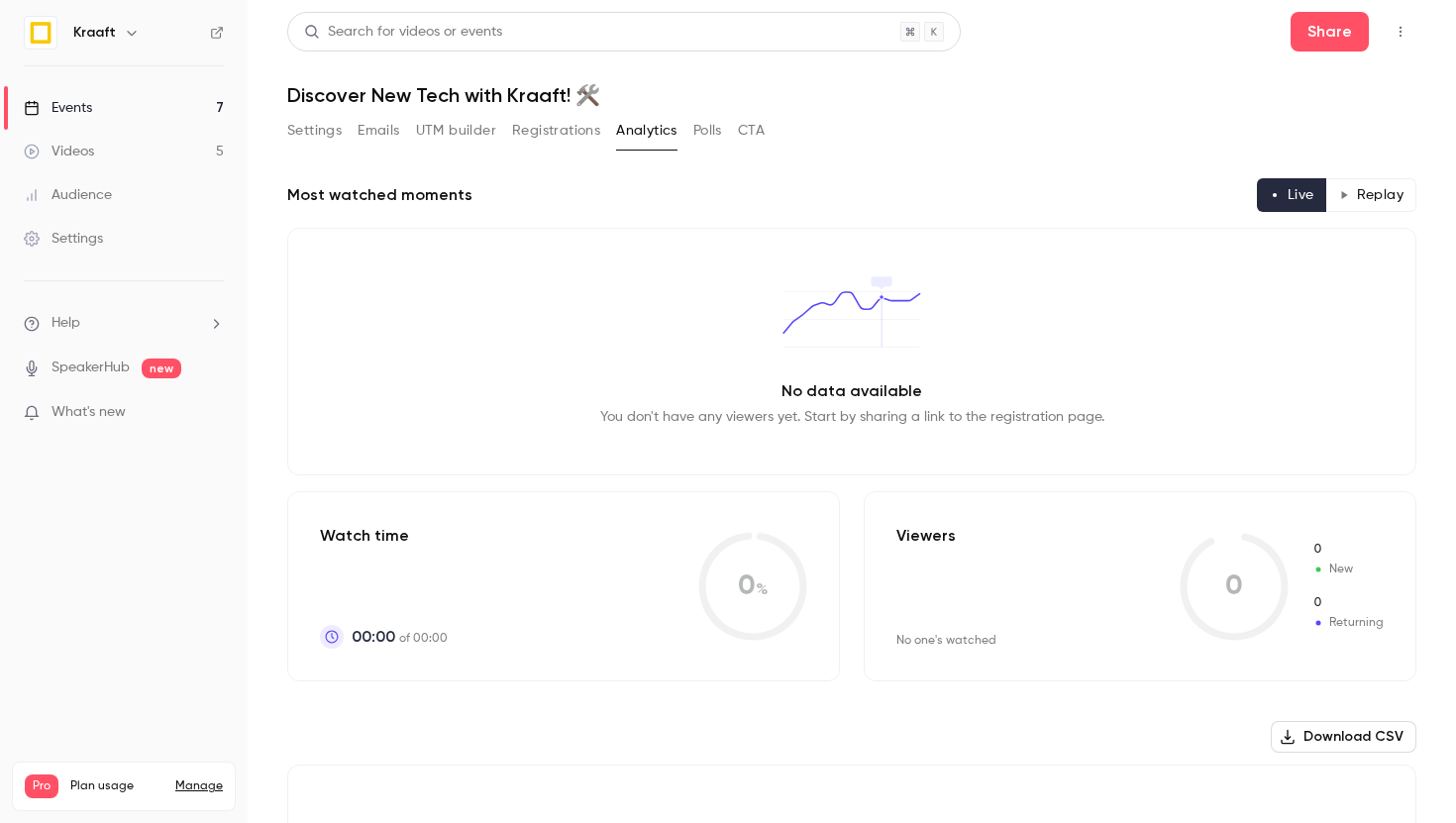 click on "UTM builder" at bounding box center (456, 131) 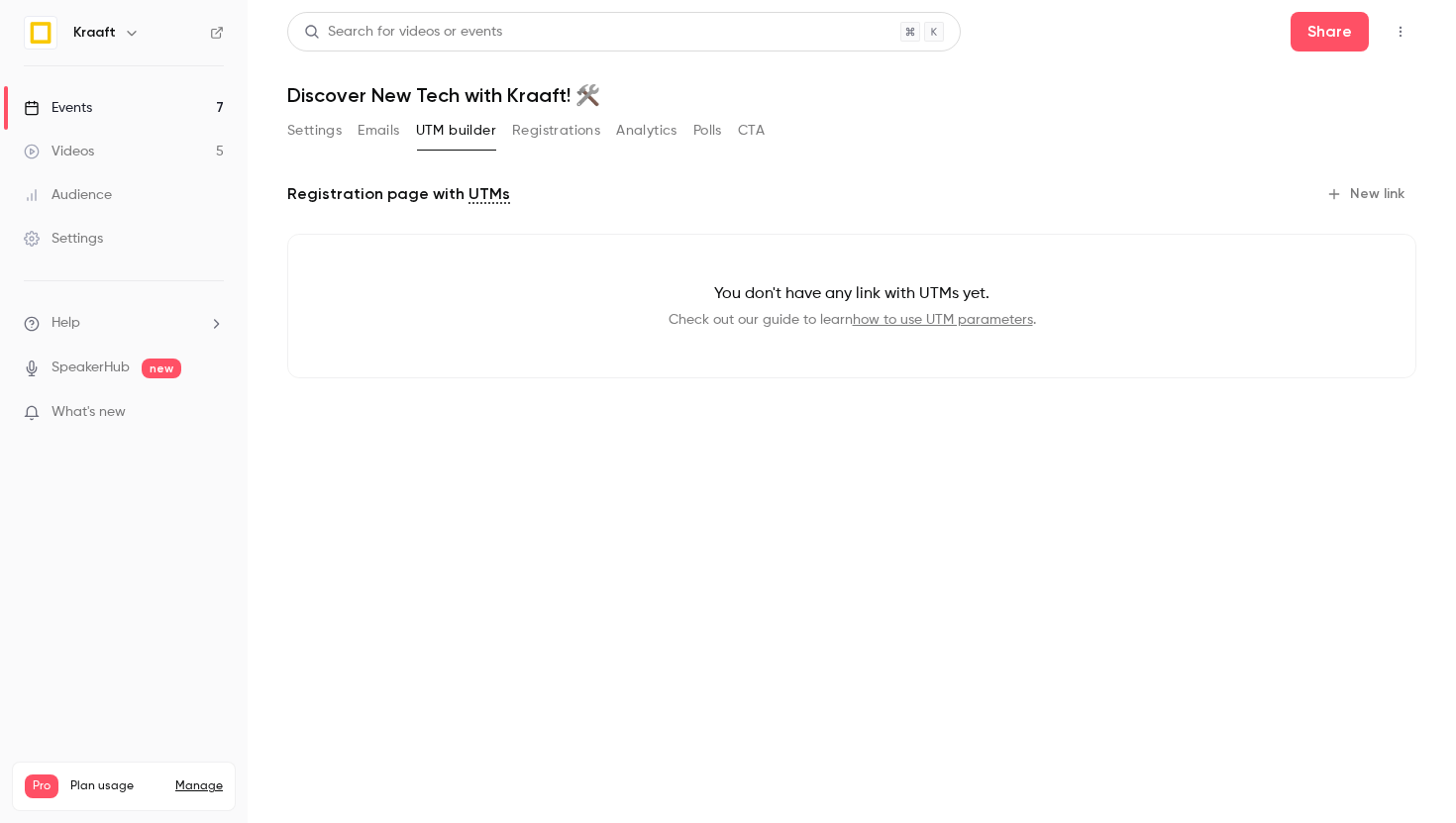 click on "Emails" at bounding box center [378, 131] 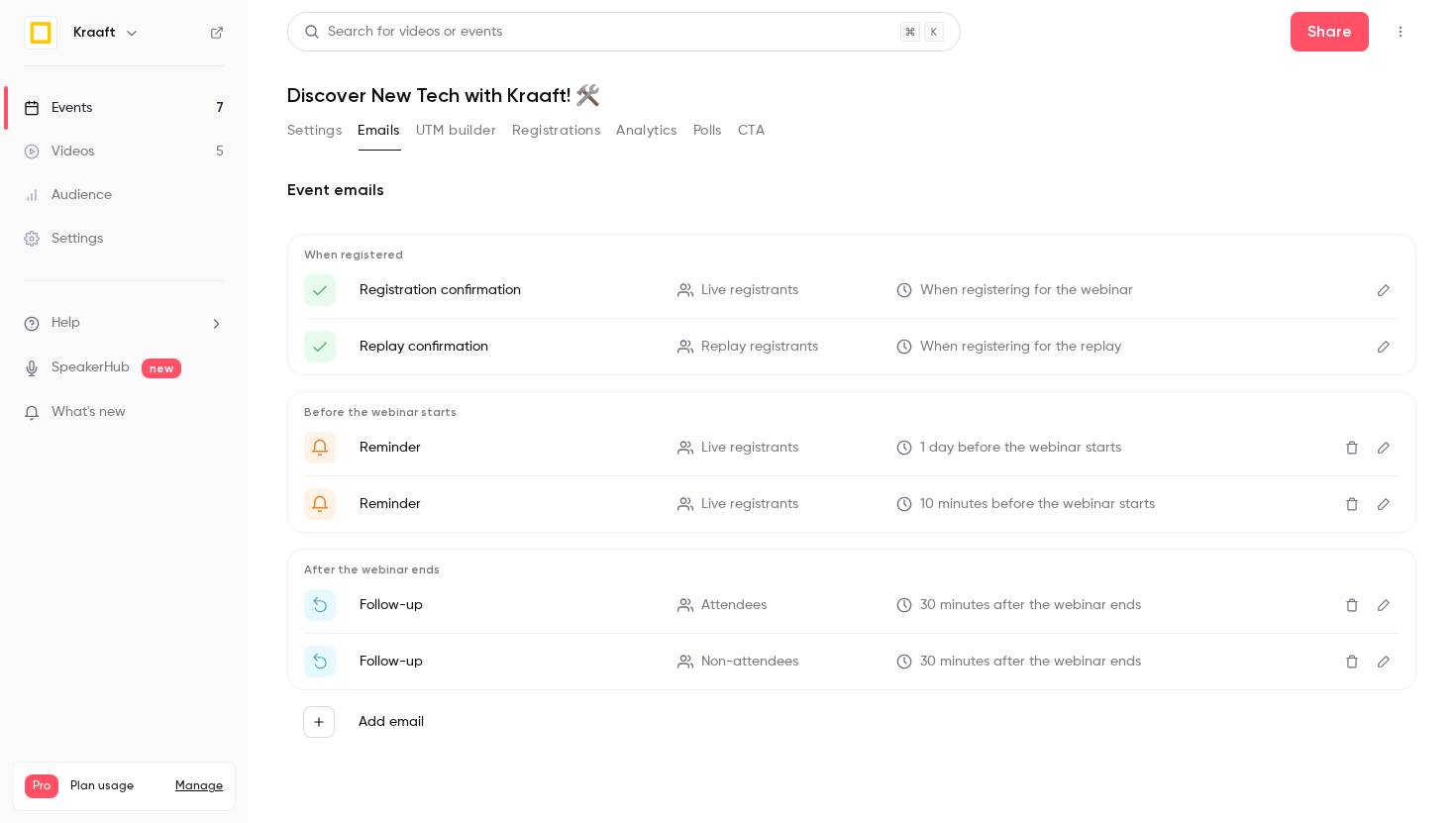 click on "Replay confirmation Replay registrants When registering for the replay" at bounding box center (852, 347) 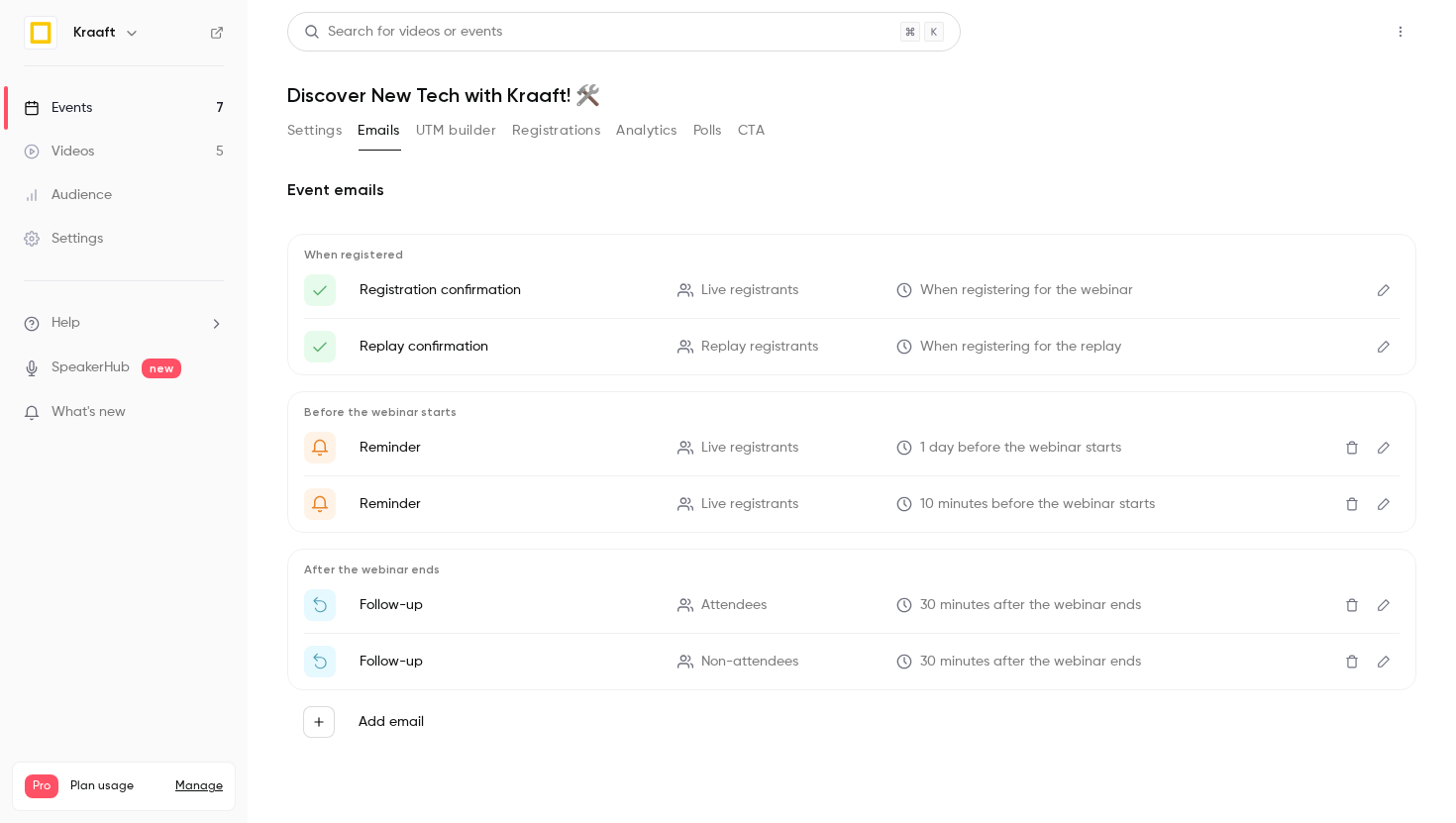 click on "Share" at bounding box center (1329, 32) 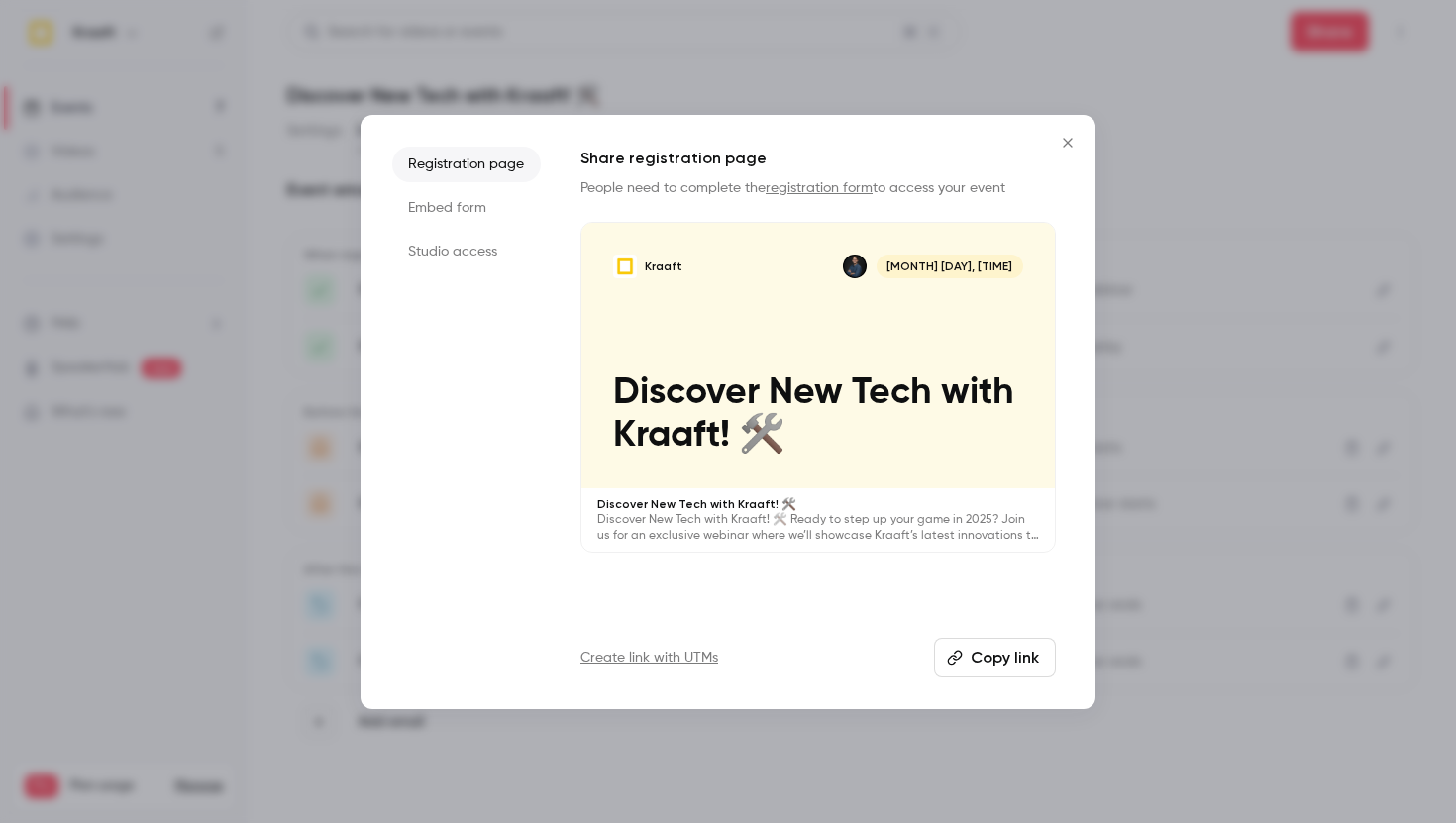 click on "Embed form" at bounding box center (467, 208) 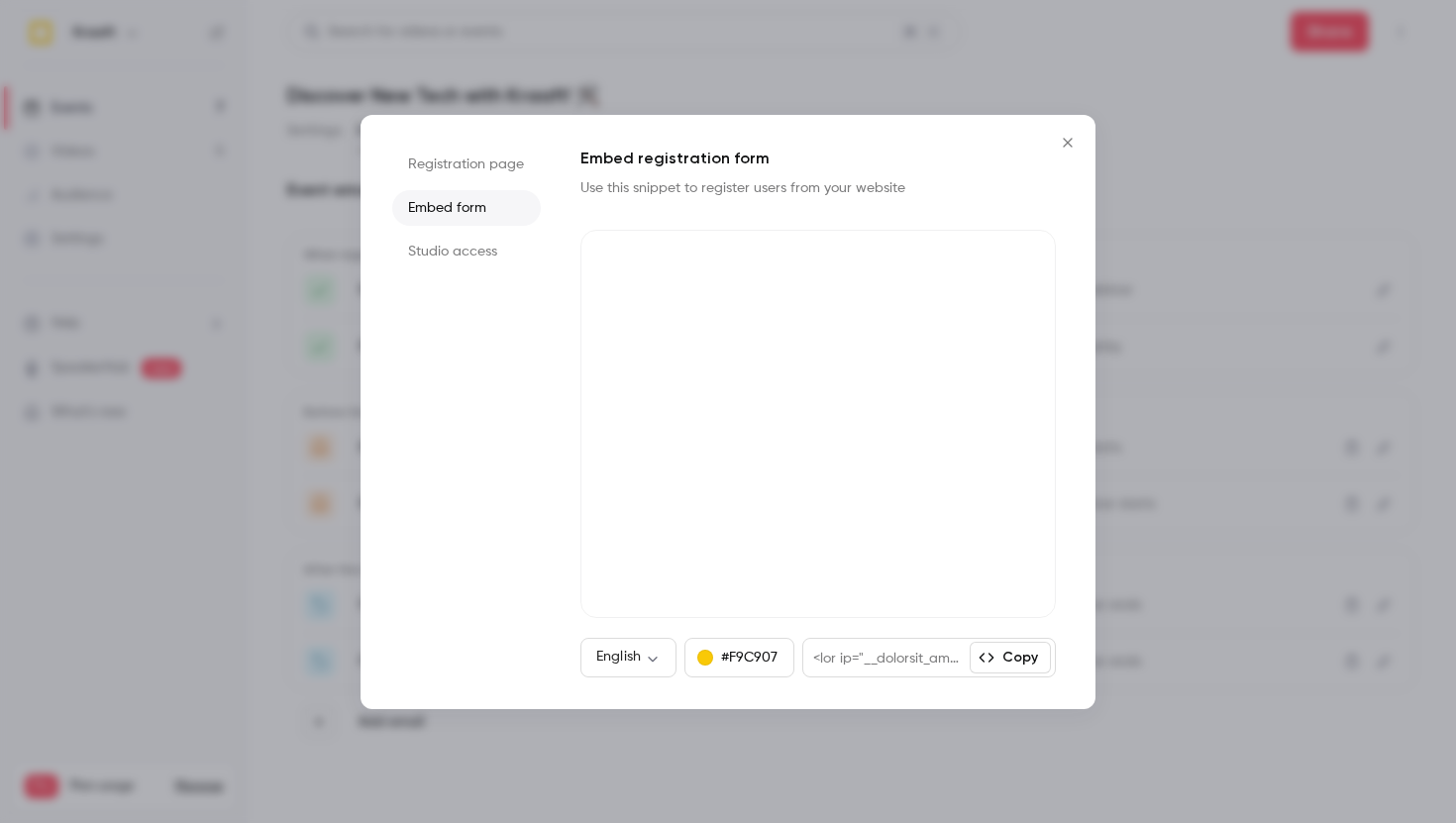 click on "Studio access" at bounding box center (467, 252) 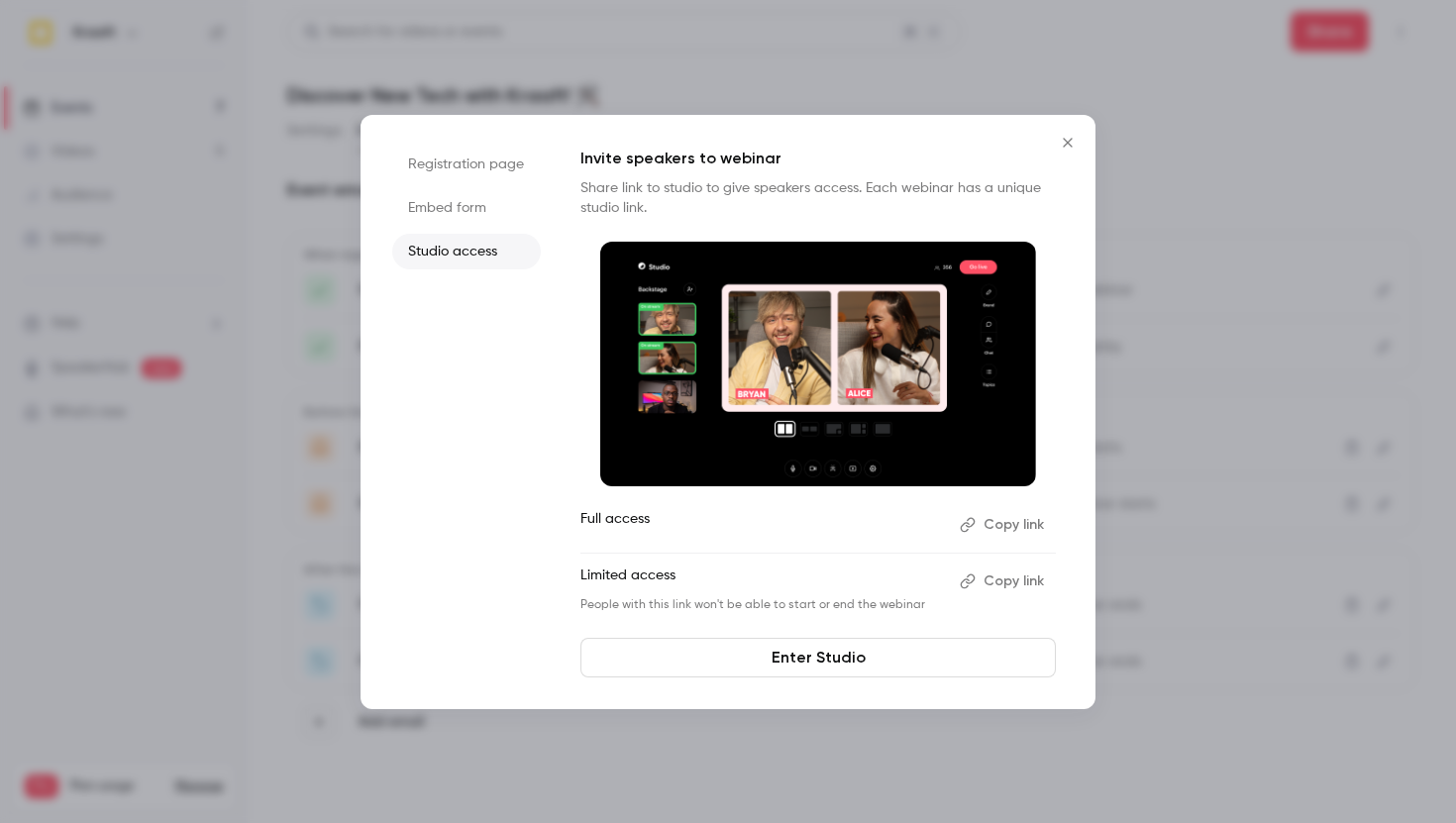 click on "Registration page" at bounding box center [467, 164] 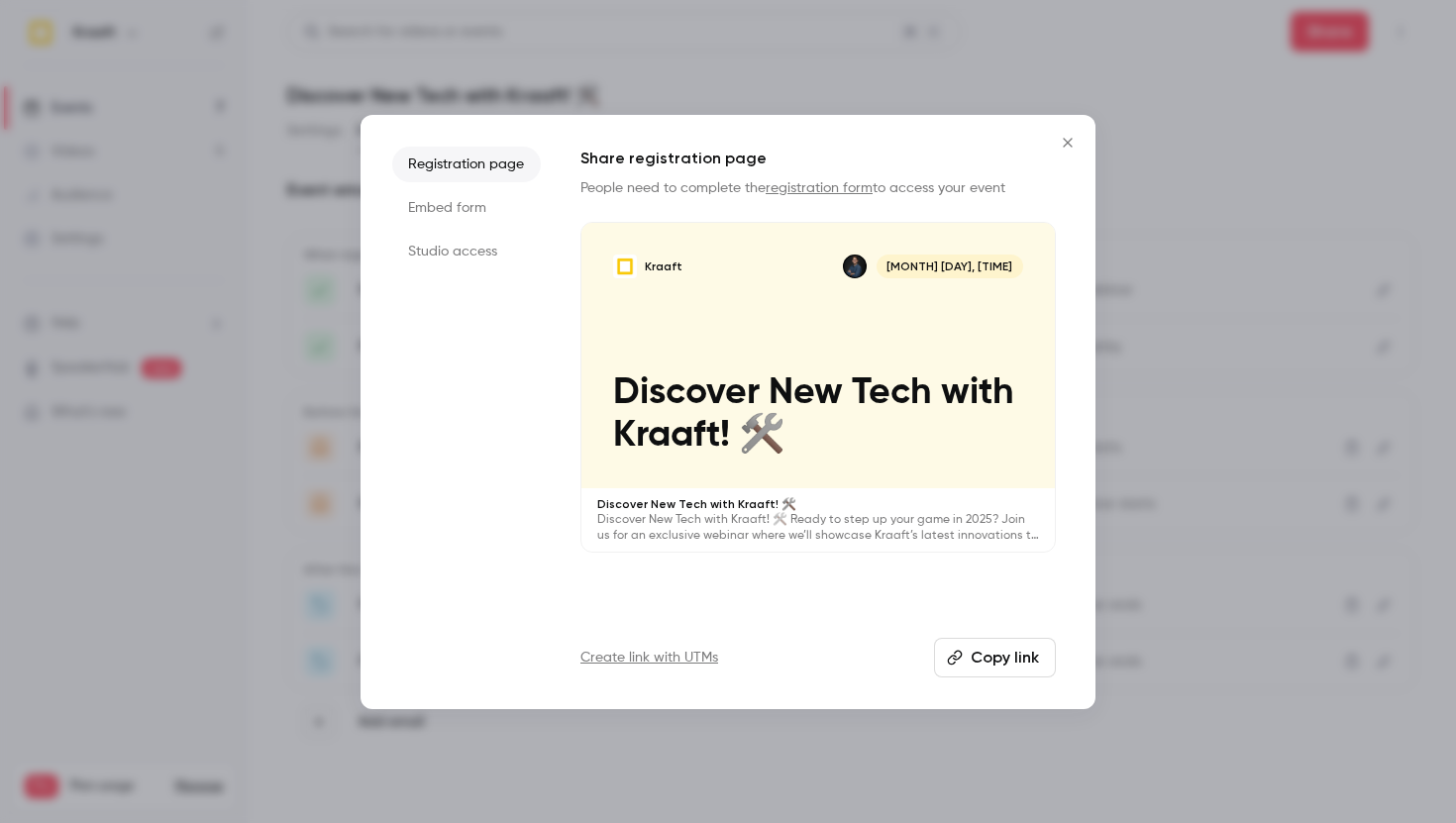 click on "Copy link" at bounding box center (994, 658) 